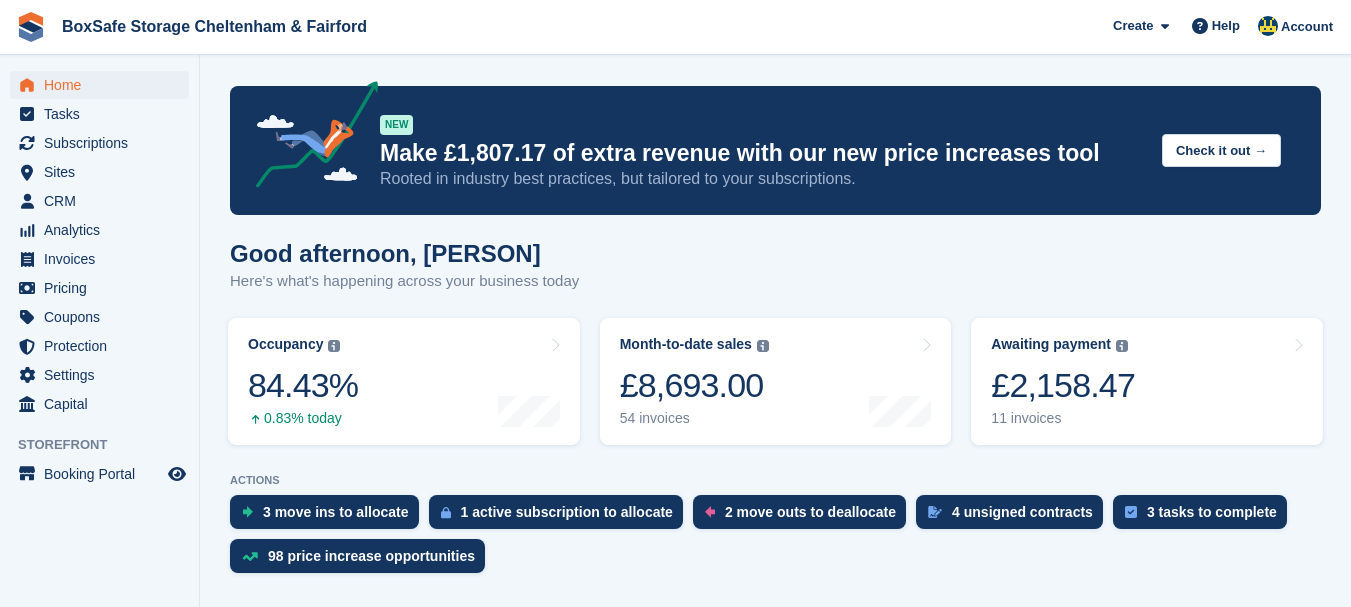 scroll, scrollTop: 0, scrollLeft: 0, axis: both 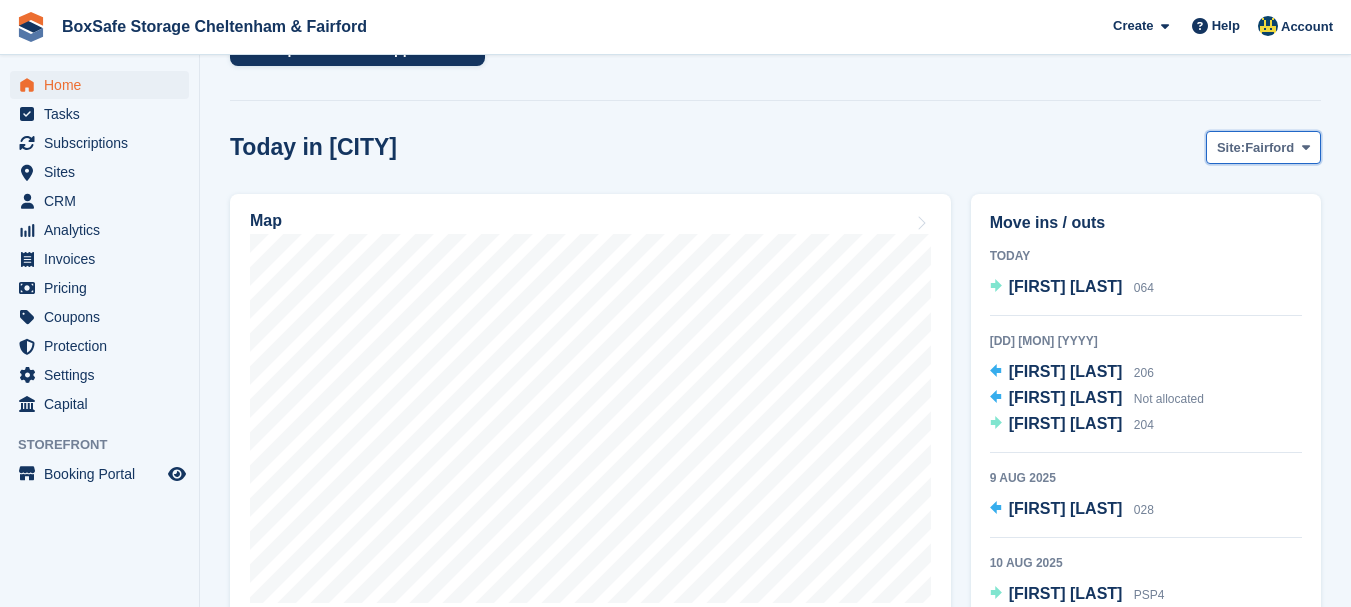 click on "Site:
Fairford" at bounding box center (1263, 147) 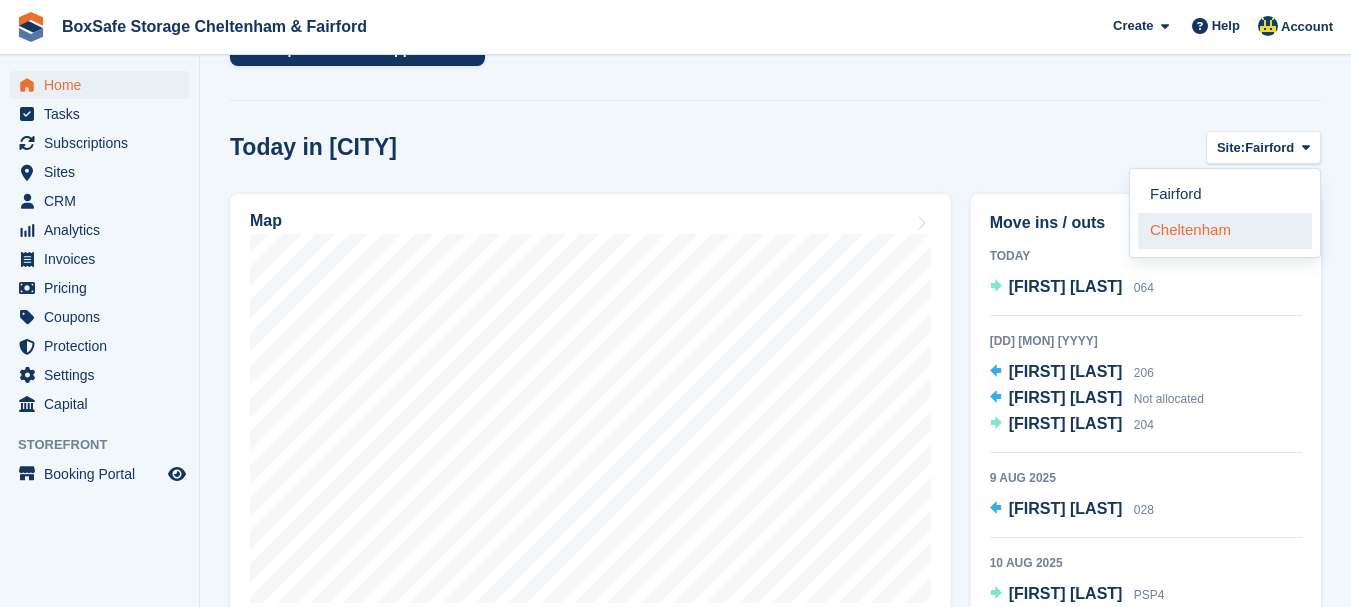 click on "Cheltenham" at bounding box center [1225, 231] 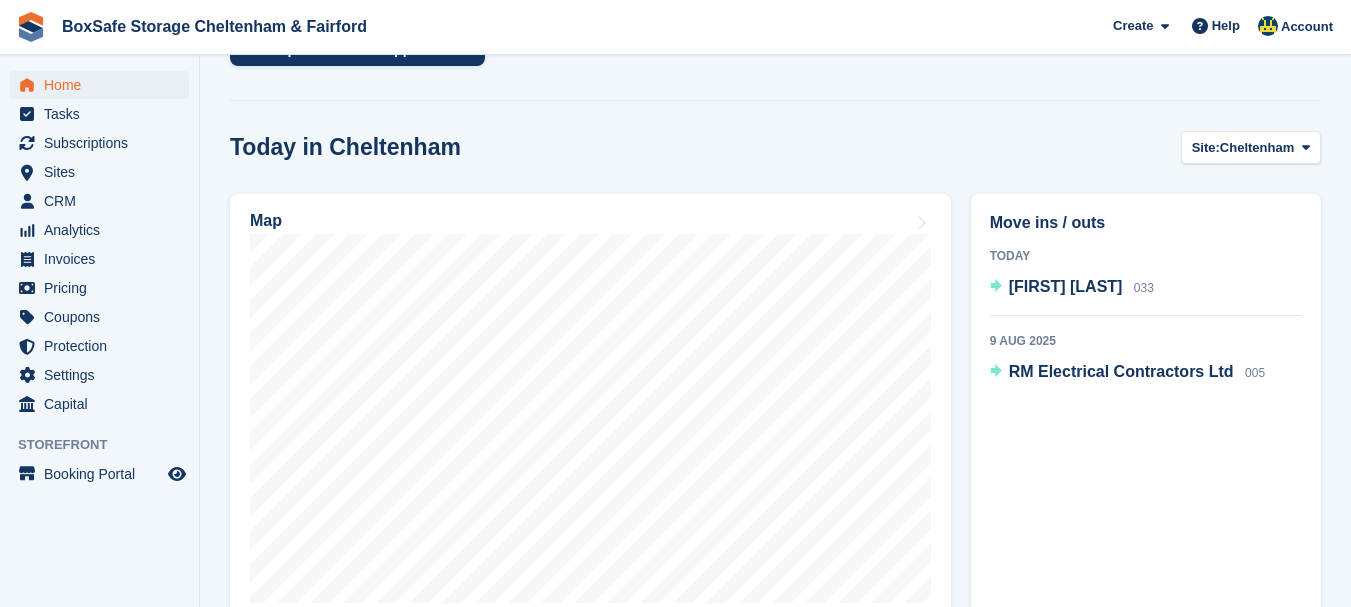 scroll, scrollTop: 544, scrollLeft: 0, axis: vertical 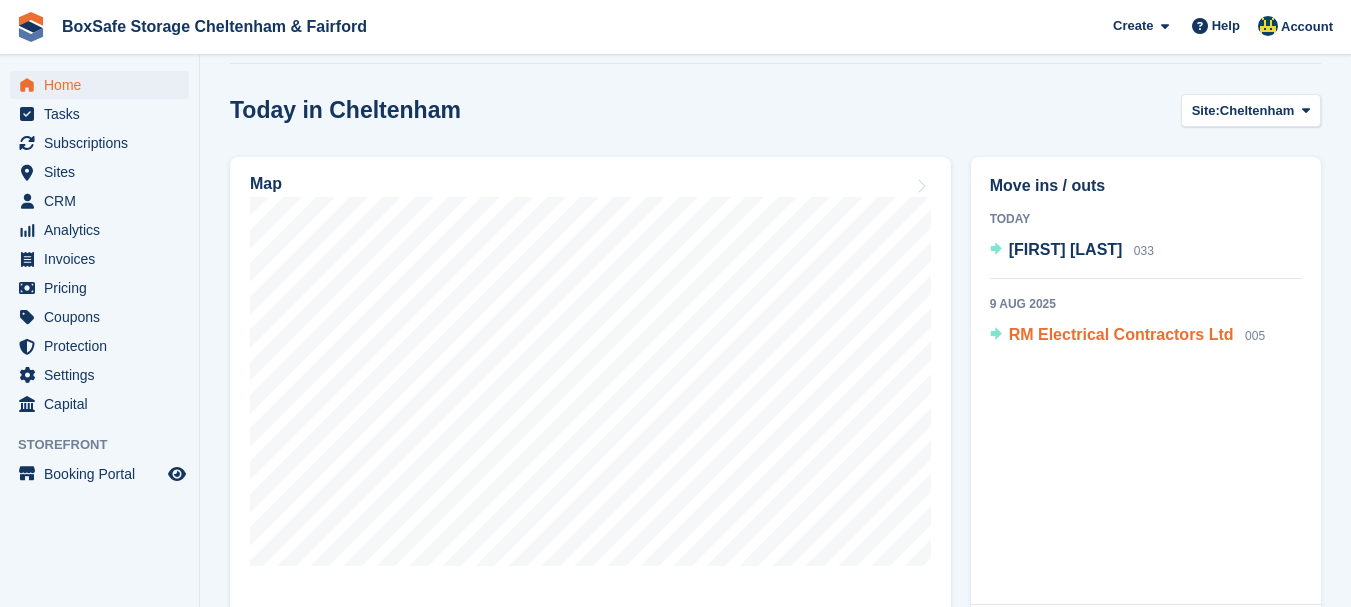 click on "RM Electrical Contractors Ltd
005" at bounding box center [1137, 336] 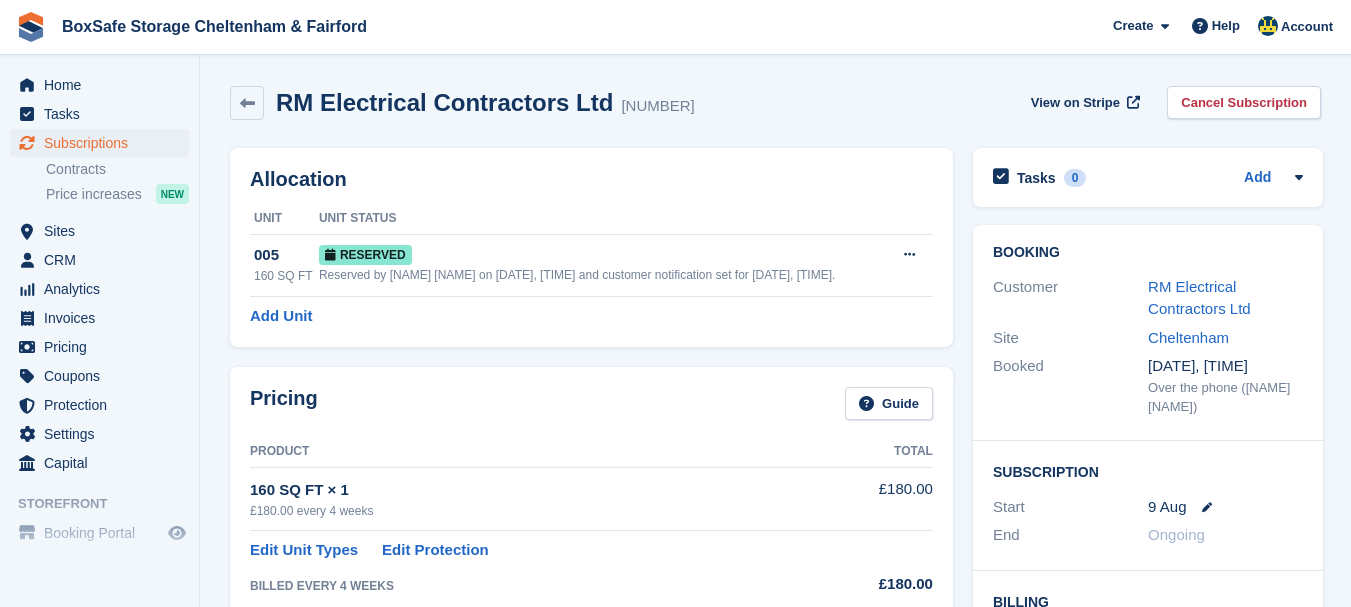scroll, scrollTop: 0, scrollLeft: 0, axis: both 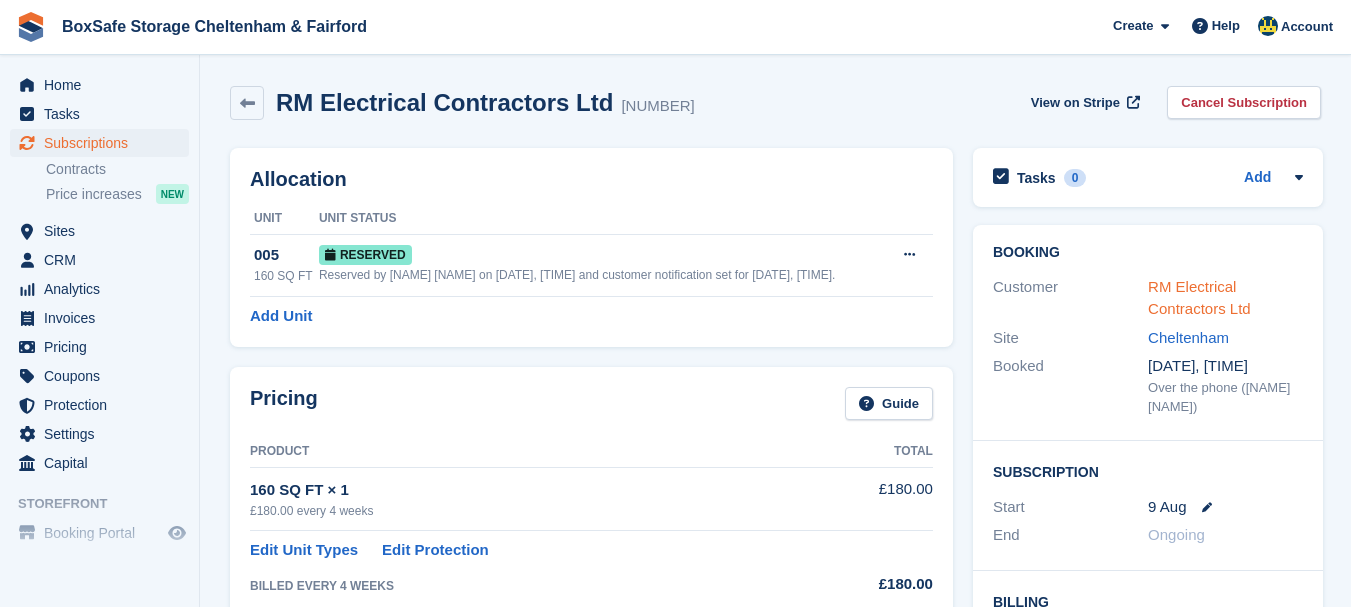 click on "RM Electrical Contractors Ltd" at bounding box center [1199, 298] 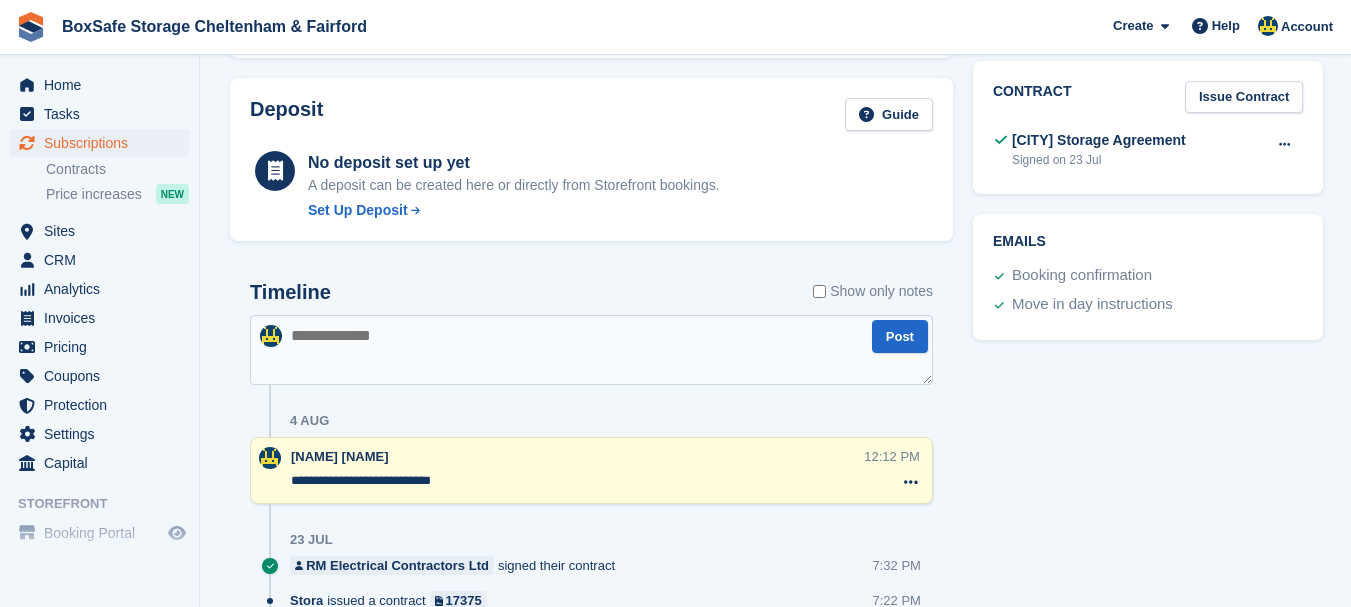 scroll, scrollTop: 759, scrollLeft: 0, axis: vertical 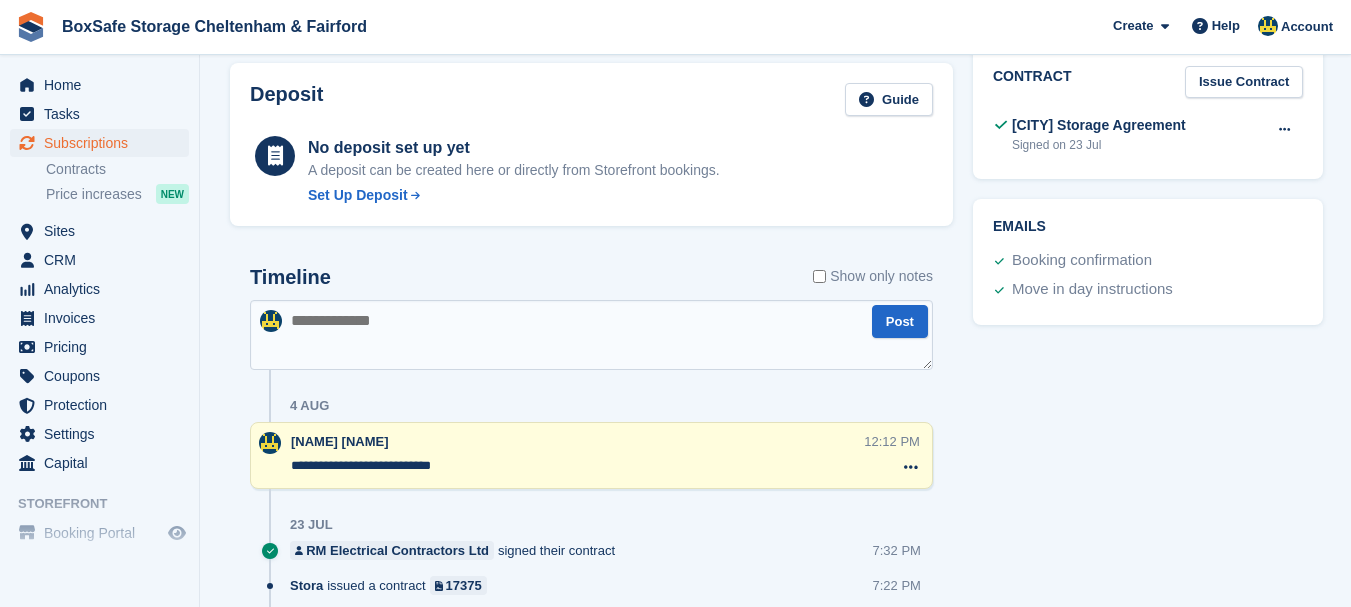 click at bounding box center [591, 335] 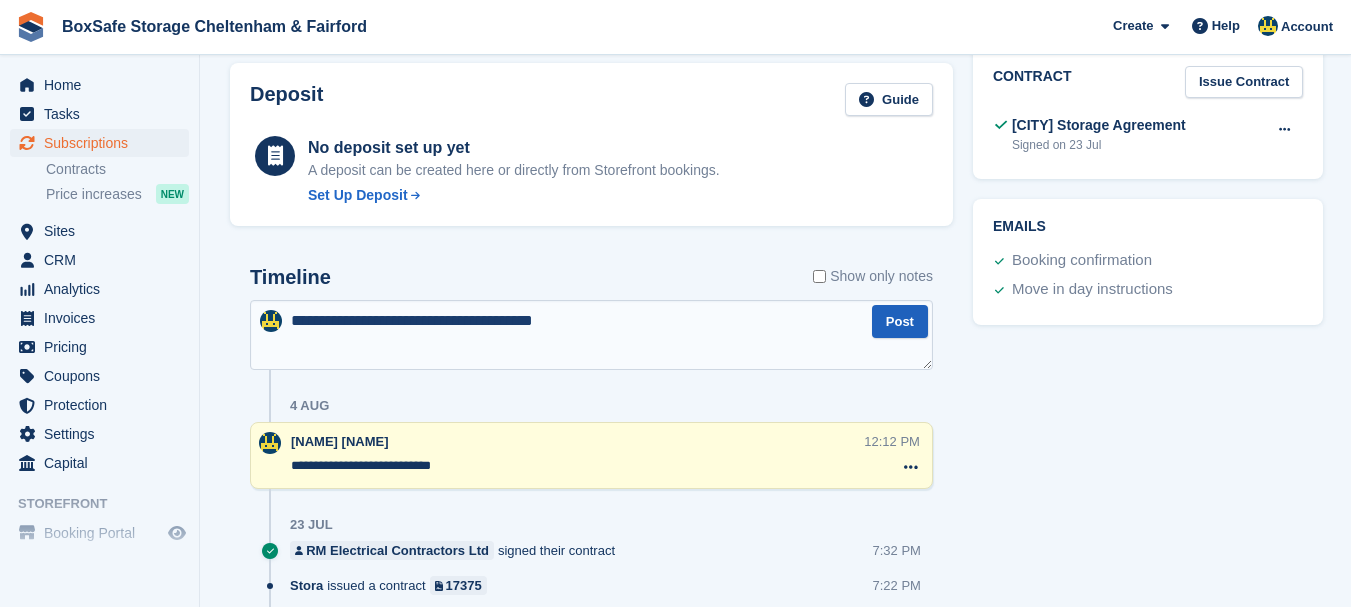 type on "**********" 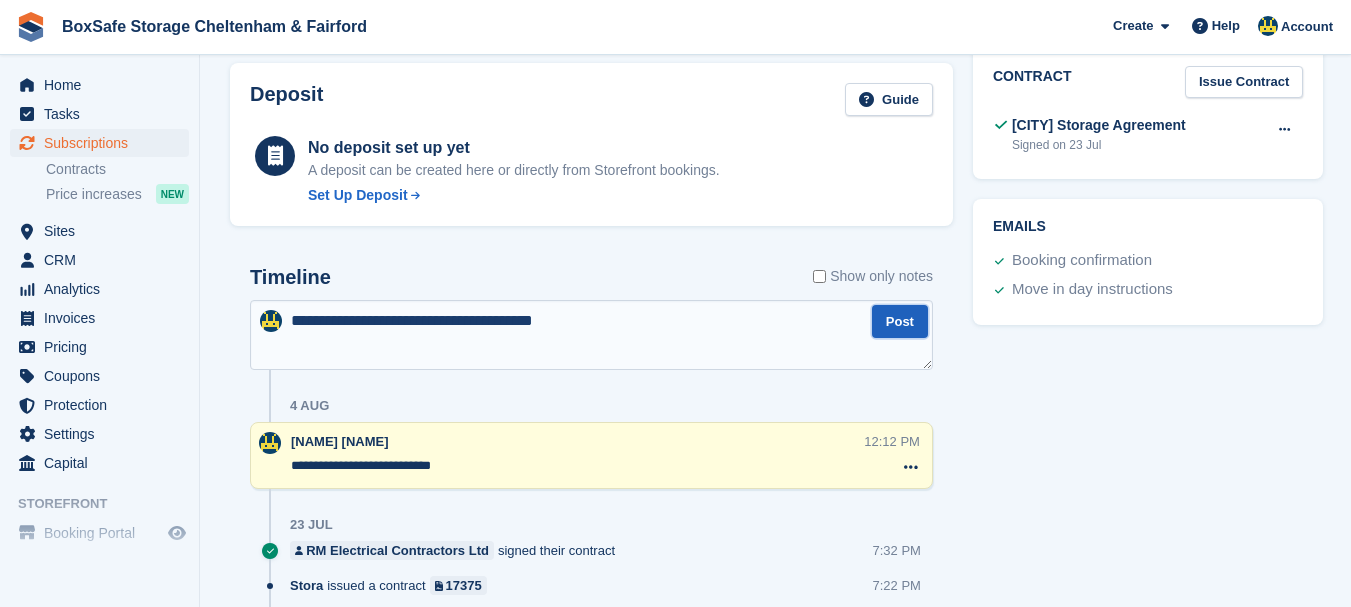 click on "Post" at bounding box center [900, 321] 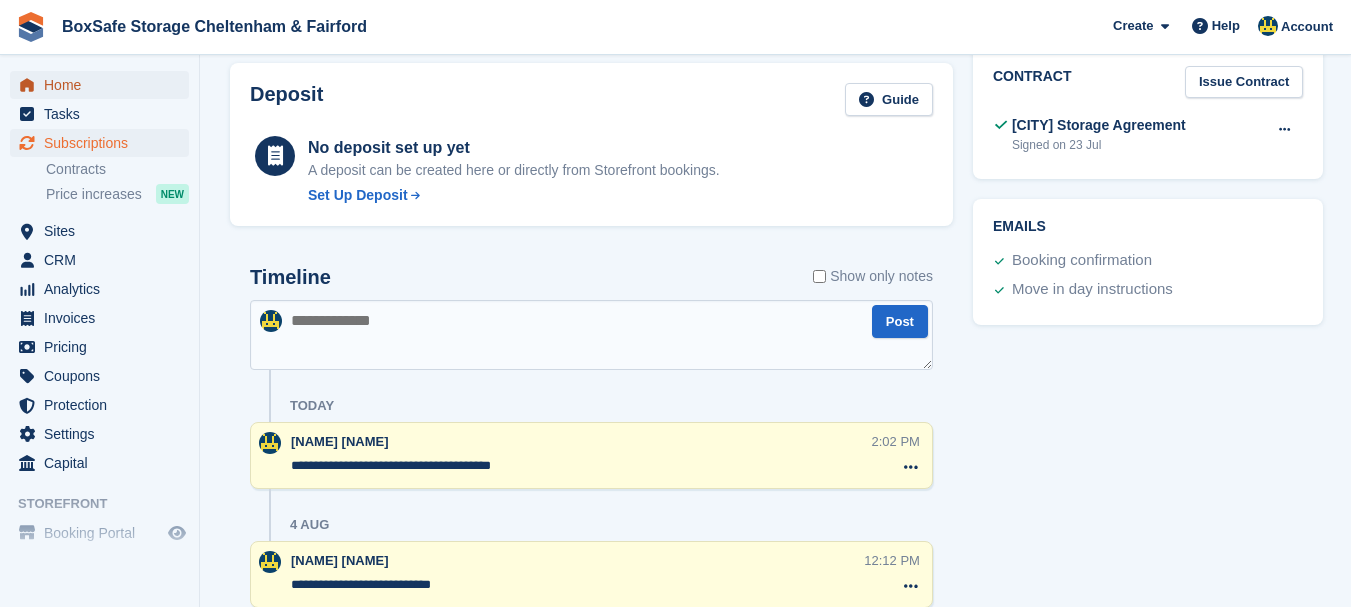 click on "Home" at bounding box center (104, 85) 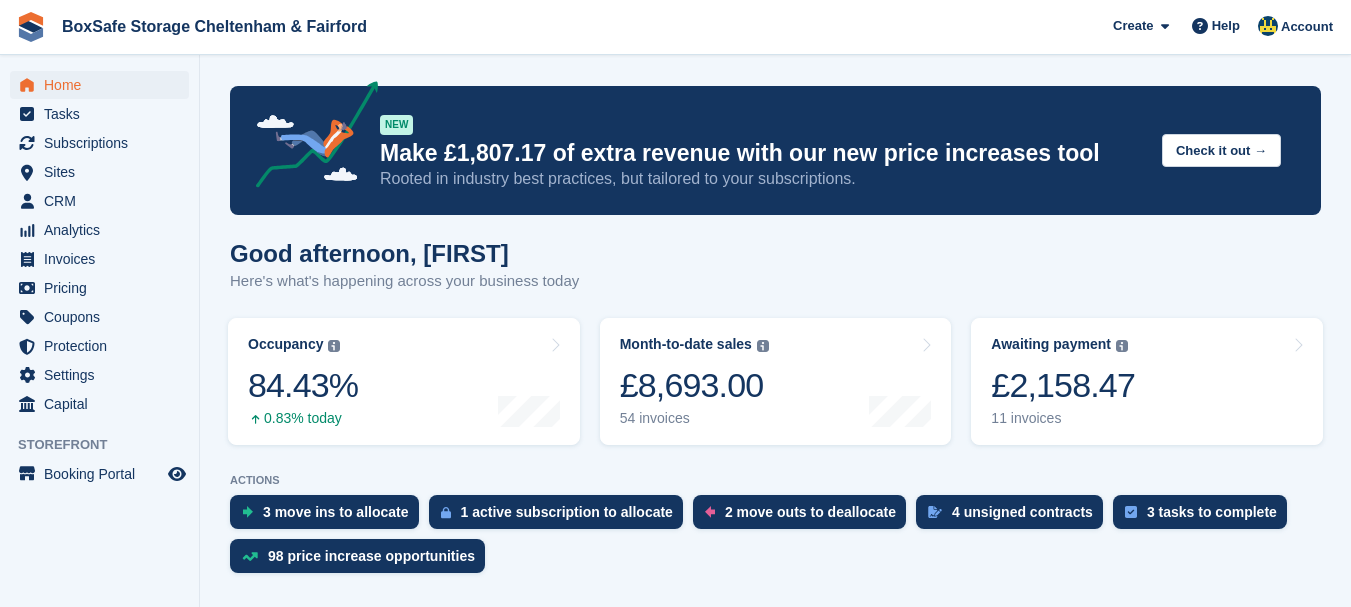 scroll, scrollTop: 0, scrollLeft: 0, axis: both 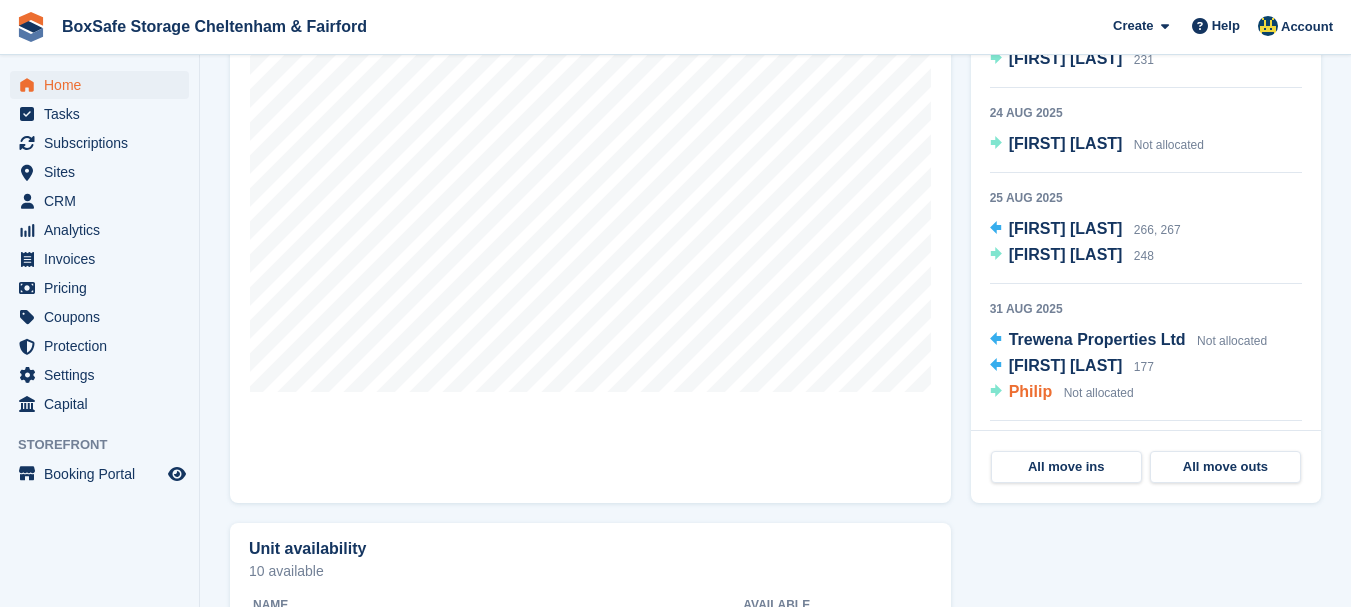 click on "Philip" at bounding box center (1031, 391) 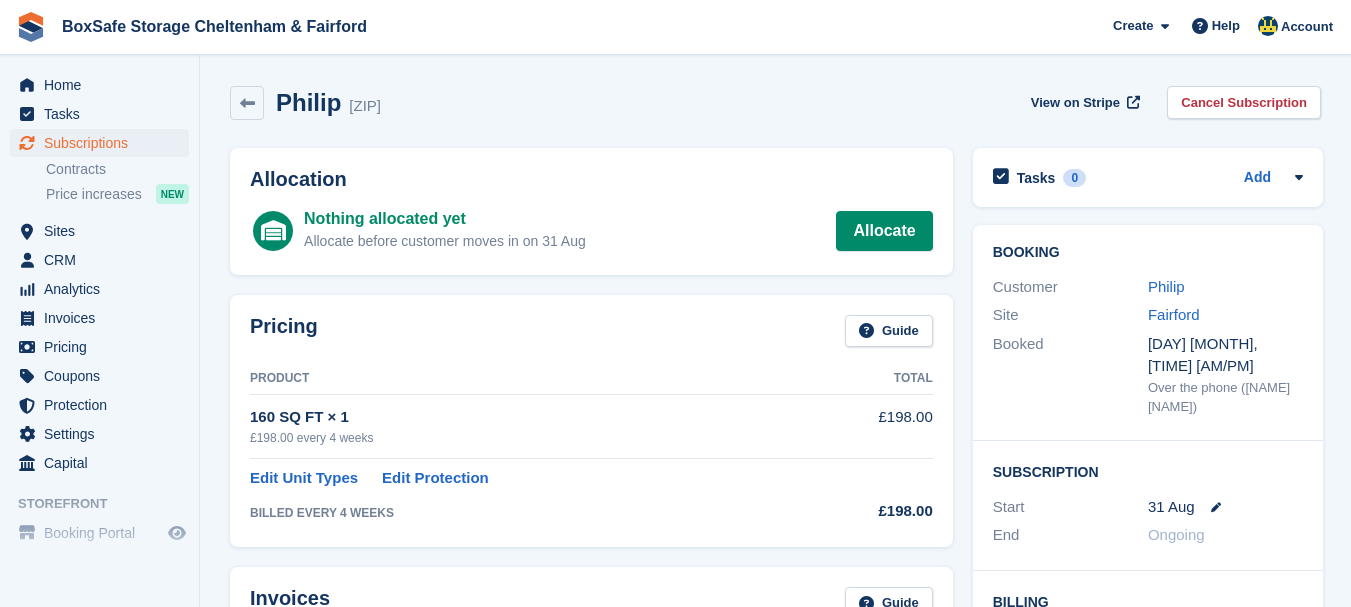 scroll, scrollTop: 0, scrollLeft: 0, axis: both 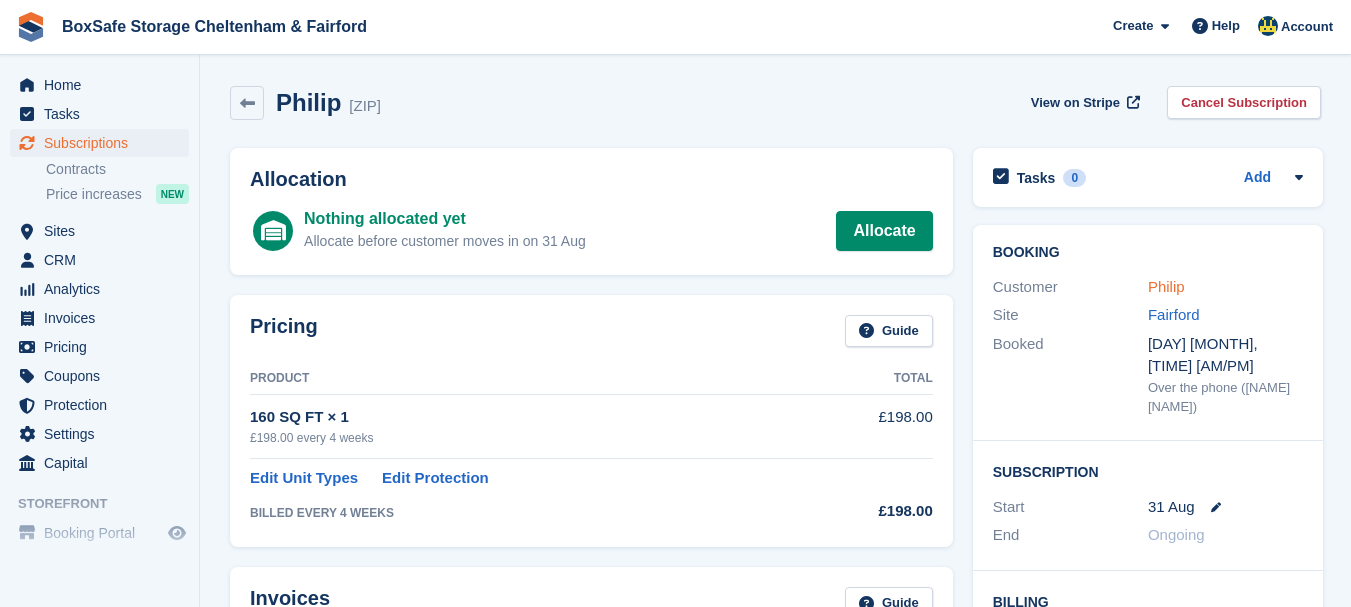 click on "Philip" at bounding box center [1166, 286] 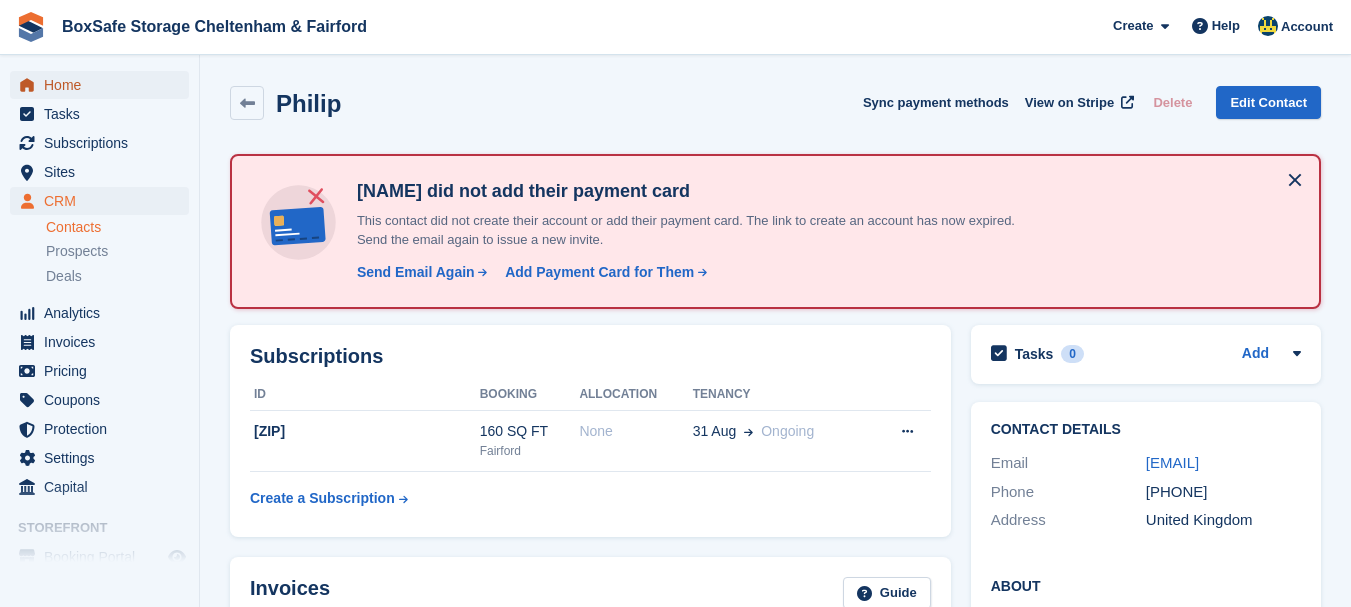 click on "Home" at bounding box center (104, 85) 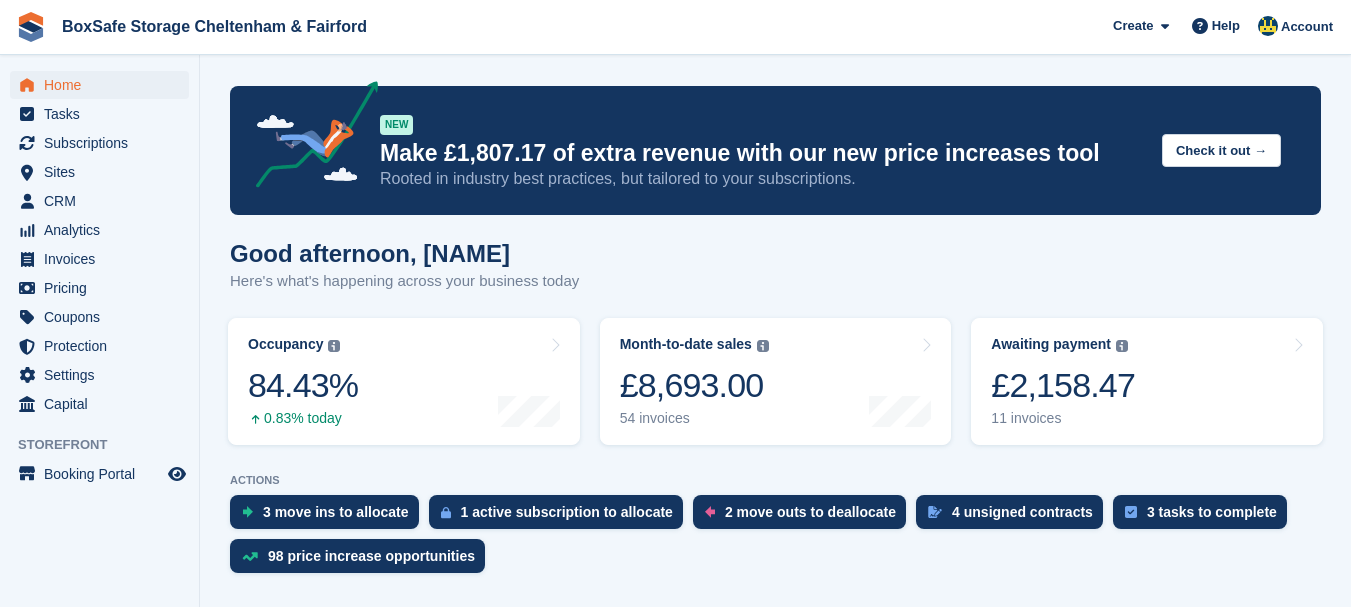 scroll, scrollTop: 0, scrollLeft: 0, axis: both 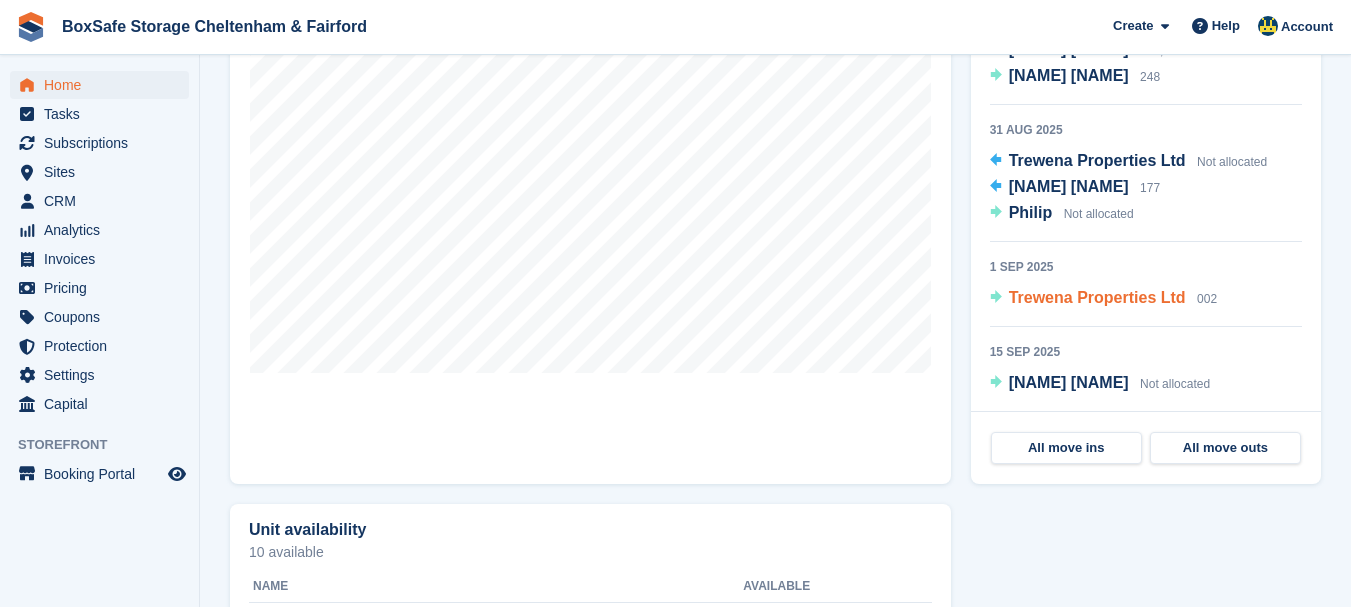 click on "Trewena Properties Ltd" at bounding box center (1097, 297) 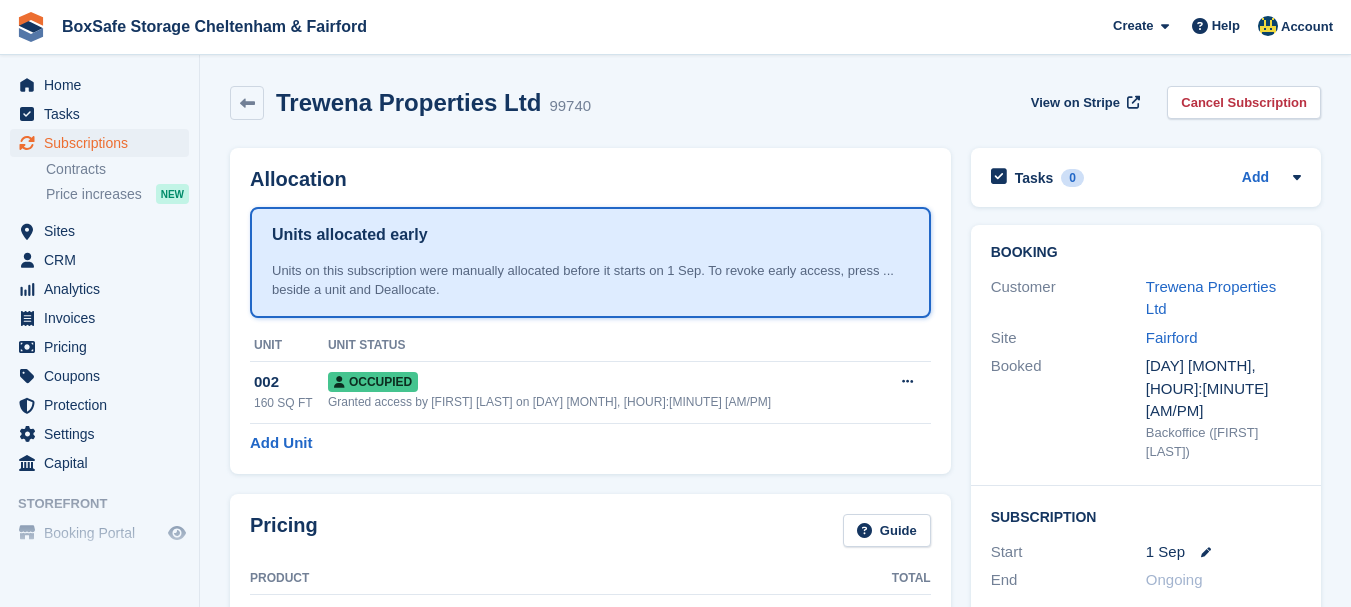 scroll, scrollTop: 0, scrollLeft: 0, axis: both 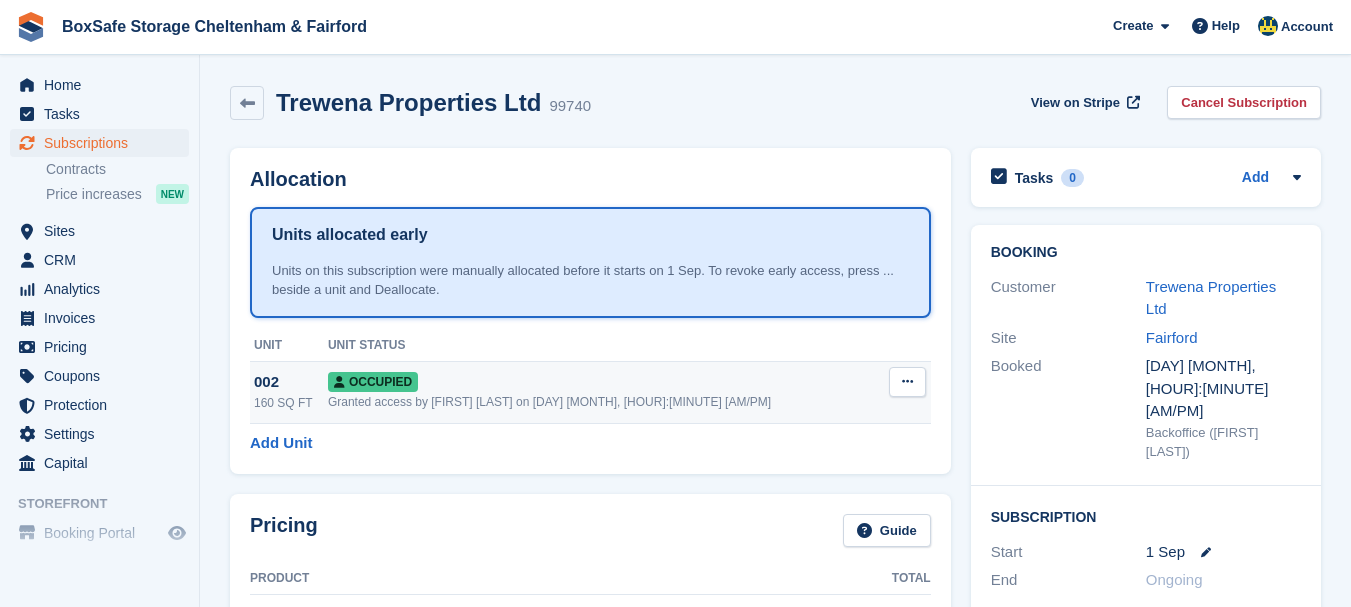 click at bounding box center (907, 382) 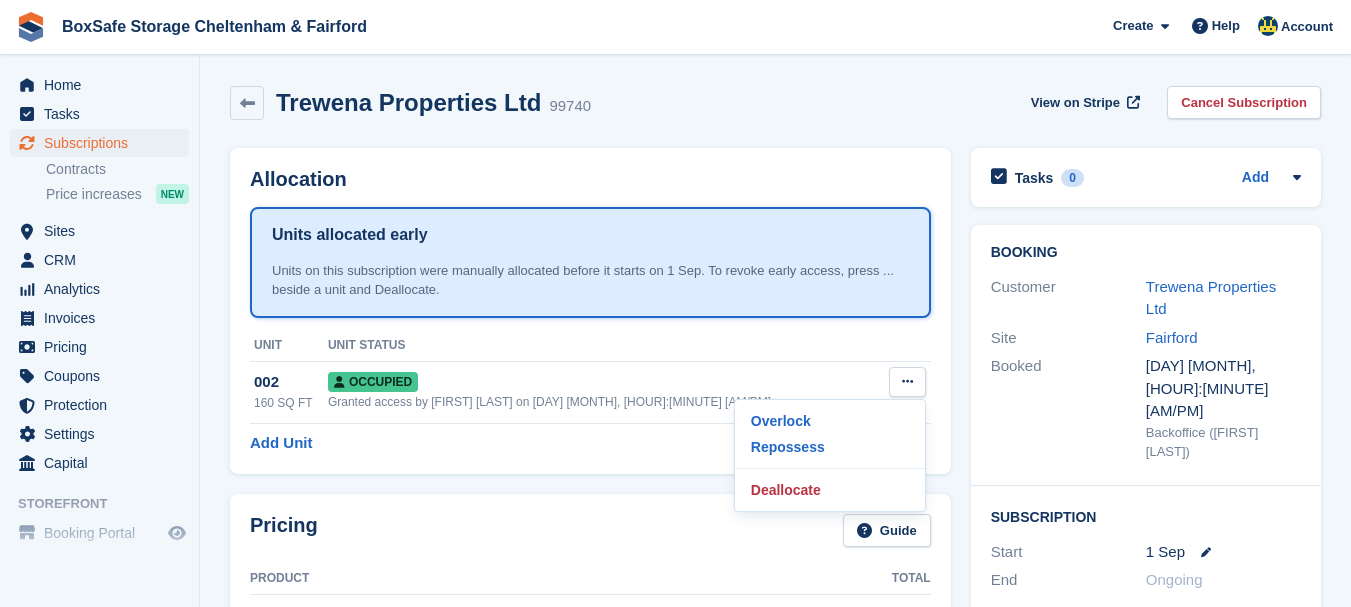 click on "Allocation
Units allocated early
Units on this subscription were manually allocated before it starts on  1 Sep. To revoke early access, press ... beside a unit and Deallocate.
Unit
Unit Status
002
160 SQ FT
Occupied
Granted access by Kim Virabi on 4th Aug,   9:57 AM
Overlock
Repossess
Deallocate
Add Unit" at bounding box center [590, 311] 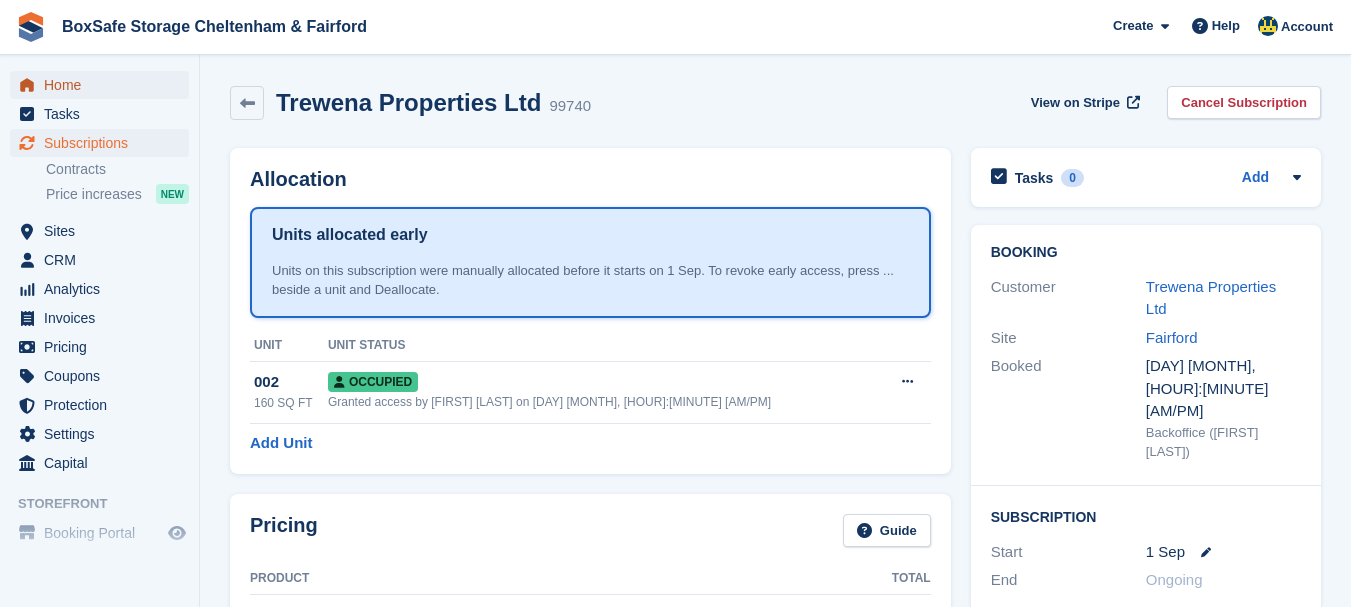 click on "Home" at bounding box center [104, 85] 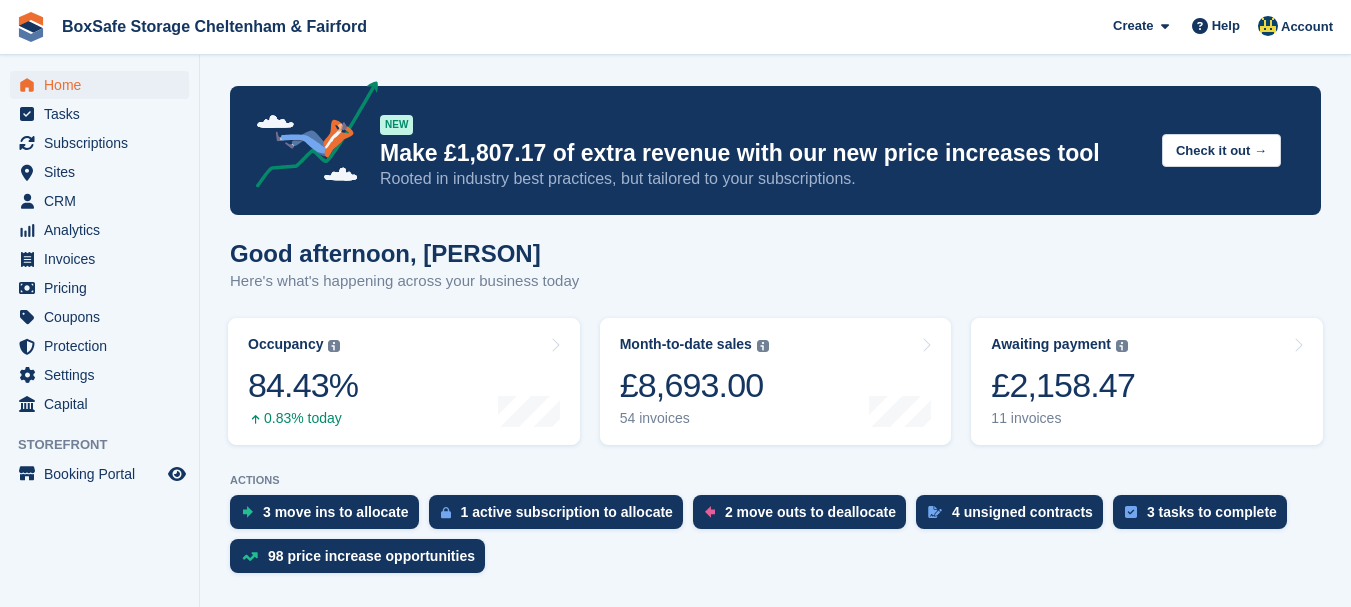 scroll, scrollTop: 0, scrollLeft: 0, axis: both 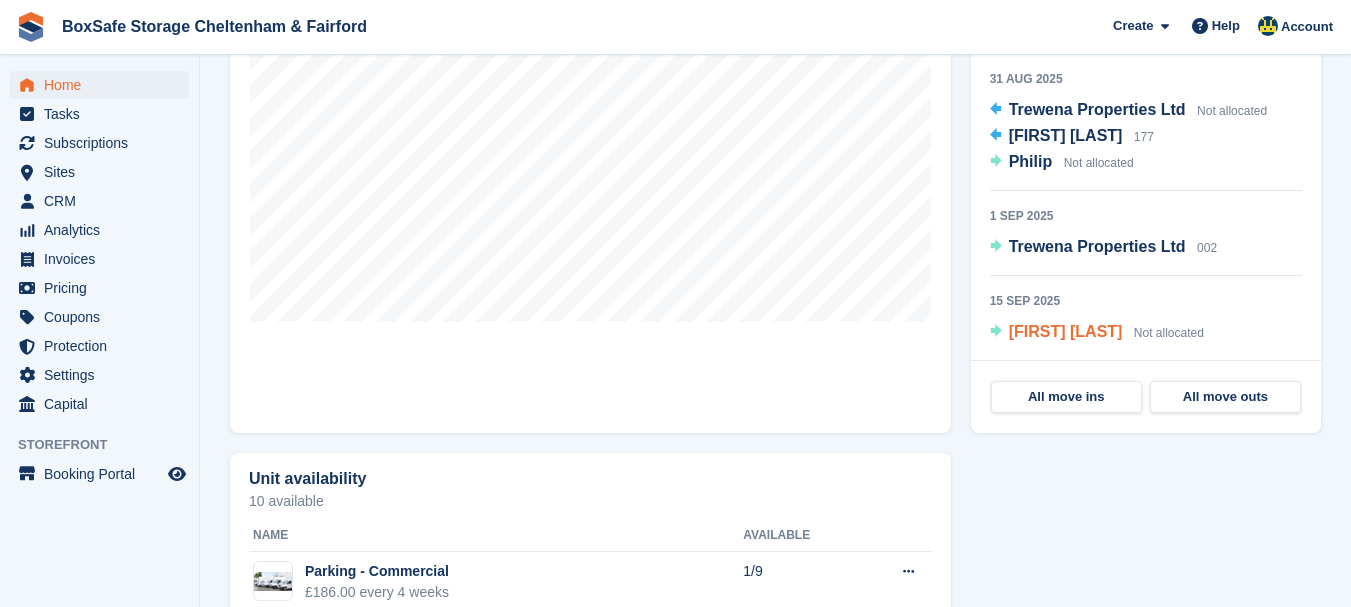 click on "[FIRST] [LAST]" at bounding box center (1066, 331) 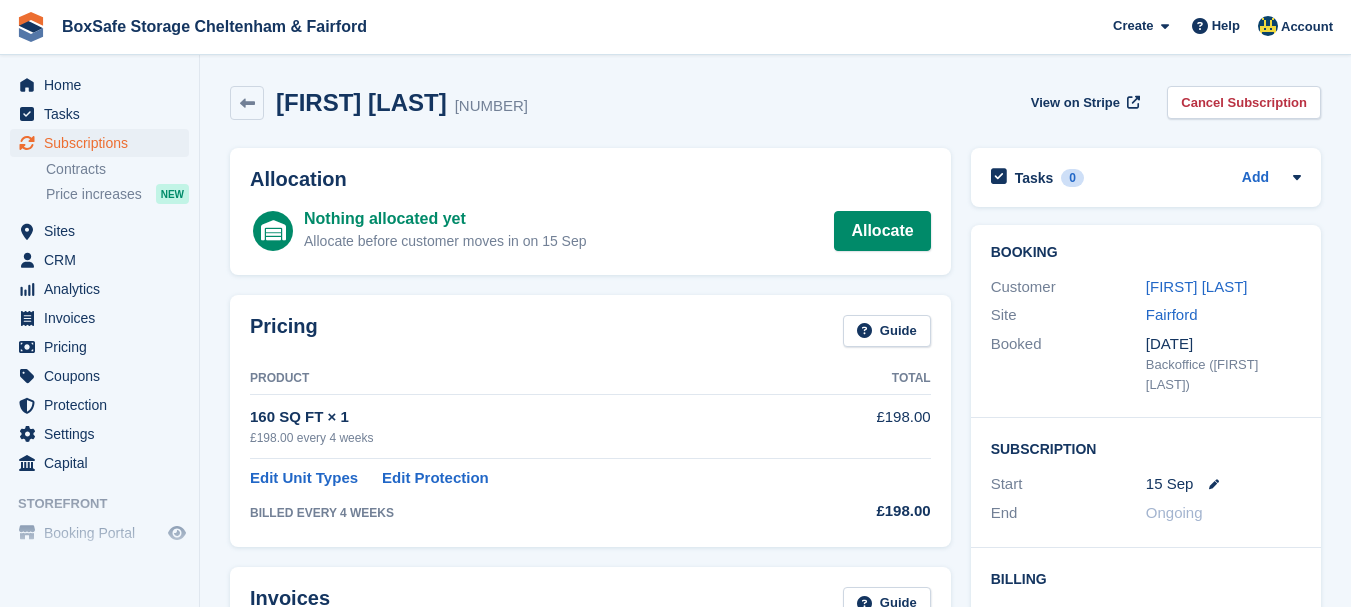 scroll, scrollTop: 0, scrollLeft: 0, axis: both 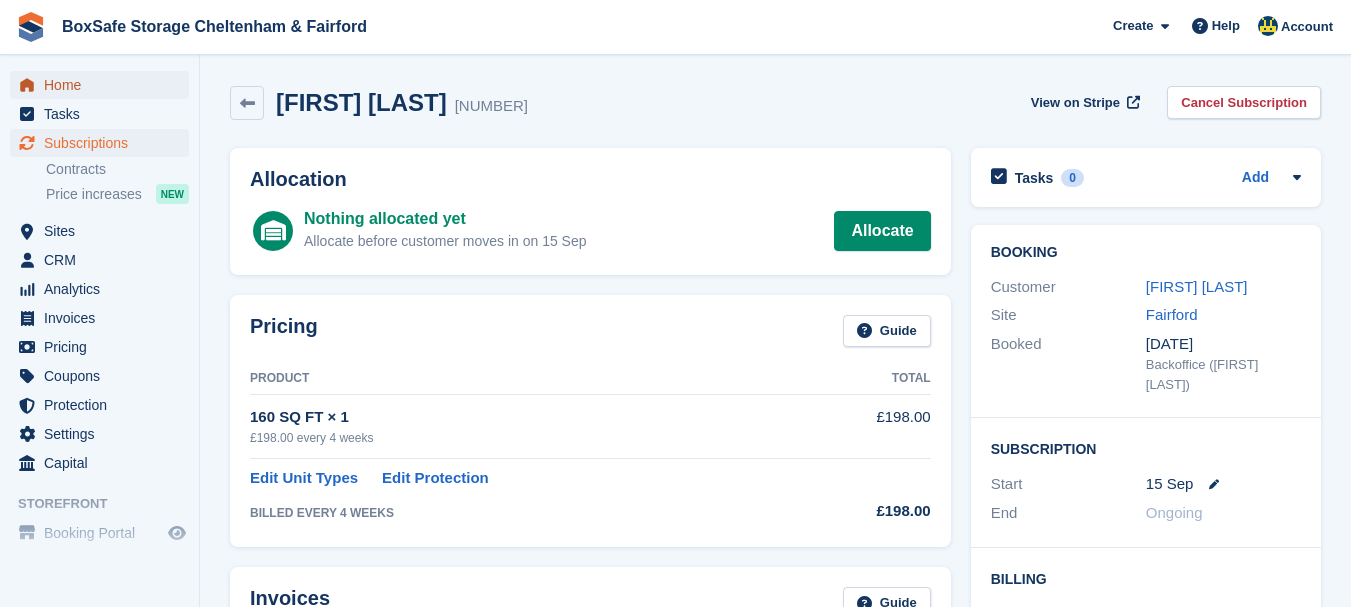 click on "Home" at bounding box center [104, 85] 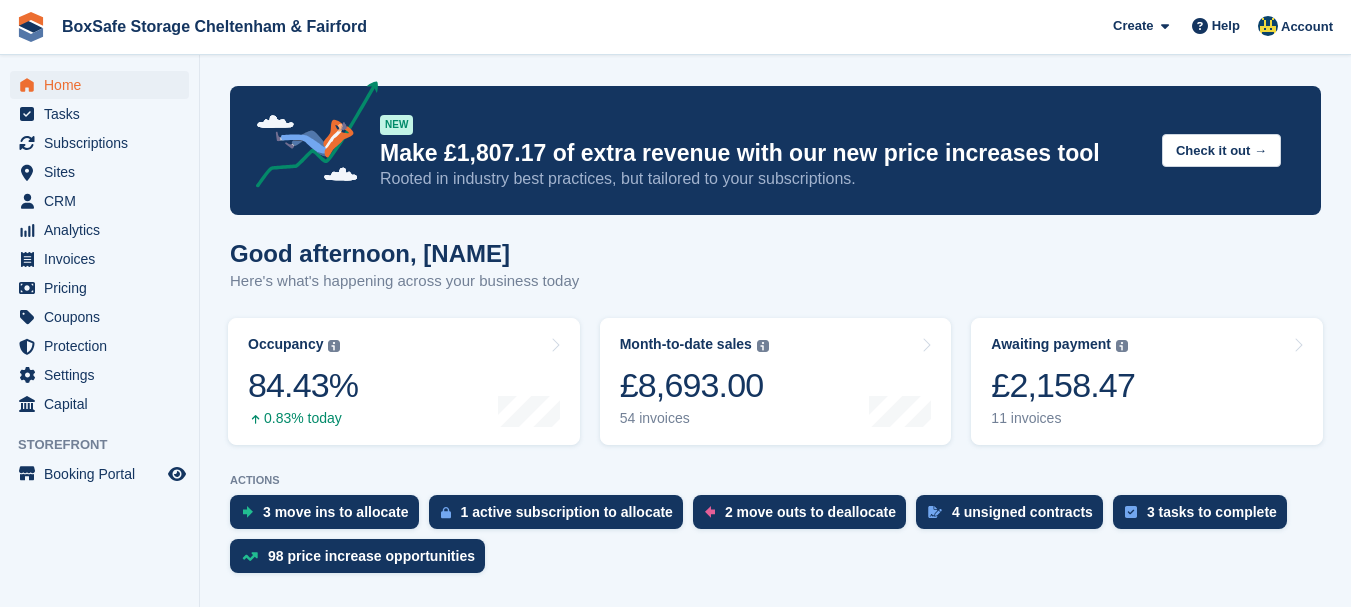 scroll, scrollTop: 0, scrollLeft: 0, axis: both 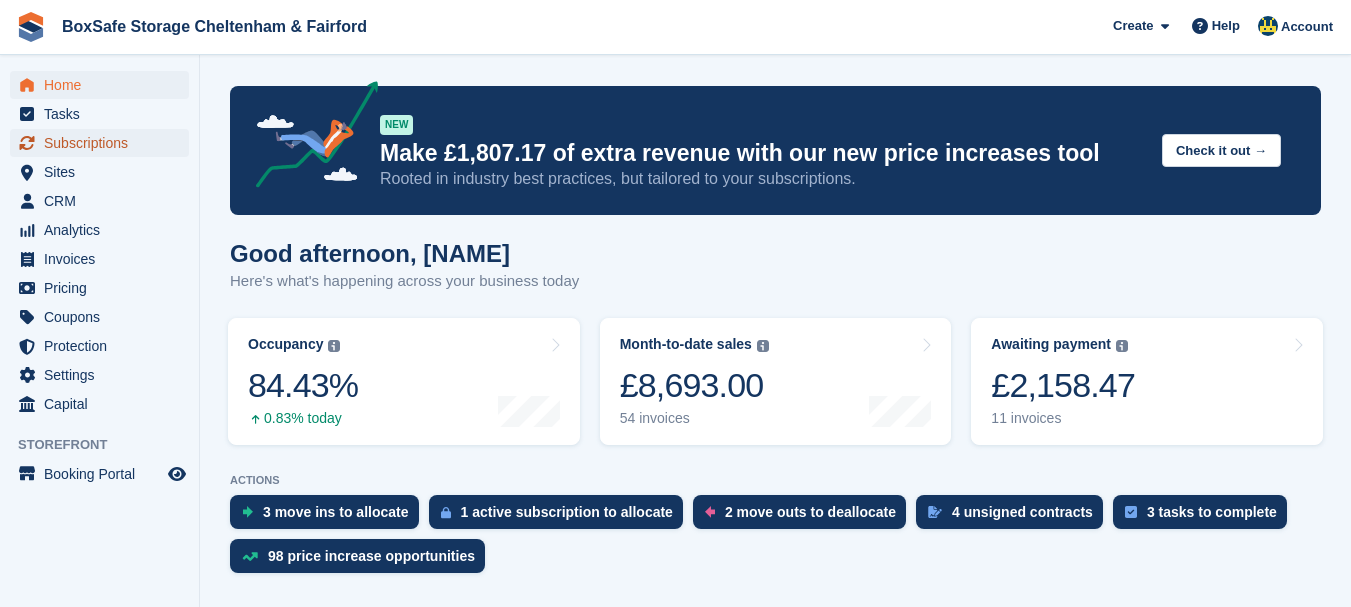 click on "Subscriptions" at bounding box center [104, 143] 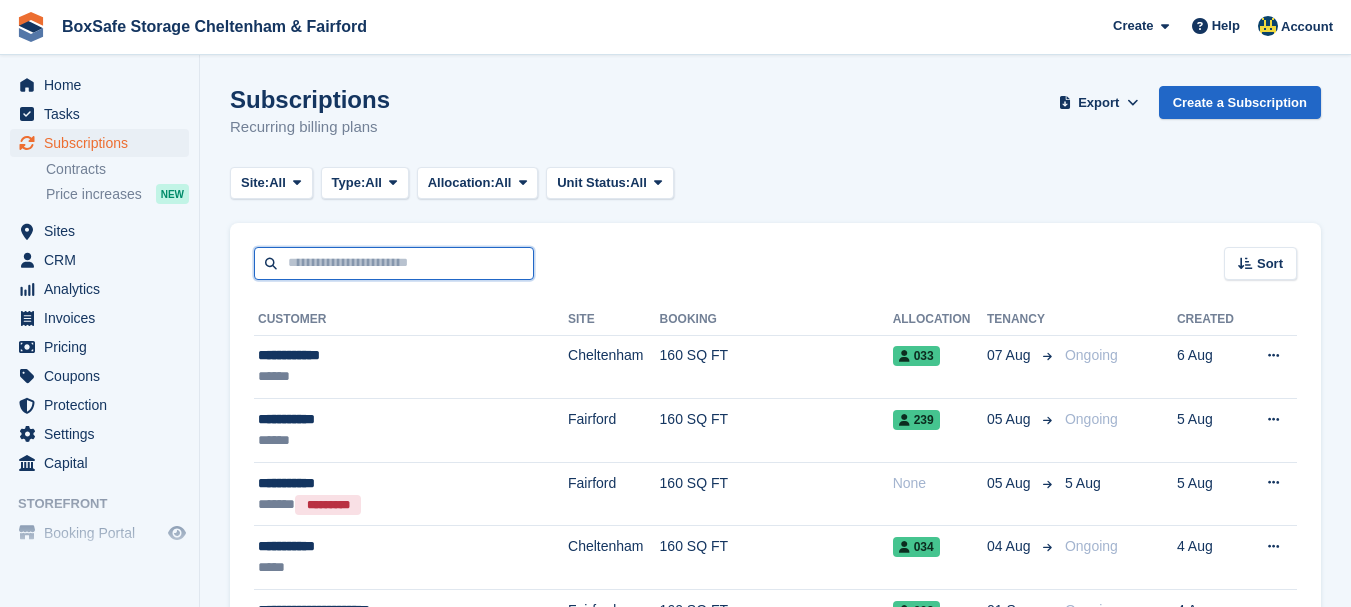 click at bounding box center (394, 263) 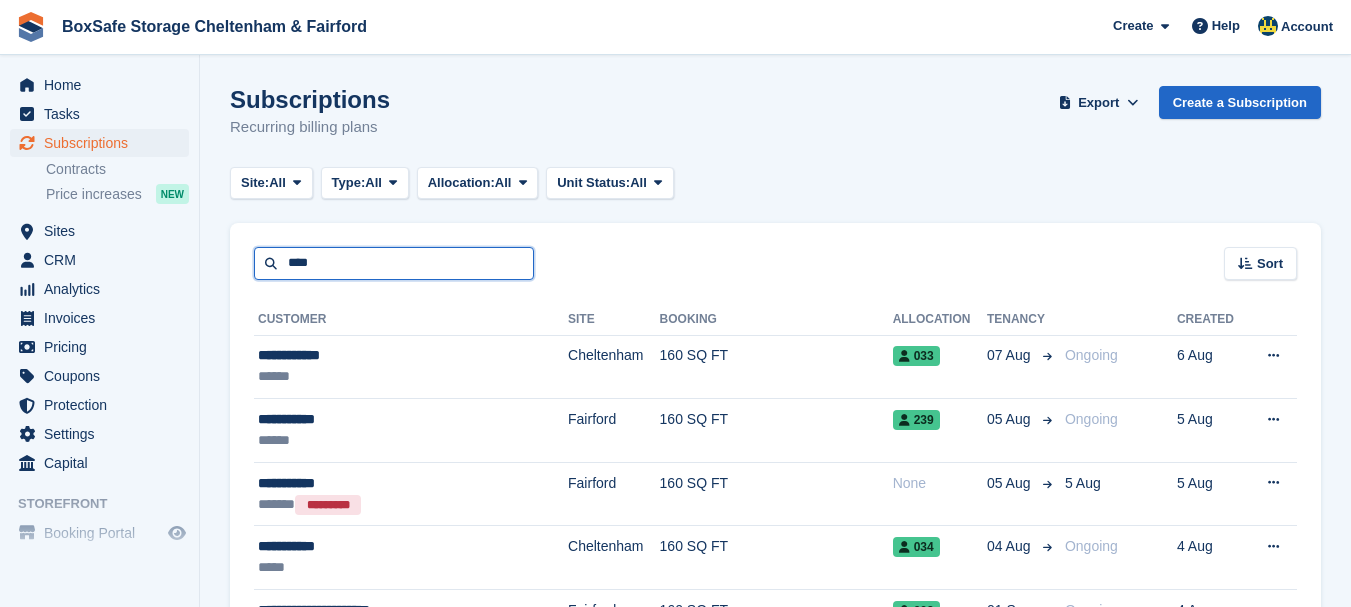 type on "****" 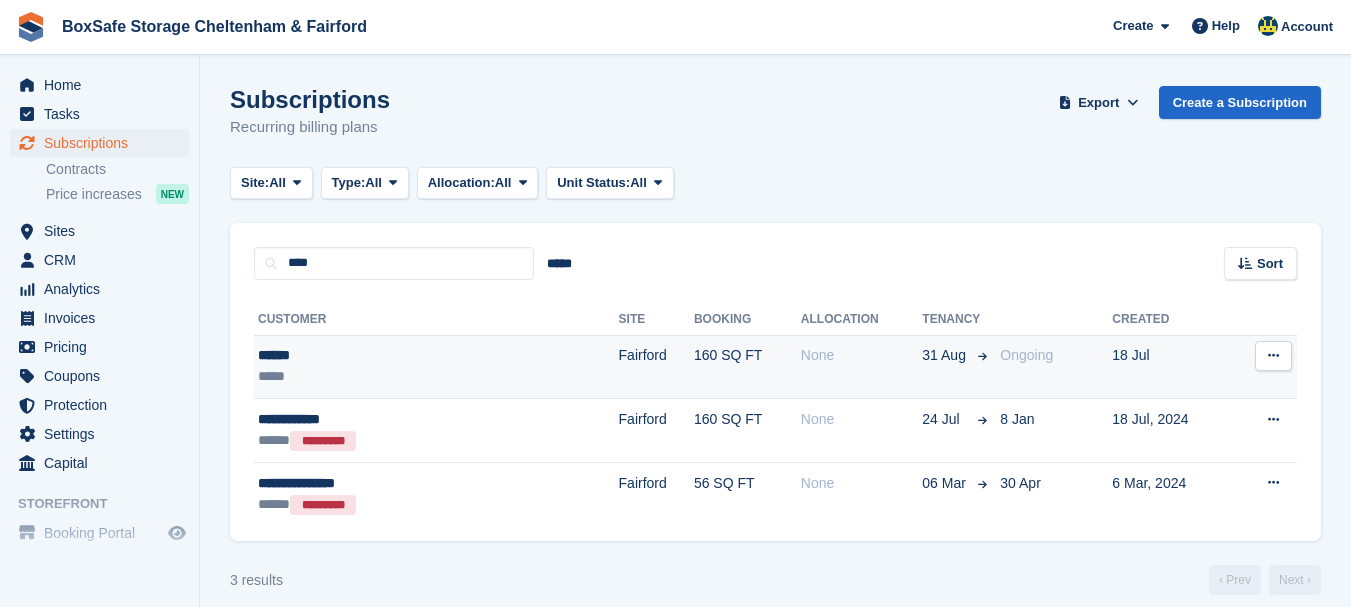 click on "******" at bounding box center (372, 355) 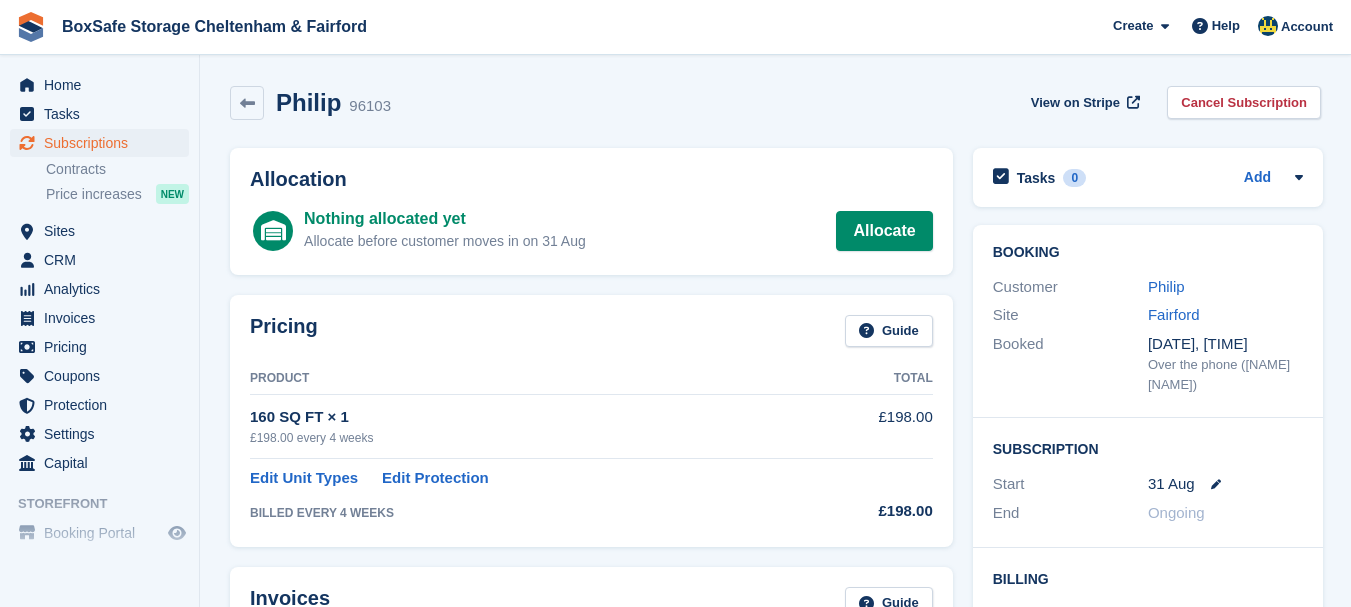 scroll, scrollTop: 0, scrollLeft: 0, axis: both 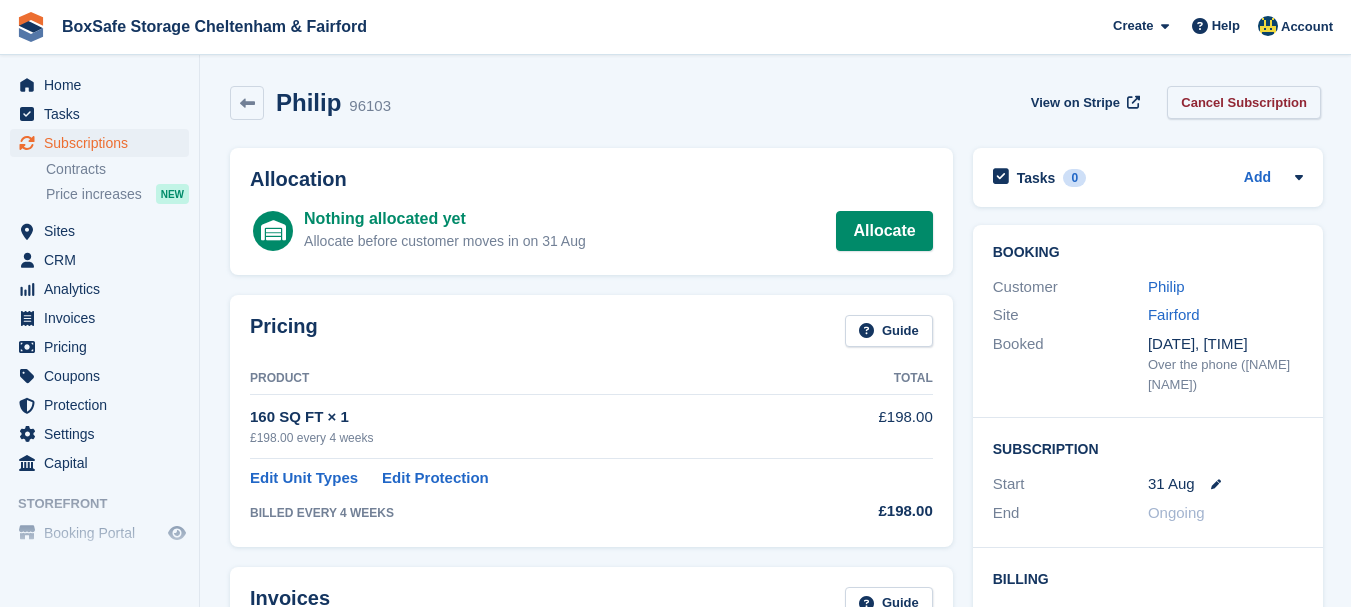 click on "Cancel Subscription" at bounding box center [1244, 102] 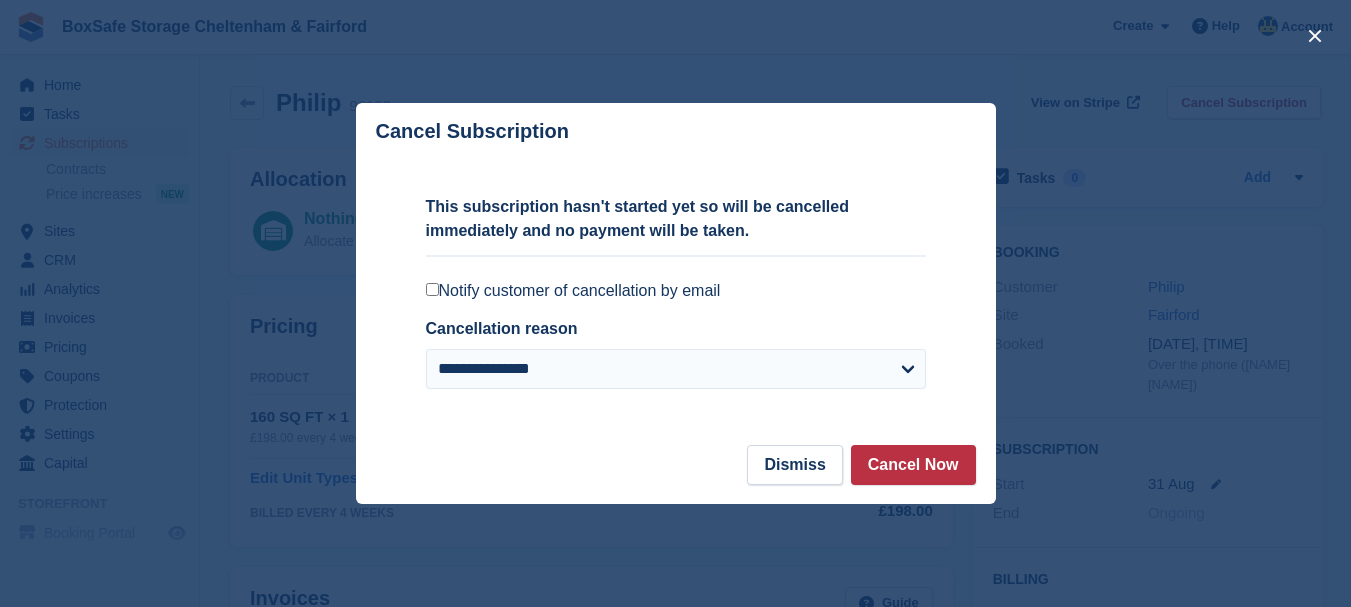 click on "Notify customer of cancellation by email" at bounding box center (676, 291) 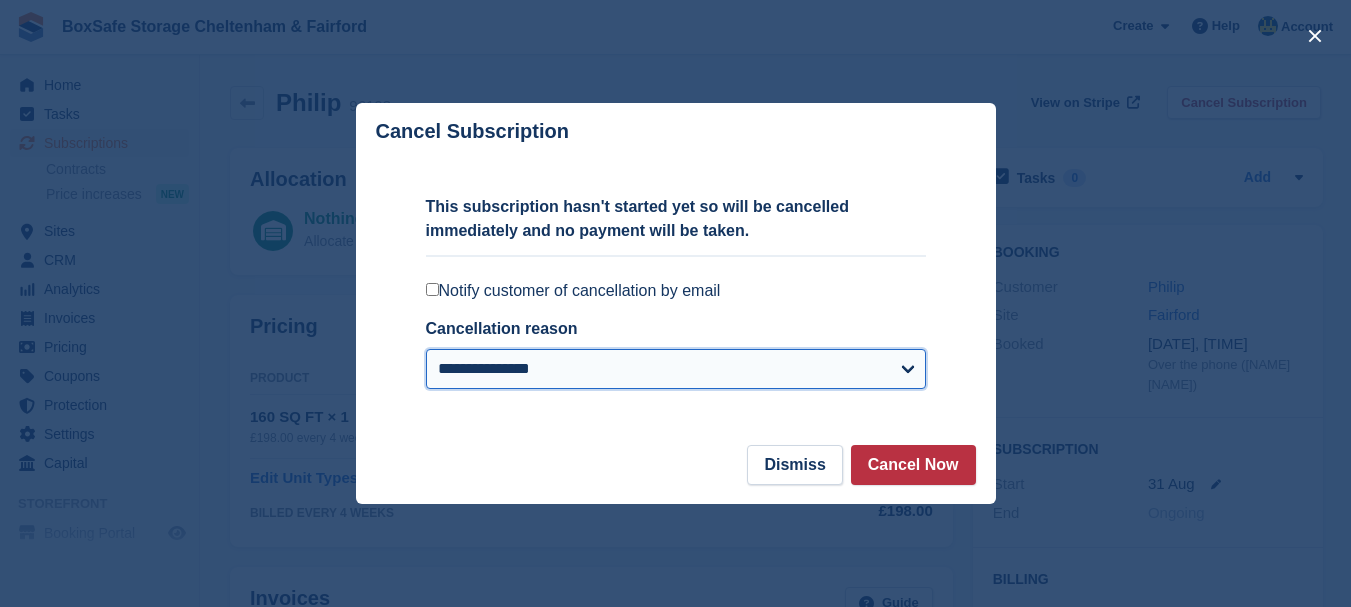 click on "**********" at bounding box center (676, 369) 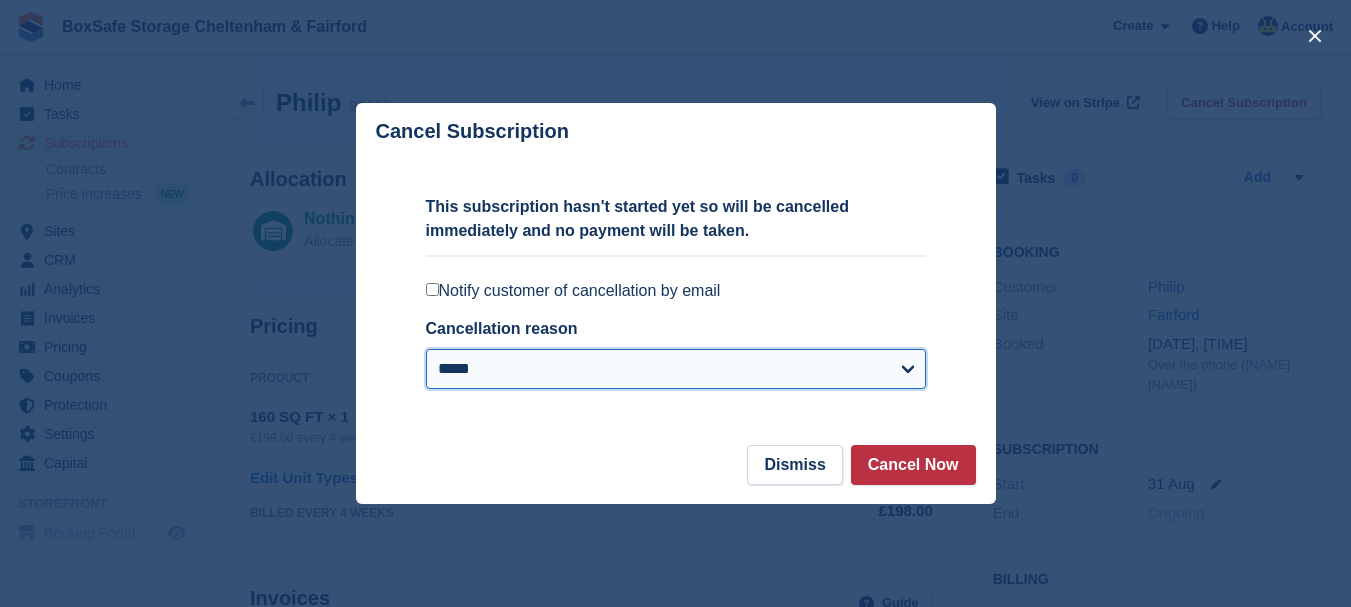 click on "**********" at bounding box center (676, 369) 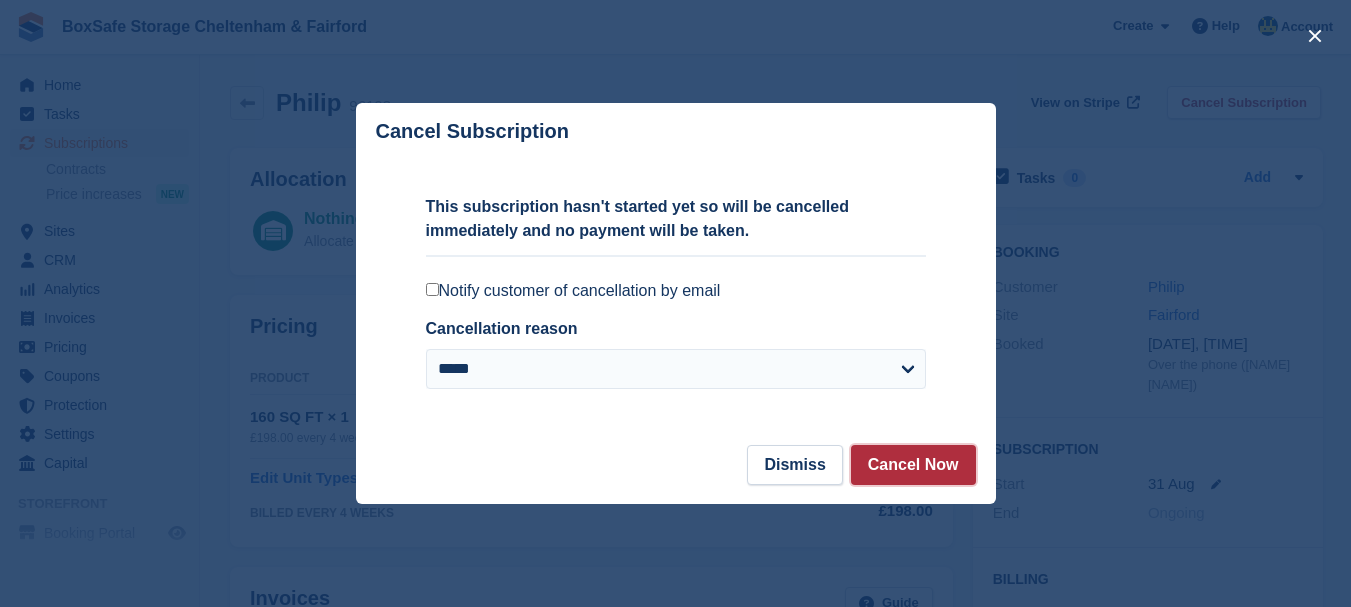 click on "Cancel Now" at bounding box center (913, 465) 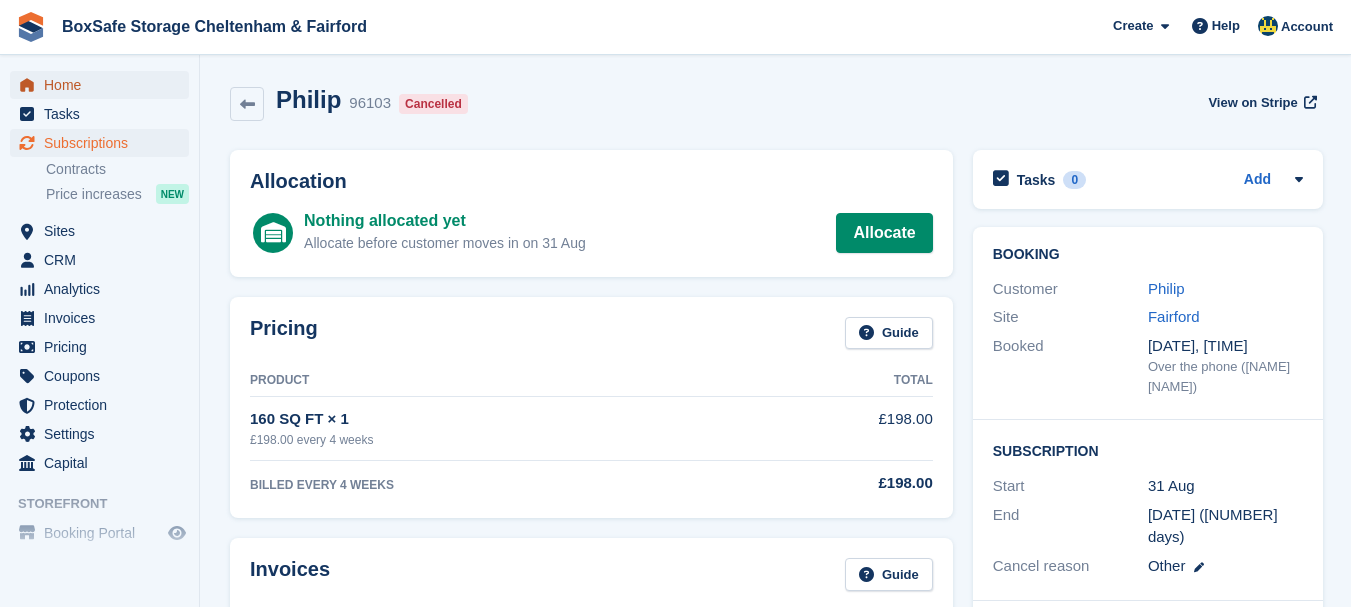 click on "Home" at bounding box center [104, 85] 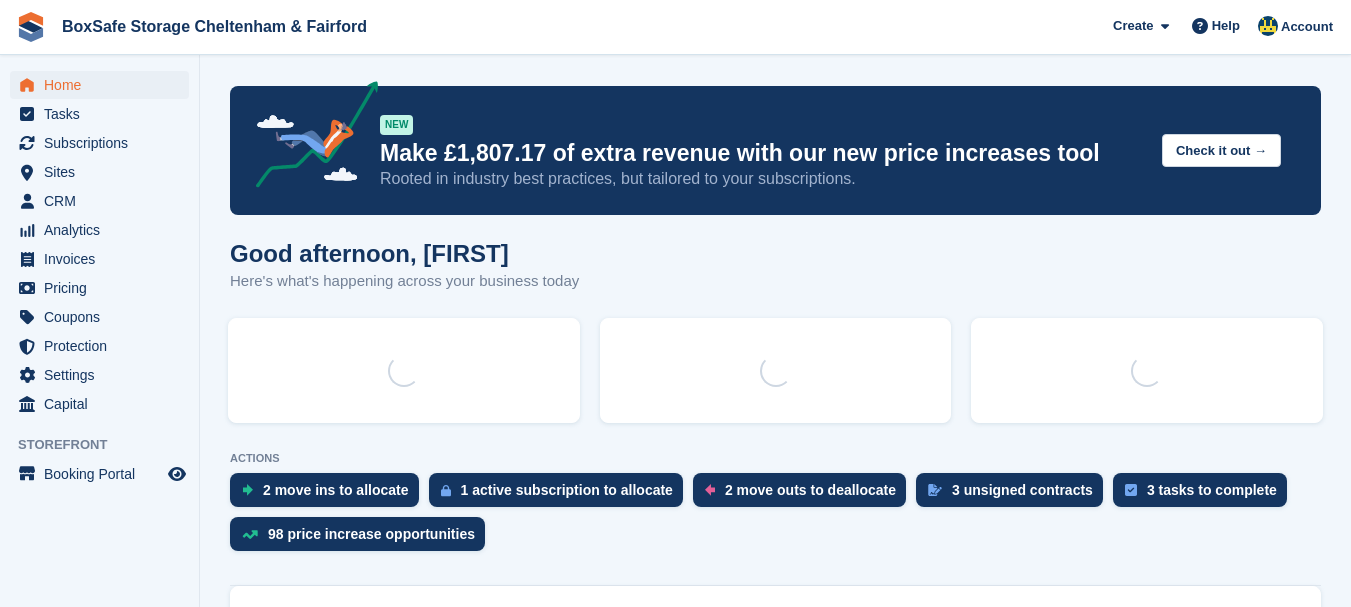 scroll, scrollTop: 0, scrollLeft: 0, axis: both 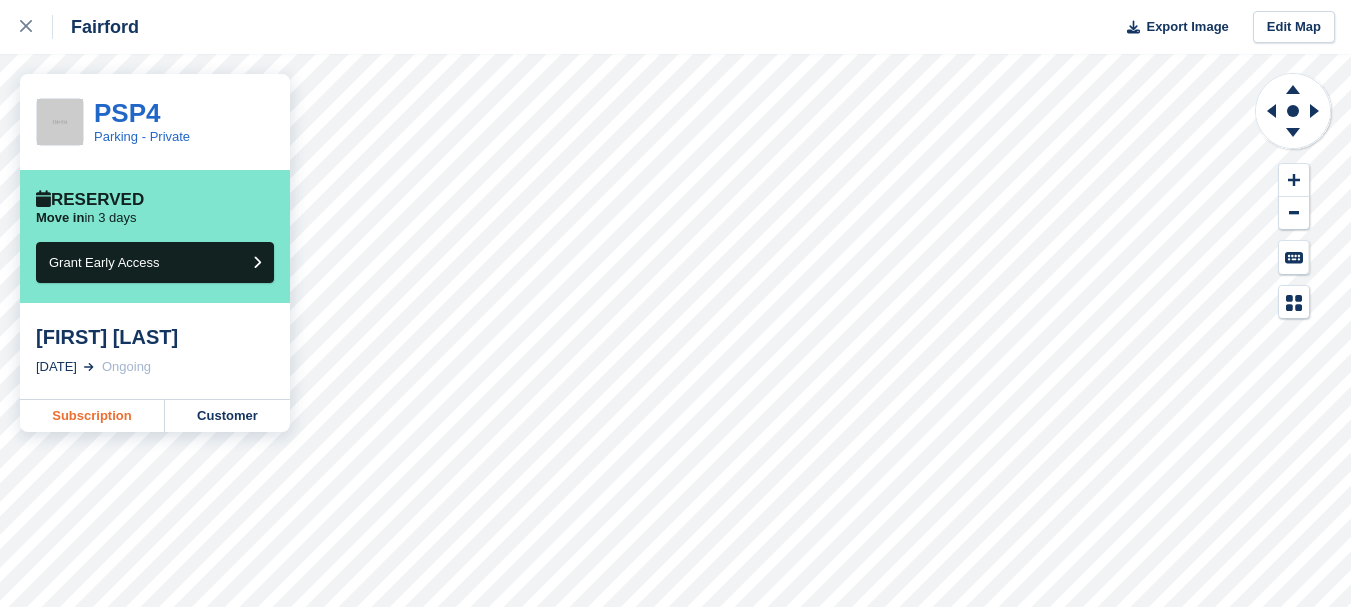 click on "Subscription" at bounding box center (92, 416) 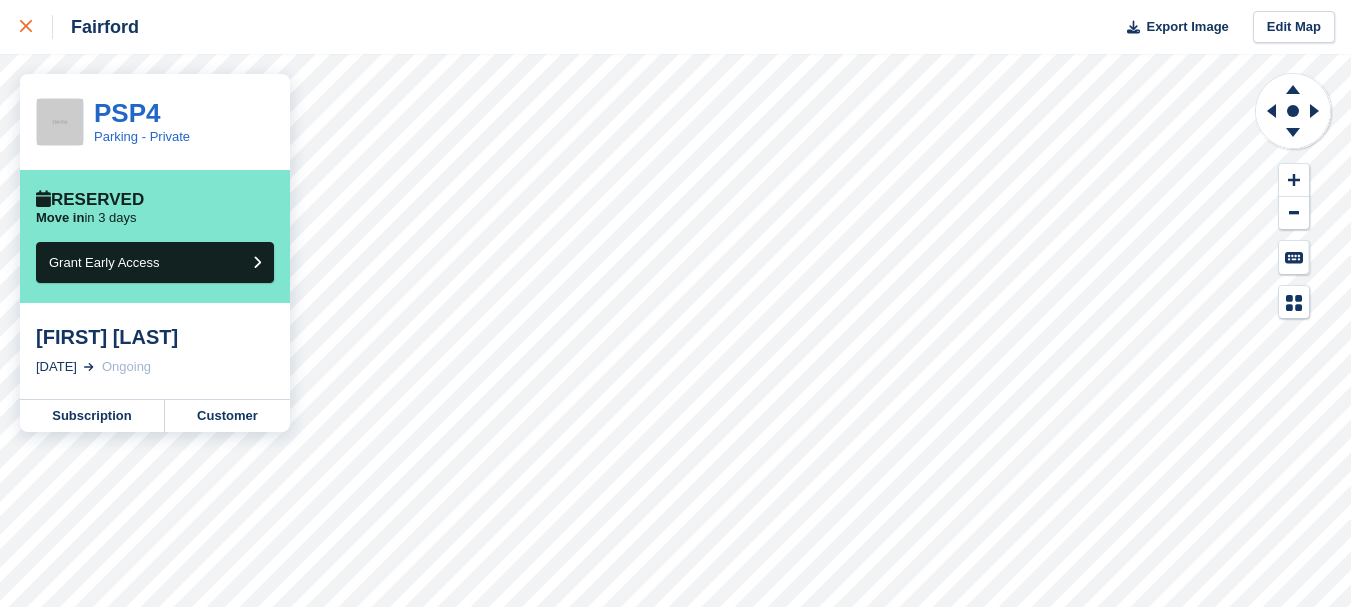 click at bounding box center [36, 27] 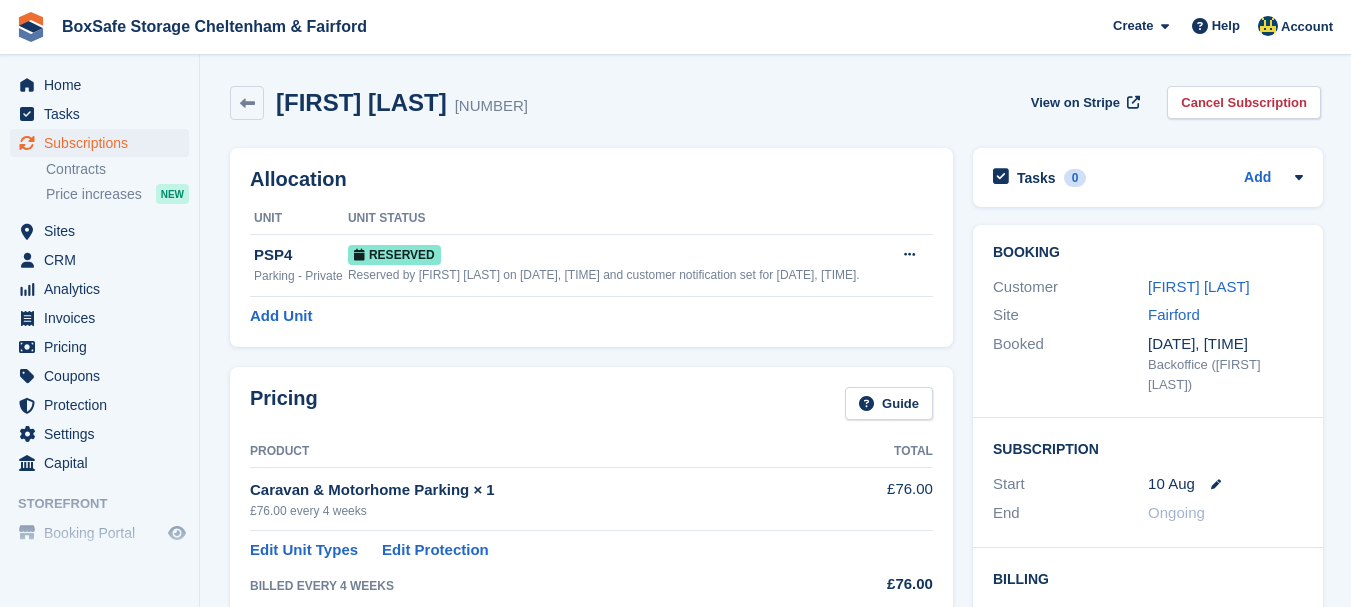 scroll, scrollTop: 0, scrollLeft: 0, axis: both 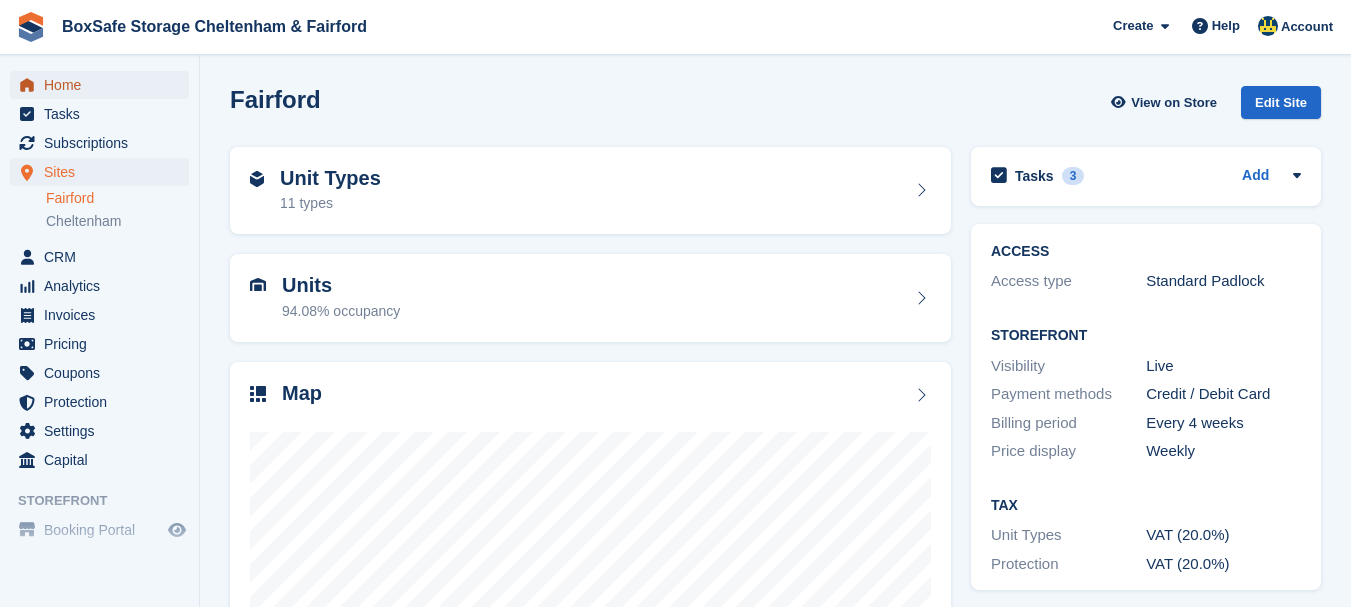 click on "Home" at bounding box center (104, 85) 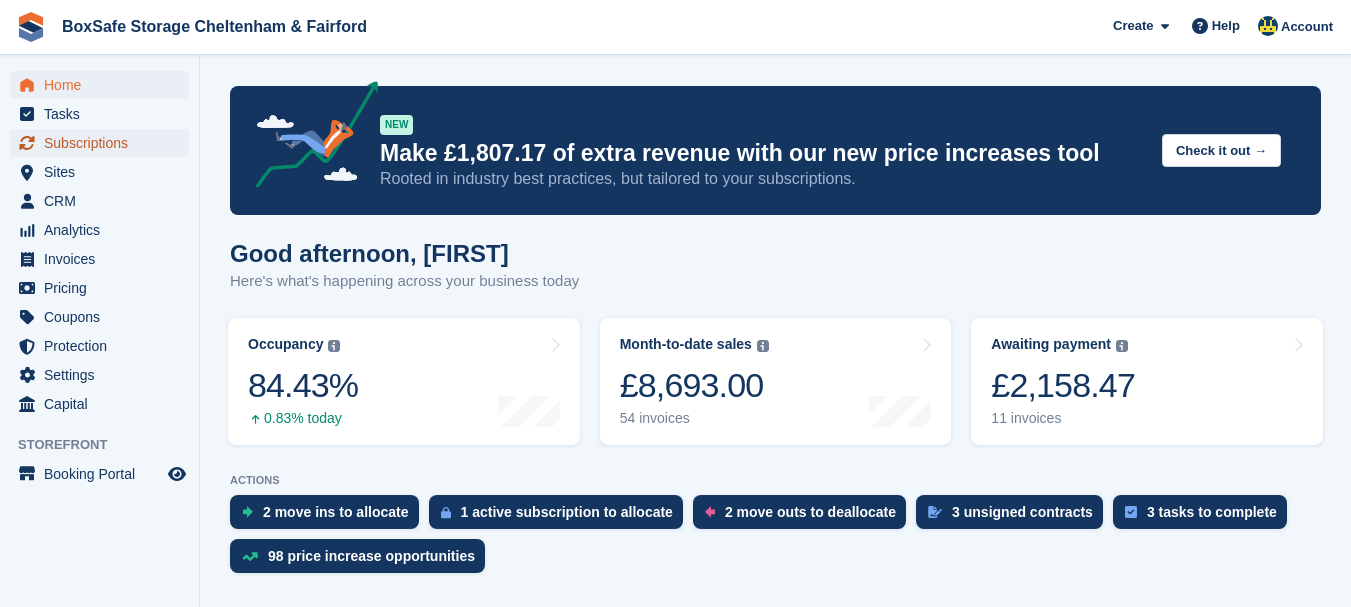 click on "Subscriptions" at bounding box center (104, 143) 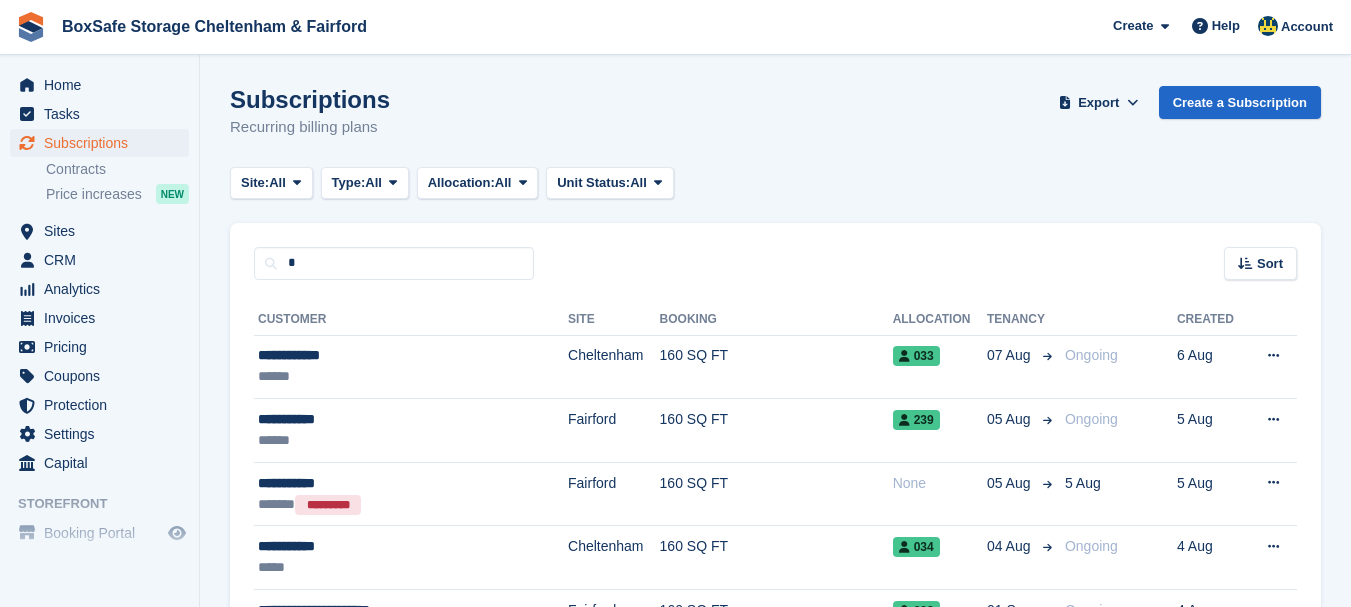 scroll, scrollTop: 0, scrollLeft: 0, axis: both 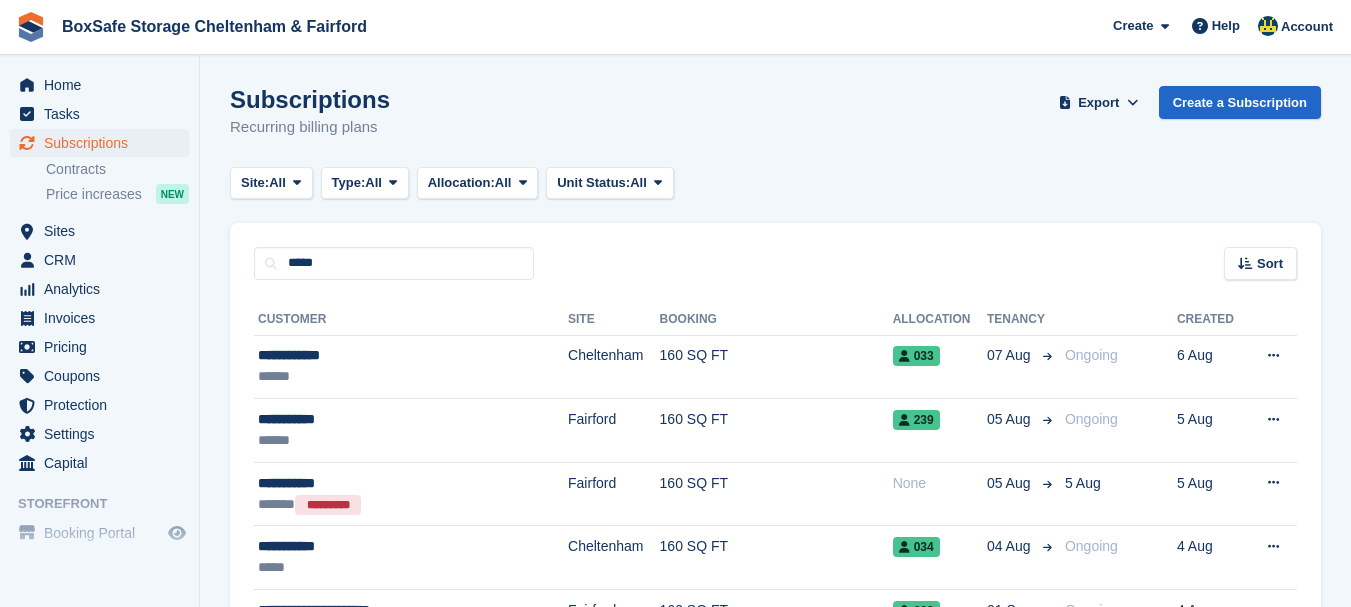 type on "*****" 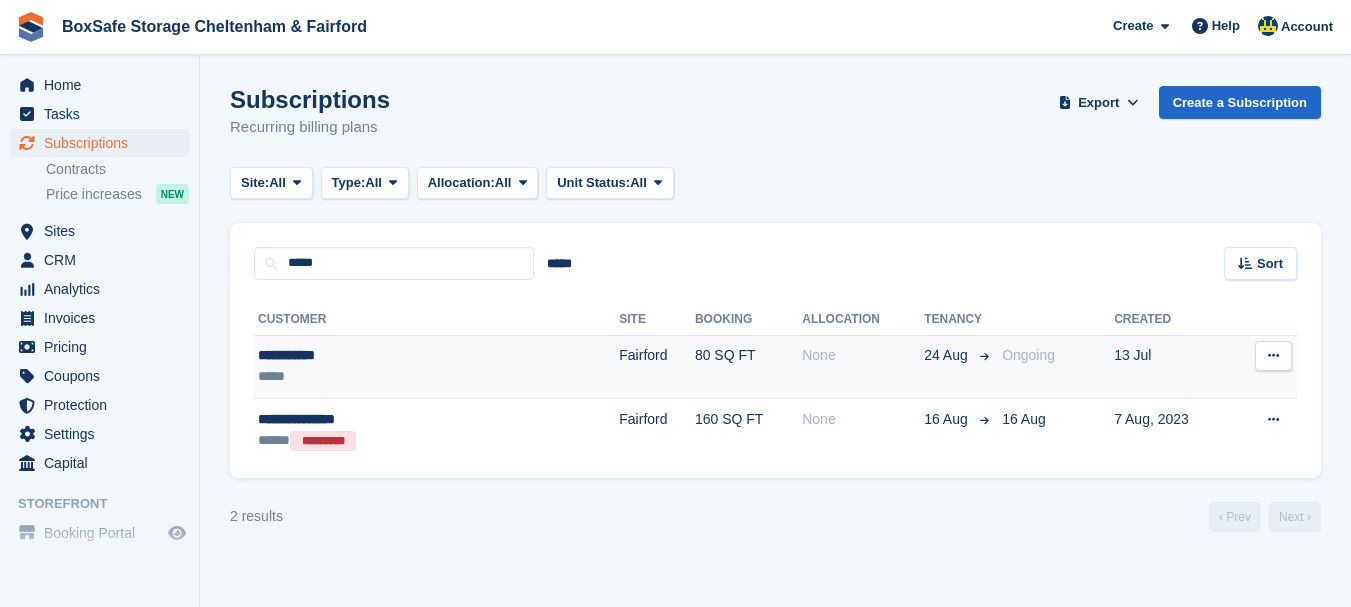 click on "**********" at bounding box center [372, 355] 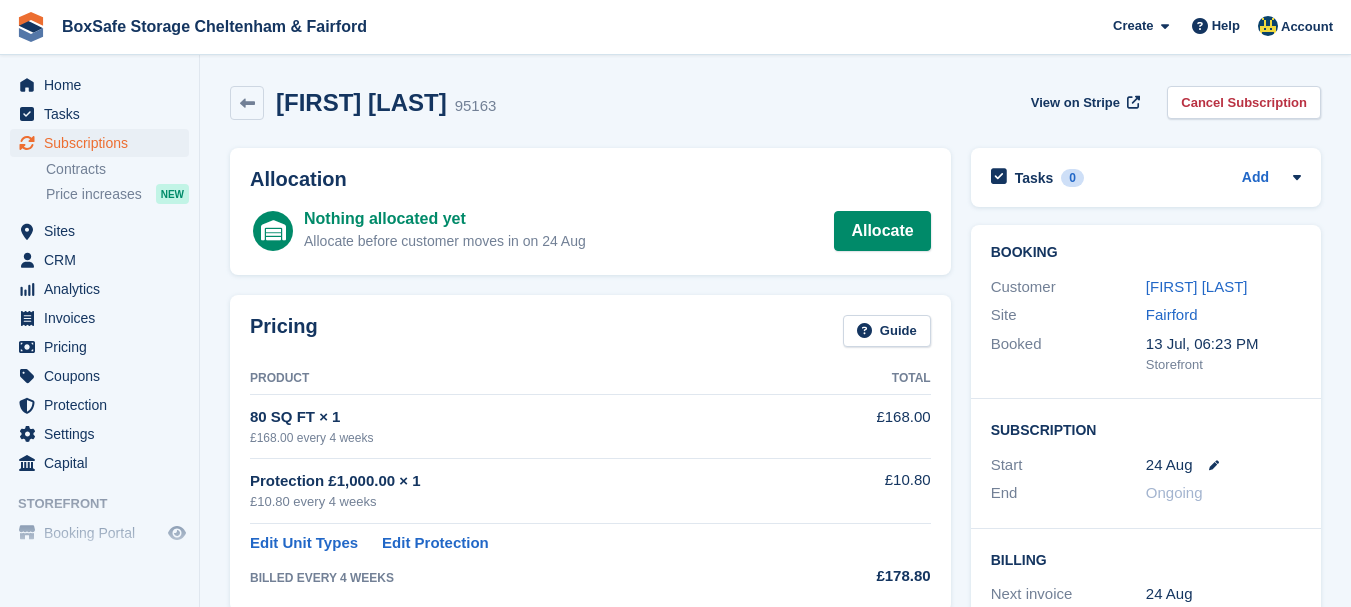 scroll, scrollTop: 0, scrollLeft: 0, axis: both 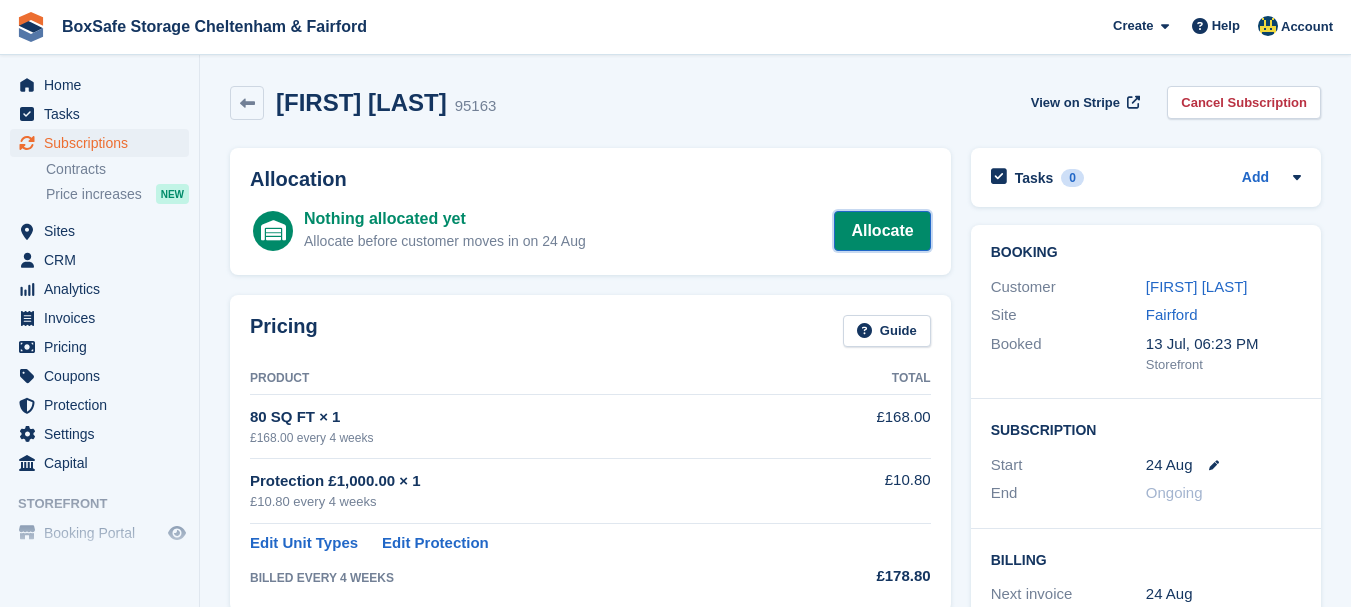 click on "Allocate" at bounding box center (882, 231) 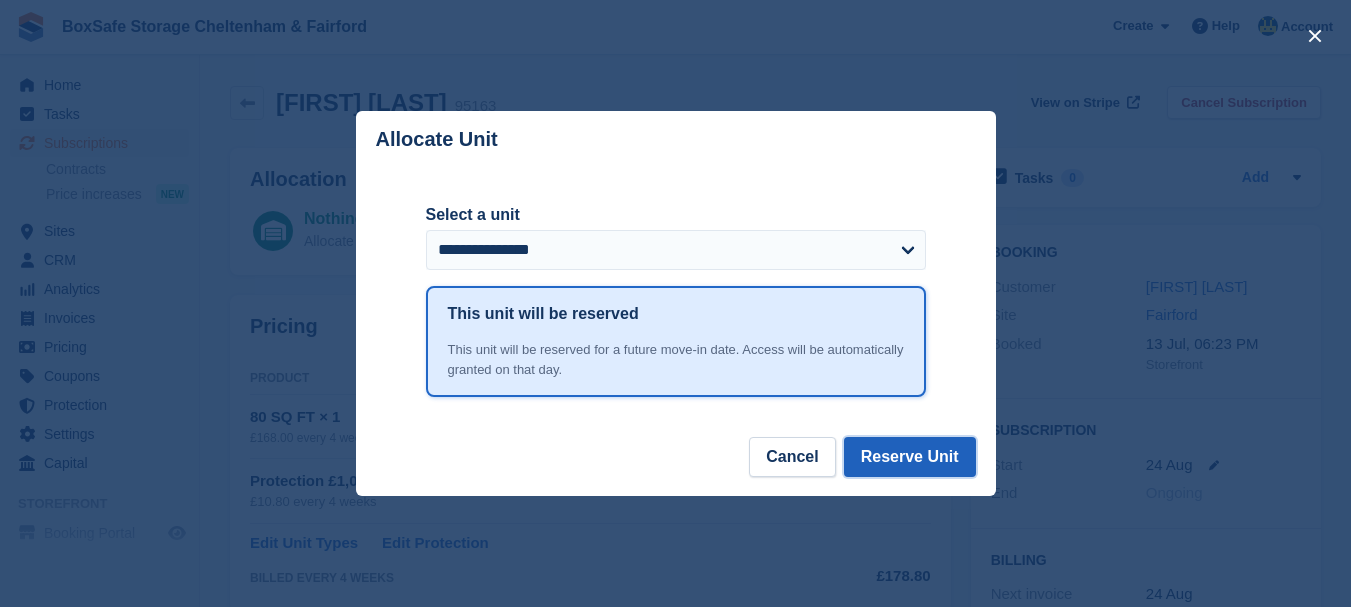 click on "Reserve Unit" at bounding box center [910, 457] 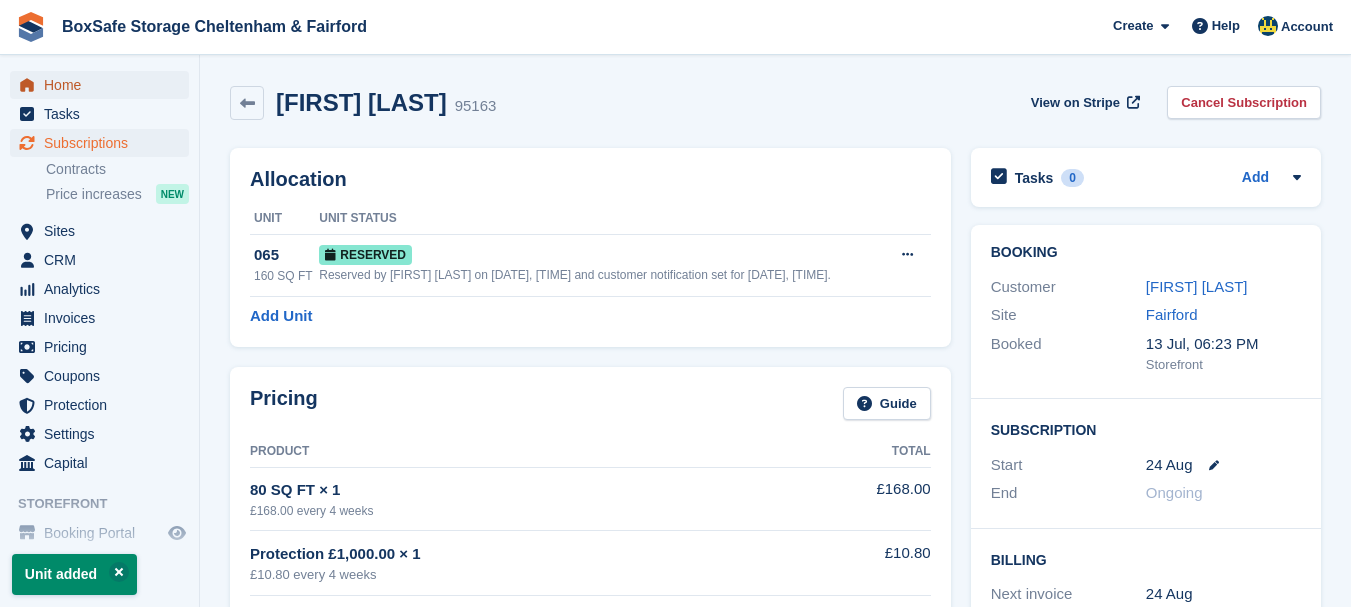 click on "Home" at bounding box center [99, 85] 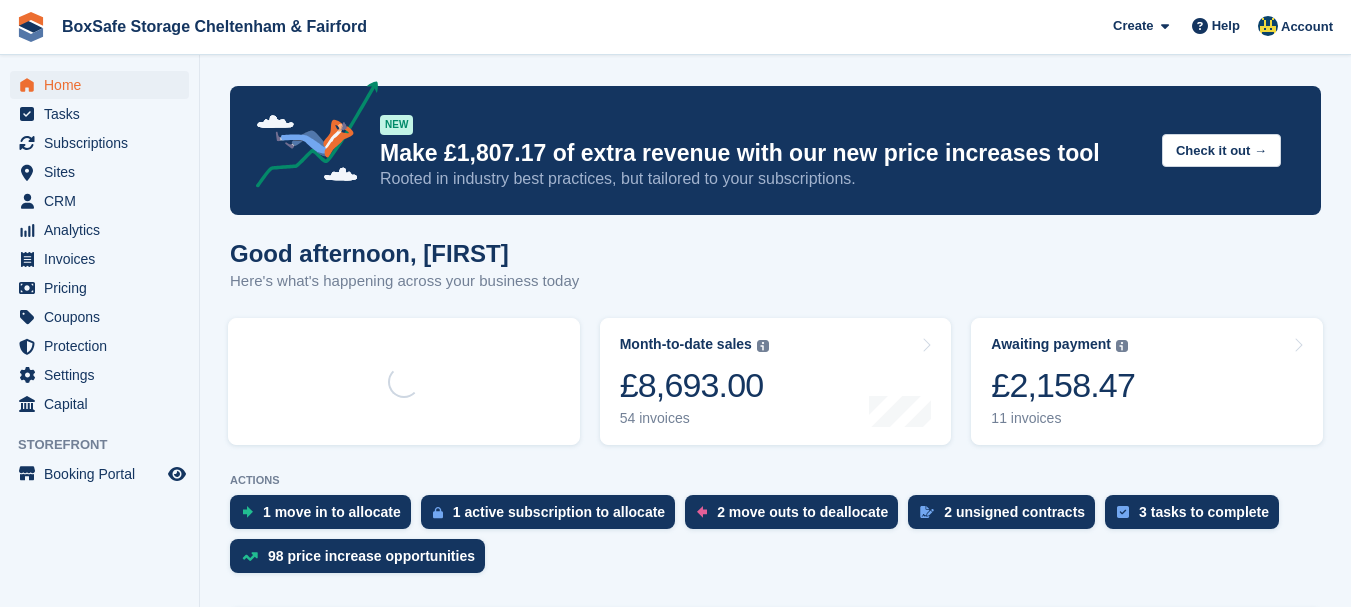 scroll, scrollTop: 0, scrollLeft: 0, axis: both 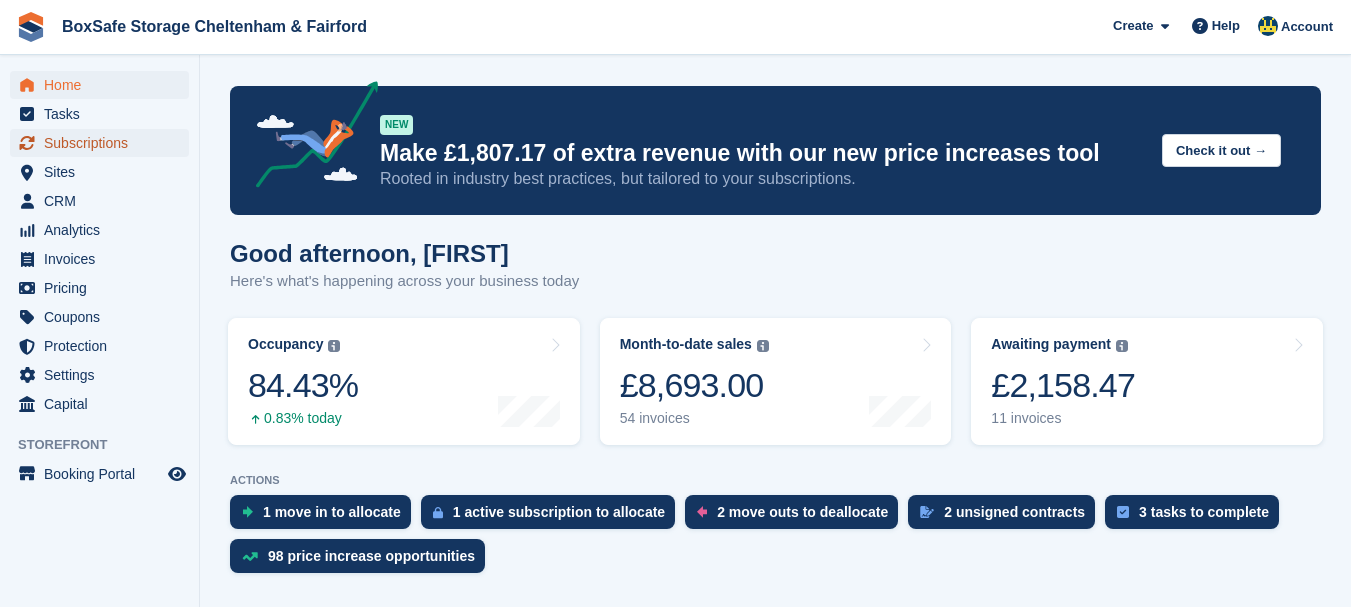 click on "Subscriptions" at bounding box center (104, 143) 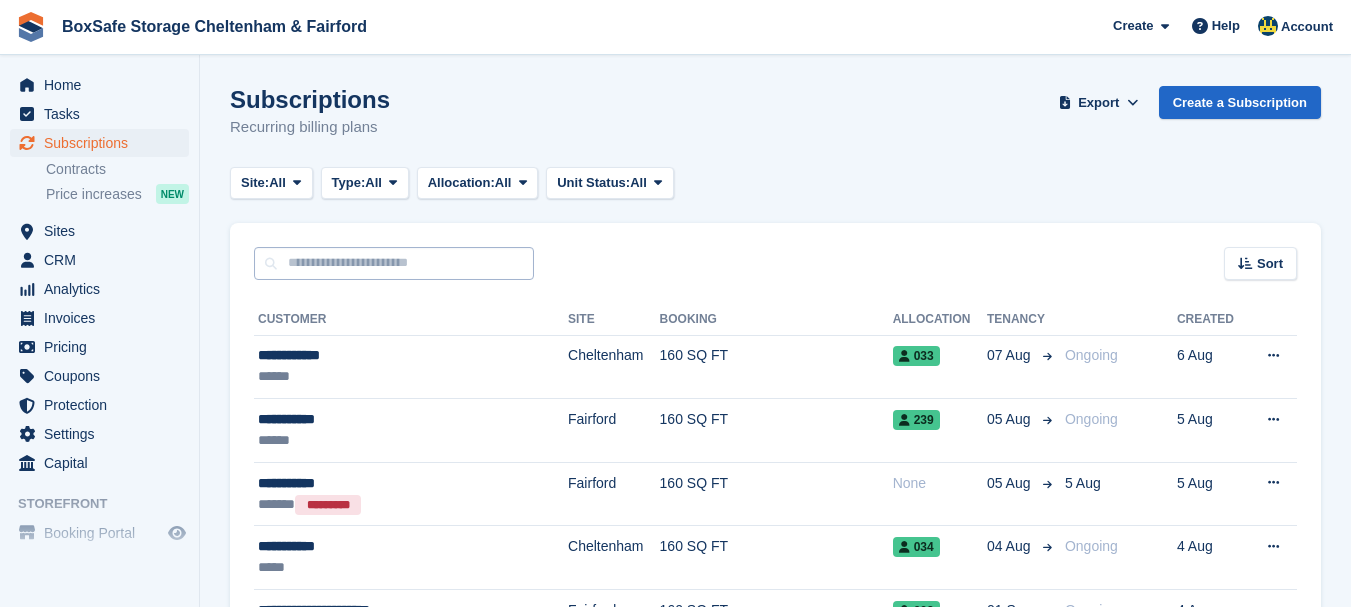 scroll, scrollTop: 0, scrollLeft: 0, axis: both 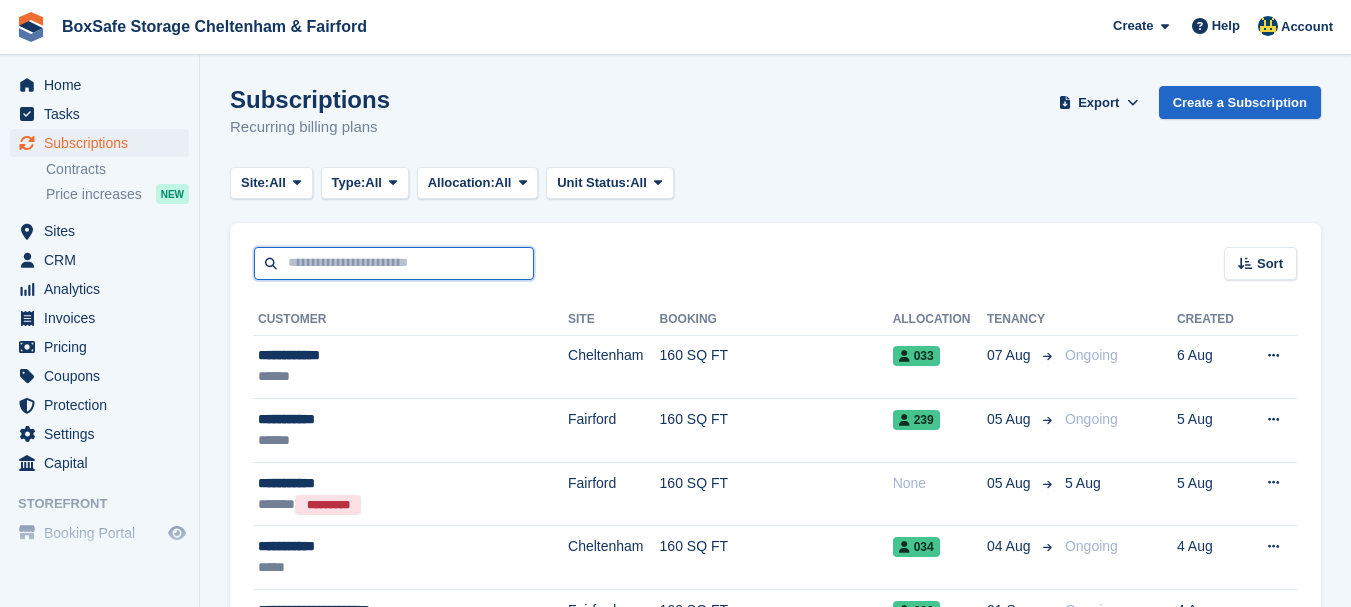 click at bounding box center (394, 263) 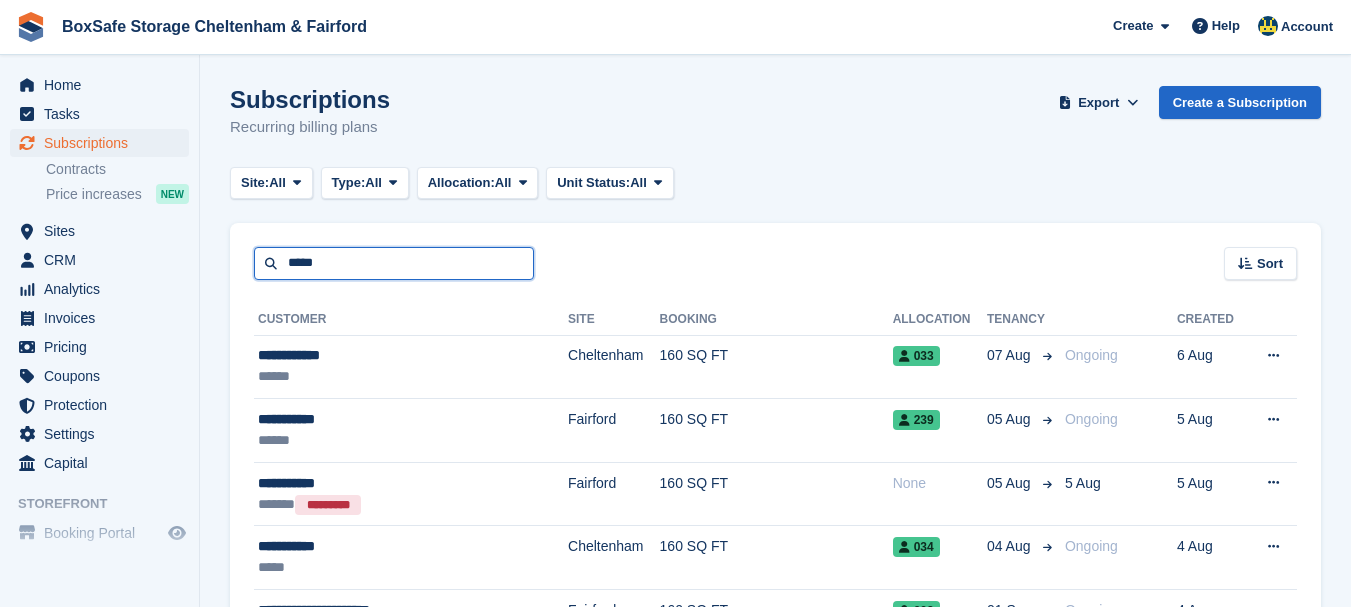 type on "*****" 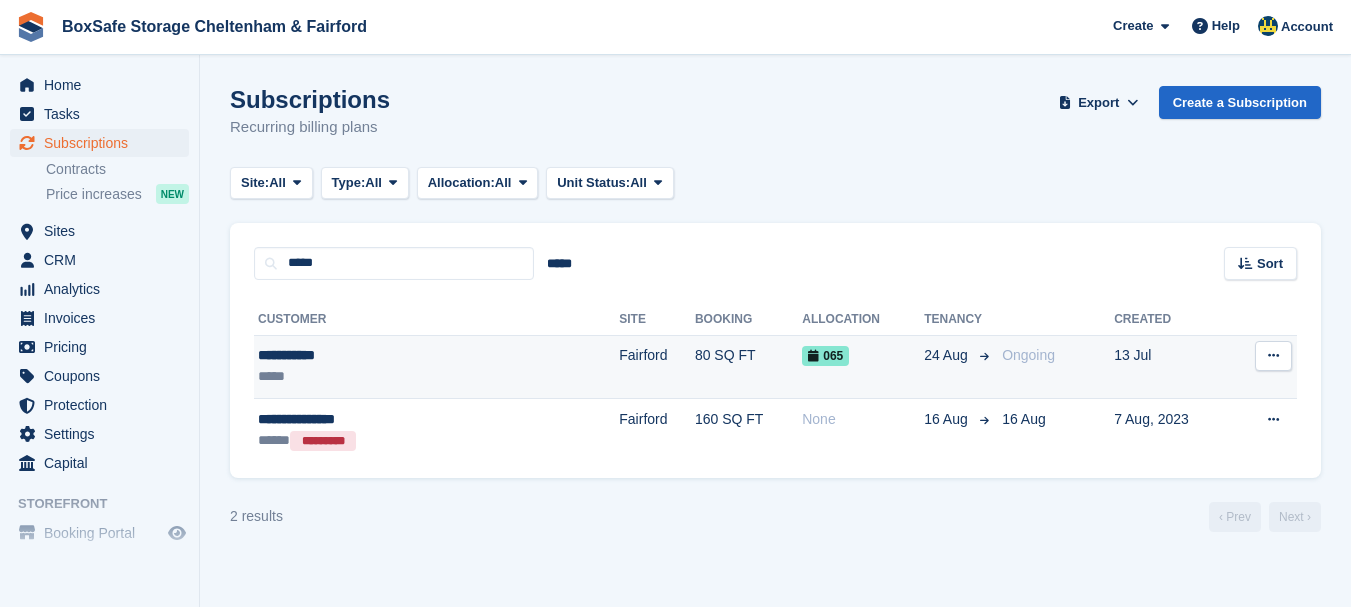 click on "**********" at bounding box center (372, 355) 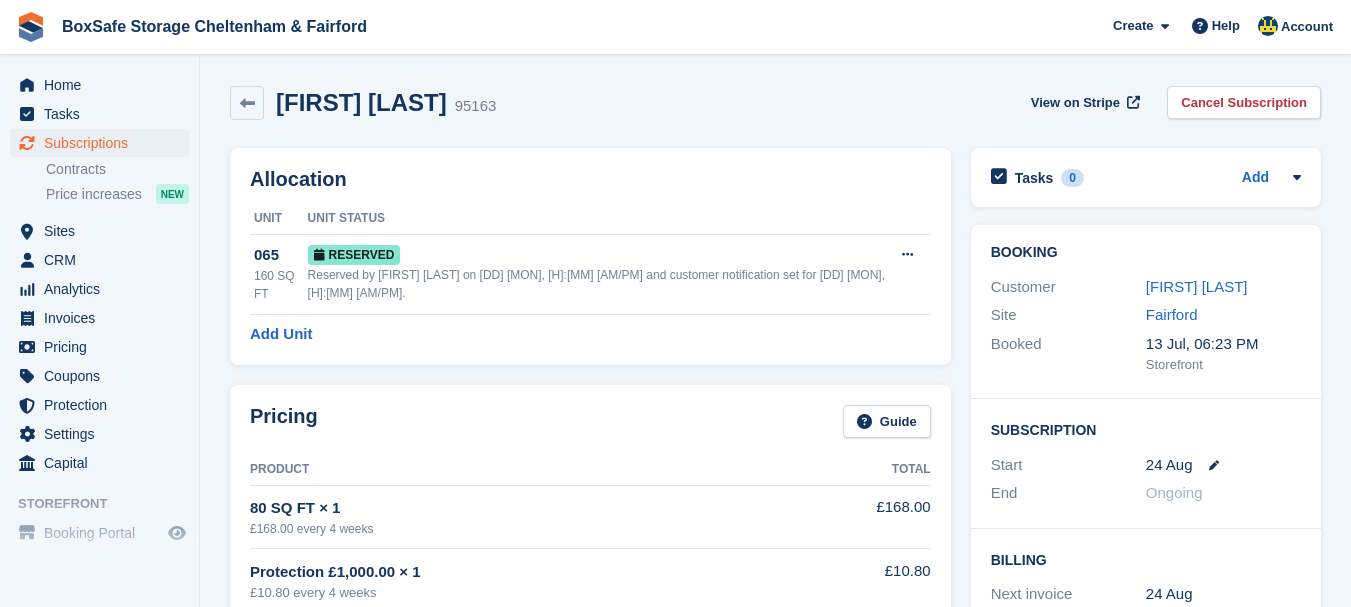 scroll, scrollTop: 0, scrollLeft: 0, axis: both 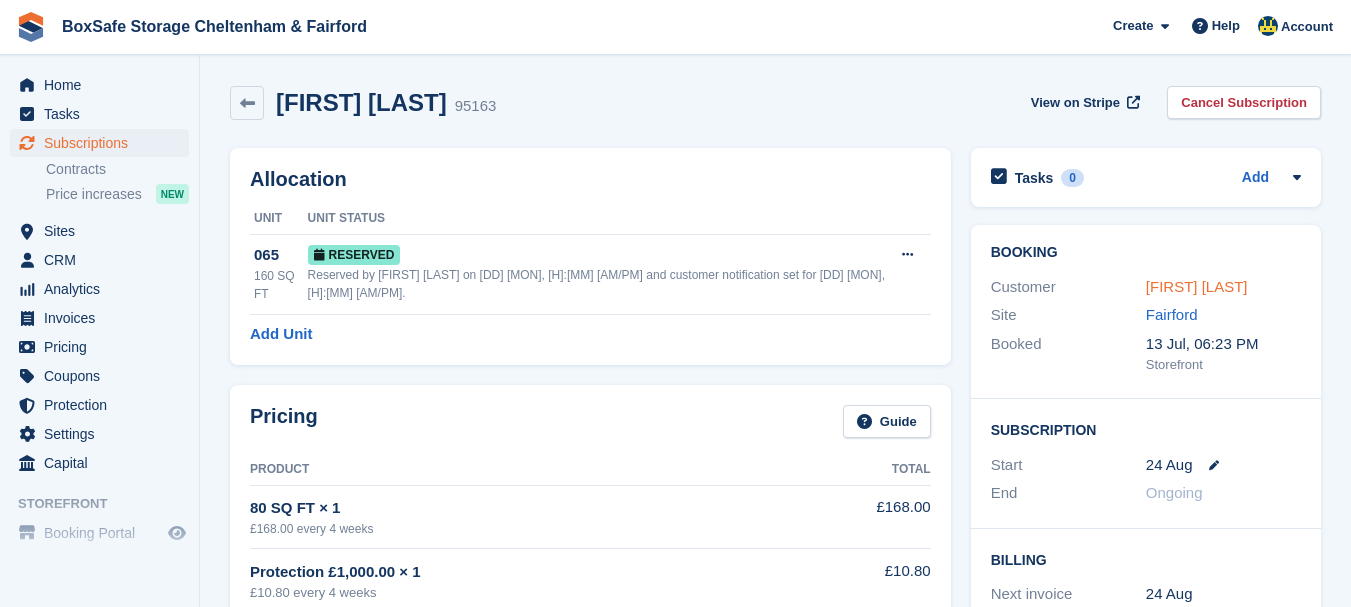 click on "[FIRST] [LAST]" at bounding box center (1197, 286) 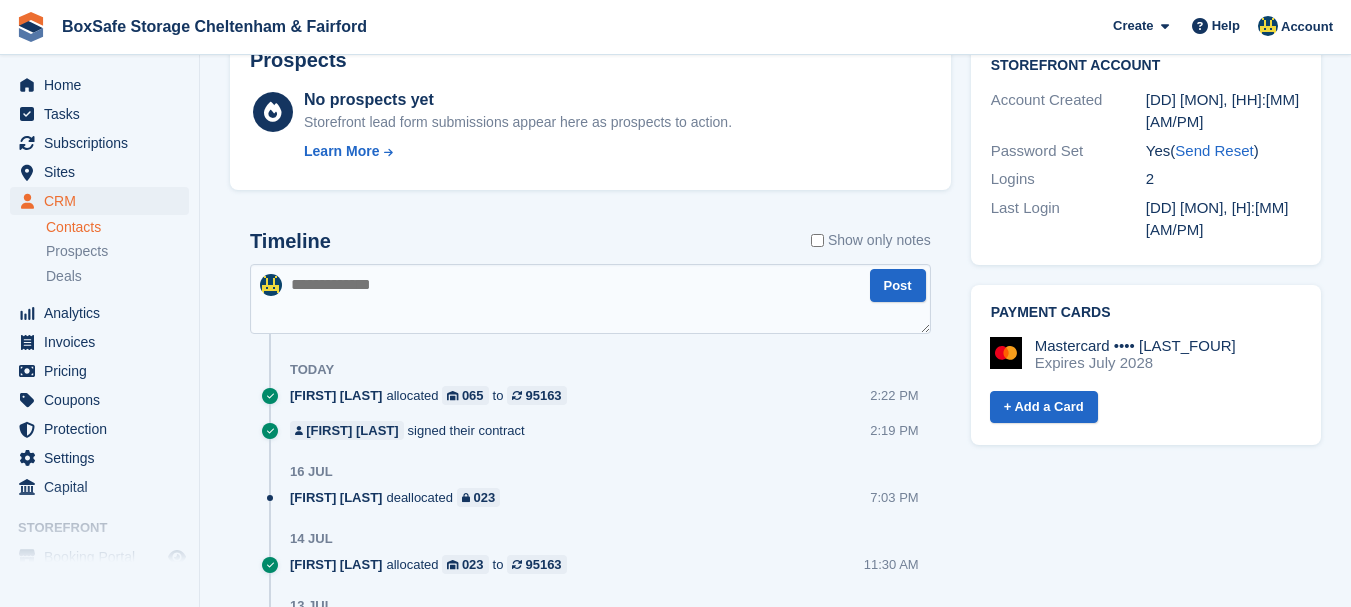 scroll, scrollTop: 51, scrollLeft: 0, axis: vertical 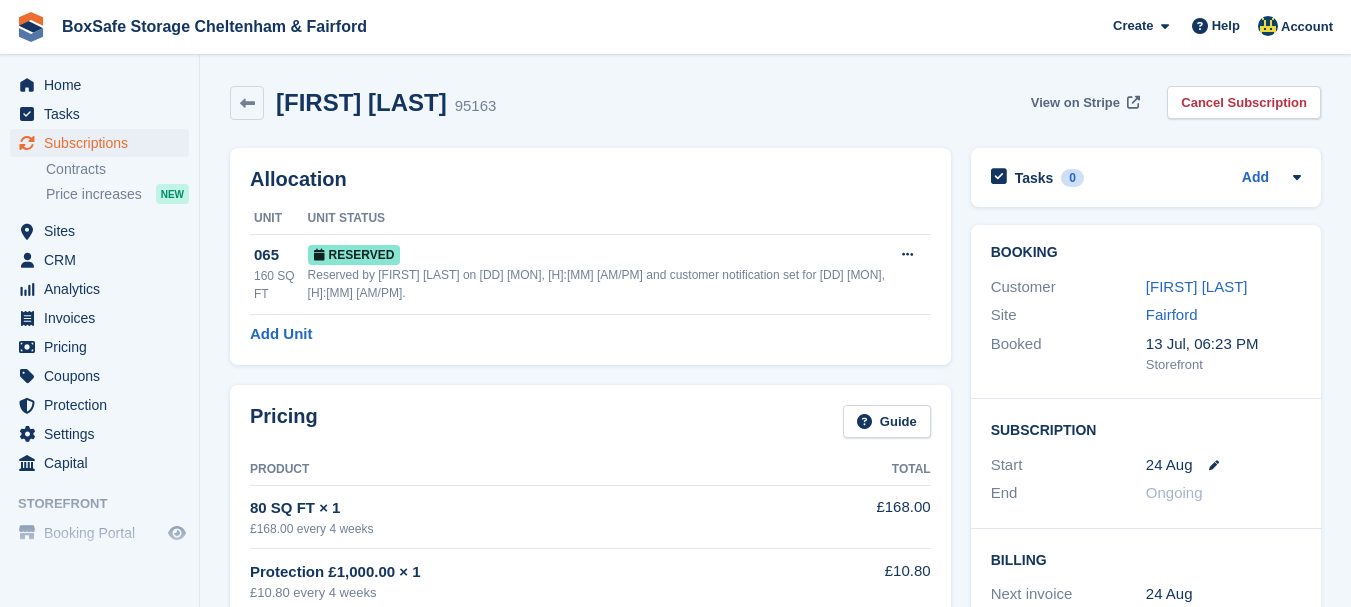 click on "View on Stripe" at bounding box center [1075, 103] 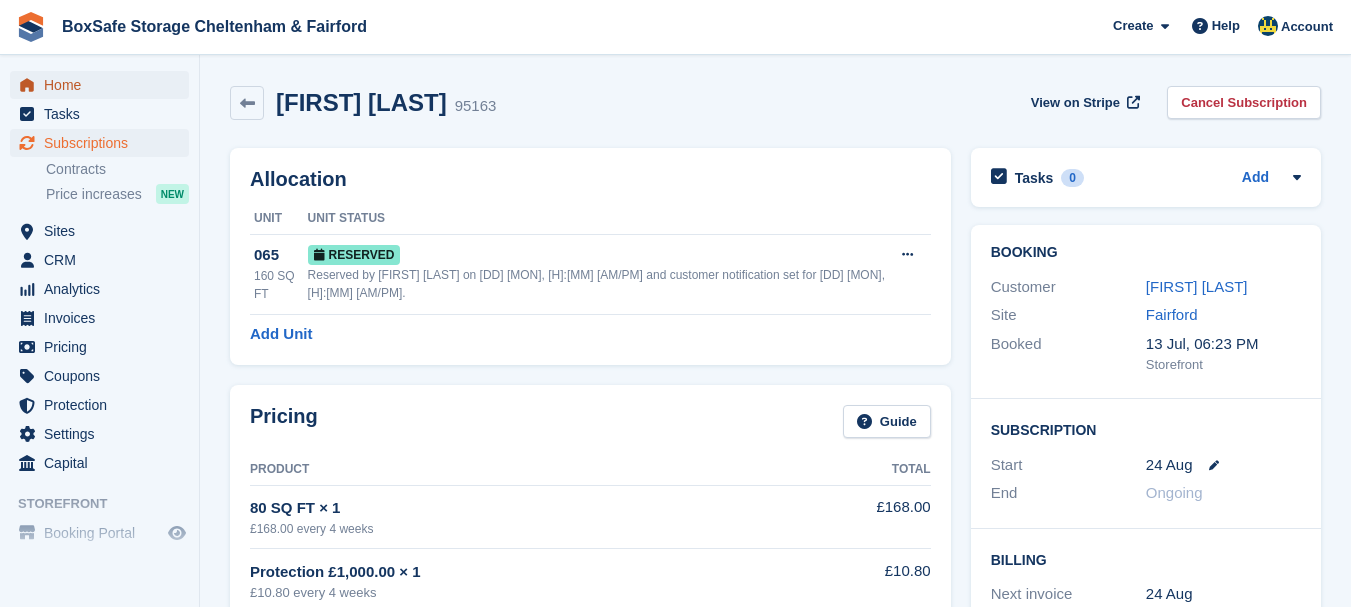 click on "Home" at bounding box center [104, 85] 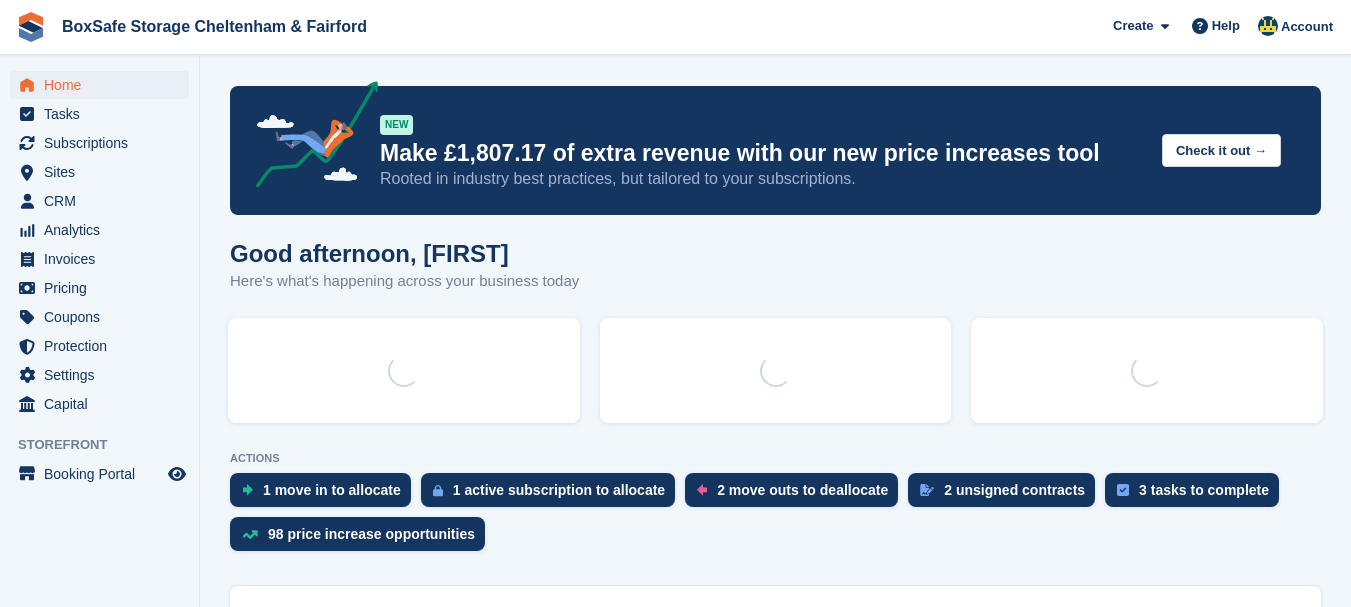 scroll, scrollTop: 0, scrollLeft: 0, axis: both 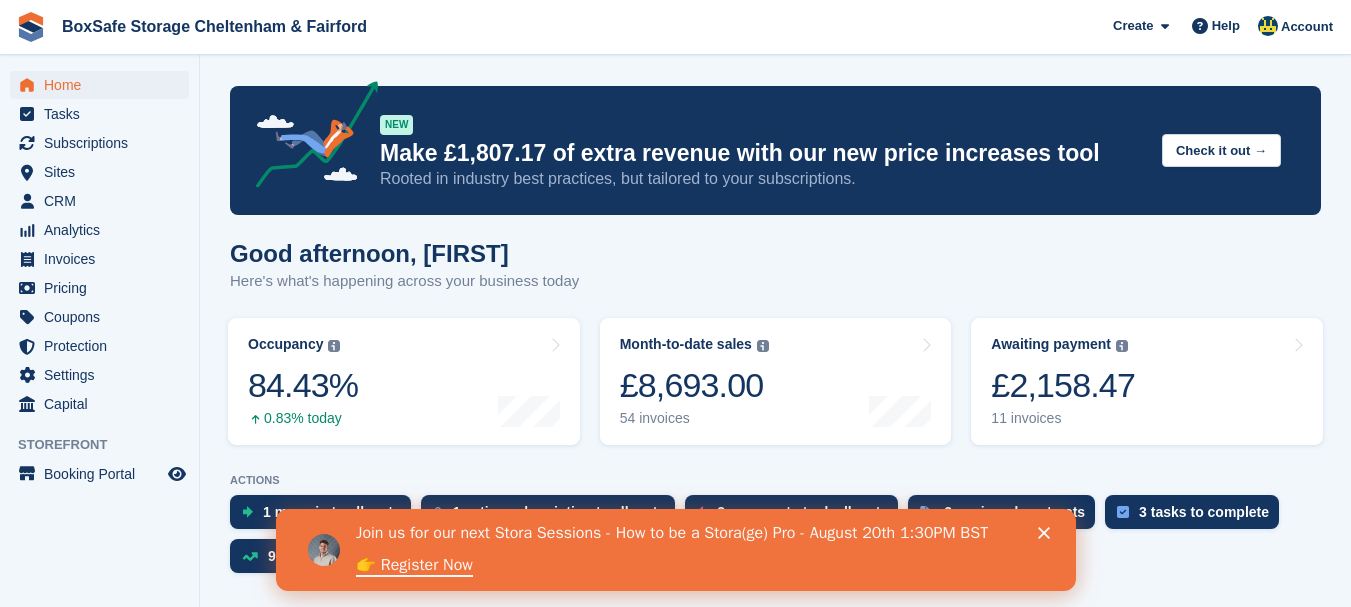 click on "Join us for our next Stora Sessions - How to be a Stora(ge) Pro - August 20th 1:30PM BST  👉 Register Now" at bounding box center [699, 550] 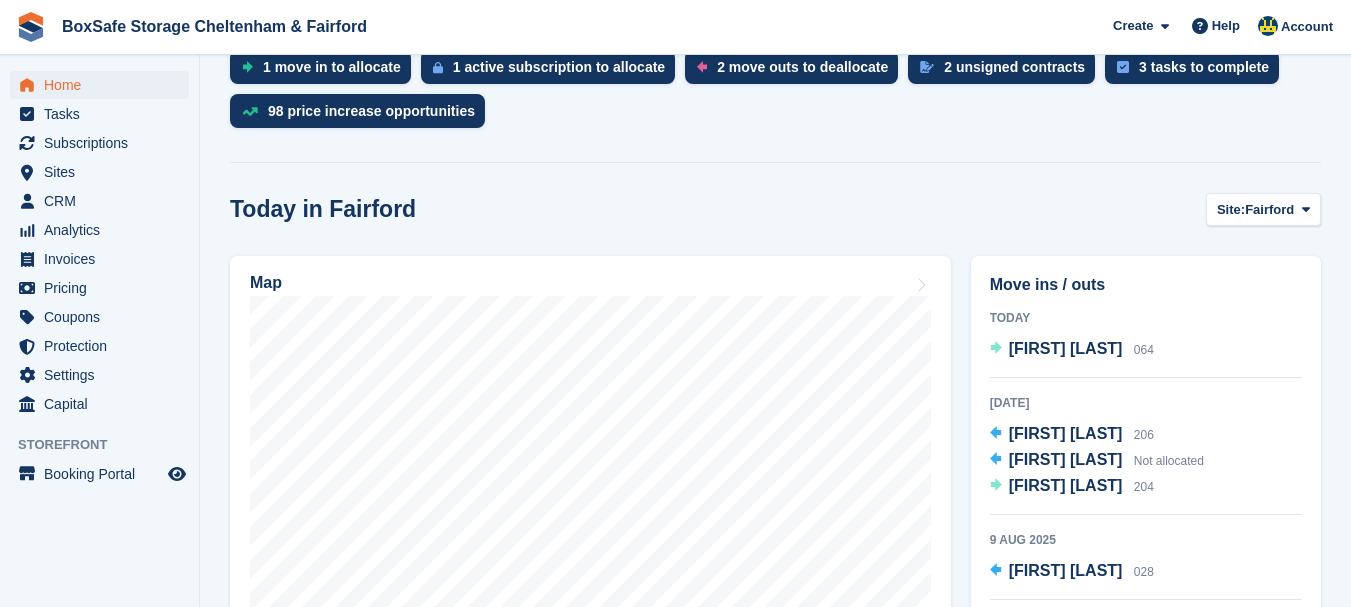 scroll, scrollTop: 507, scrollLeft: 0, axis: vertical 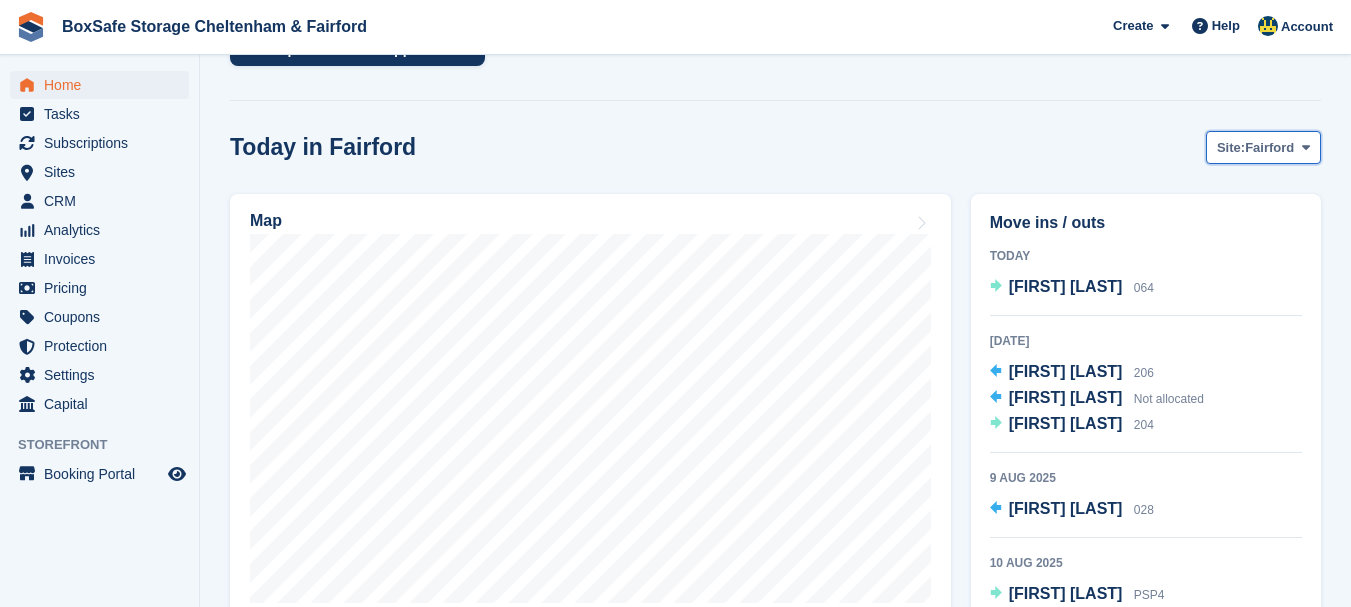 click on "Fairford" at bounding box center (1269, 148) 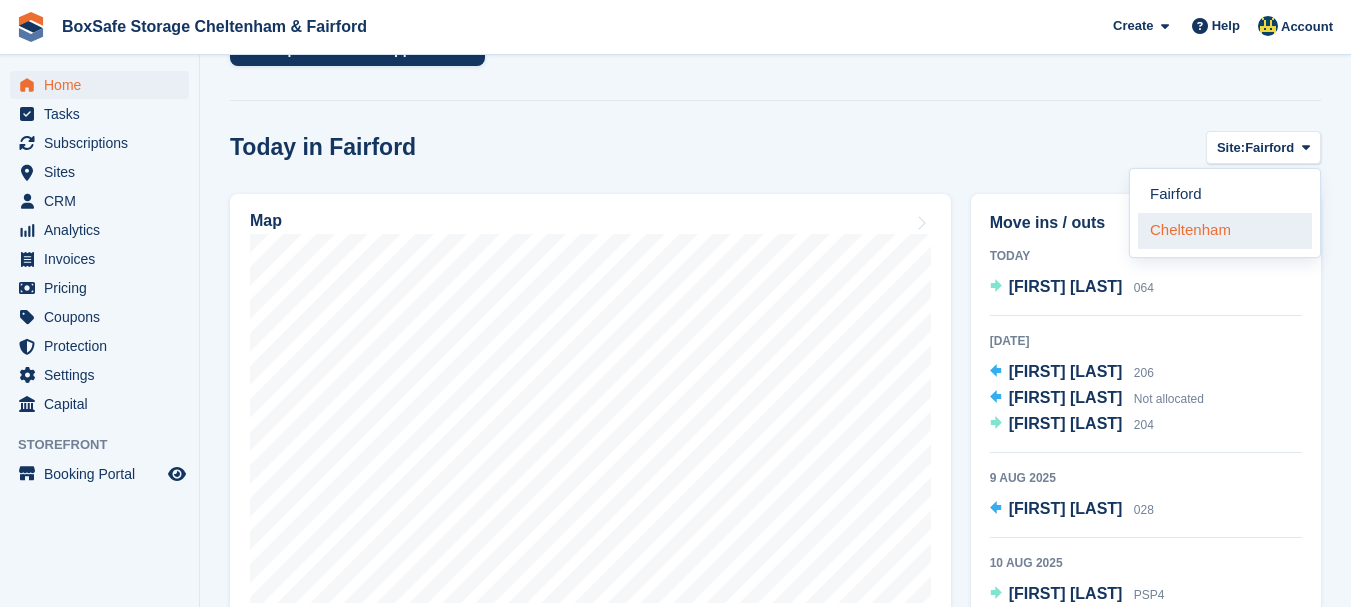 click on "Cheltenham" at bounding box center [1225, 231] 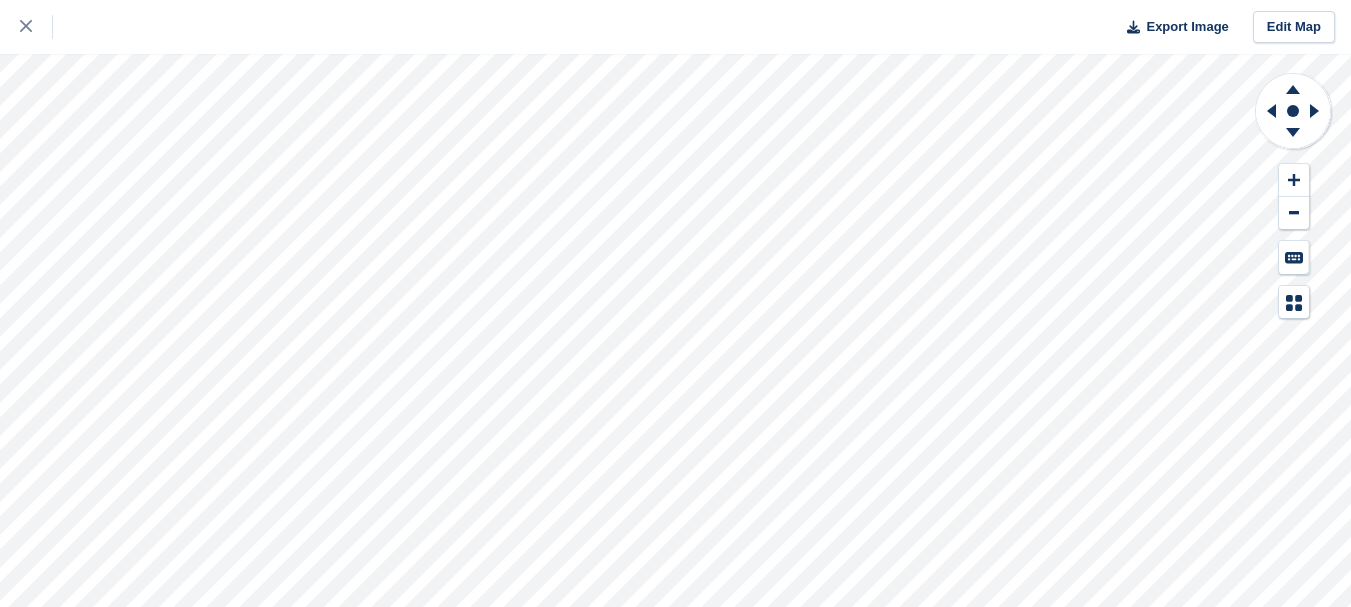 scroll, scrollTop: 0, scrollLeft: 0, axis: both 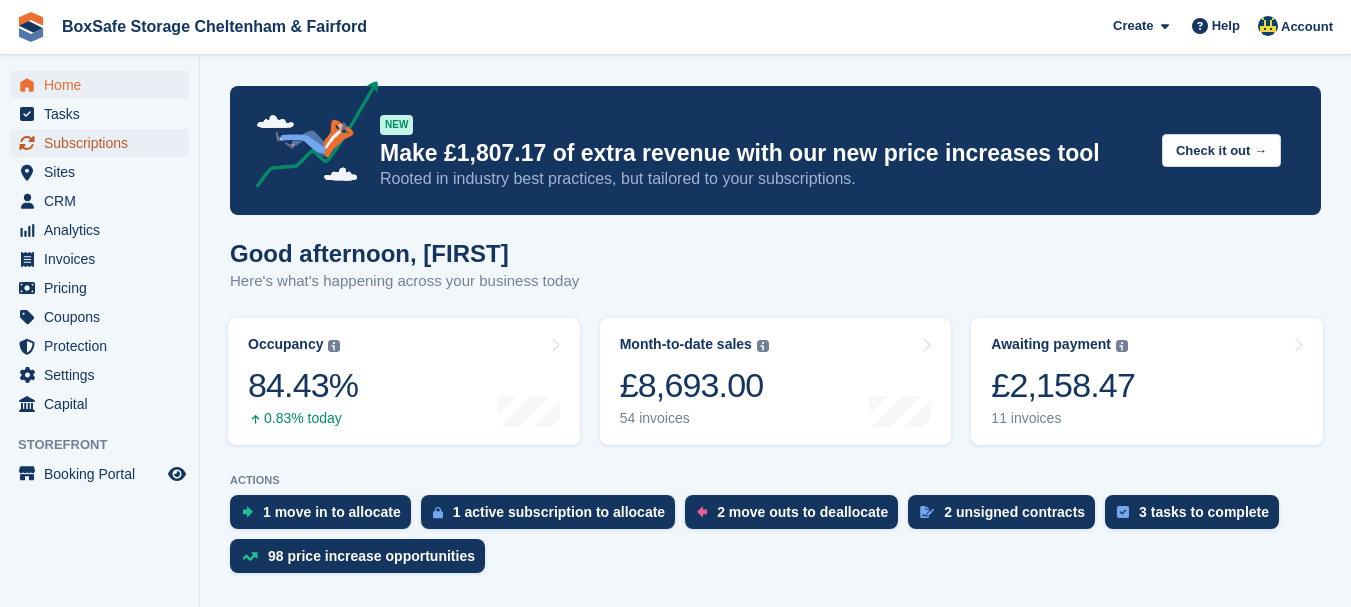 click on "Subscriptions" at bounding box center [104, 143] 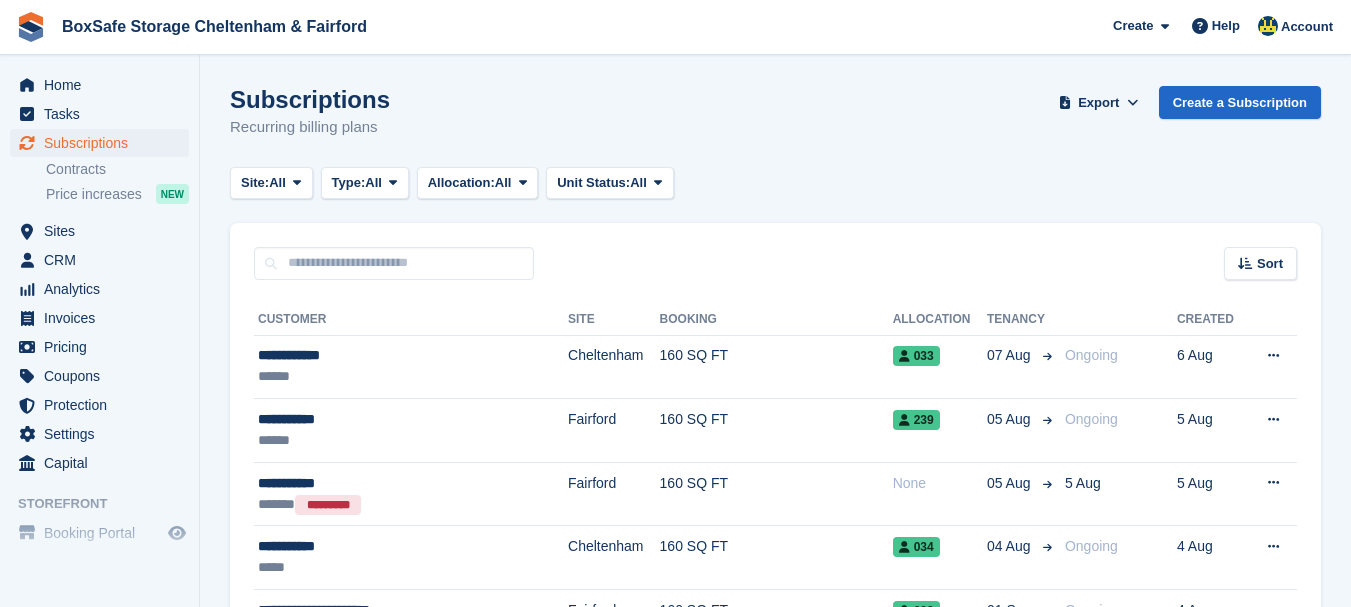 scroll, scrollTop: 0, scrollLeft: 0, axis: both 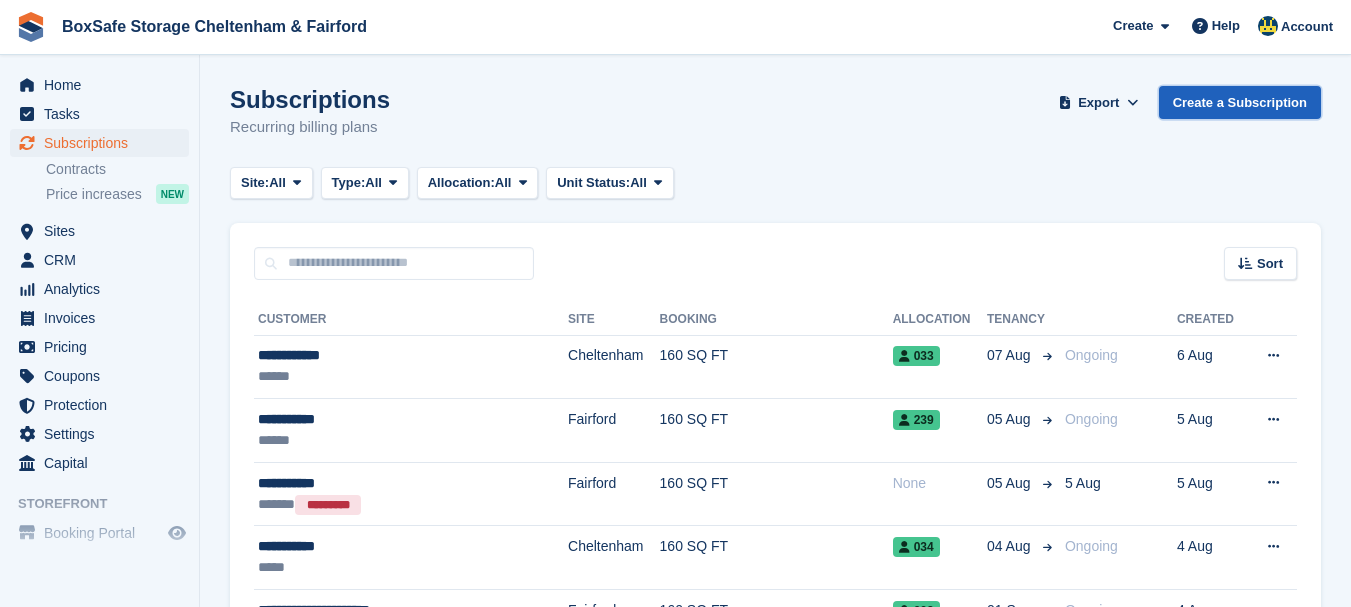 click on "Create a Subscription" at bounding box center (1240, 102) 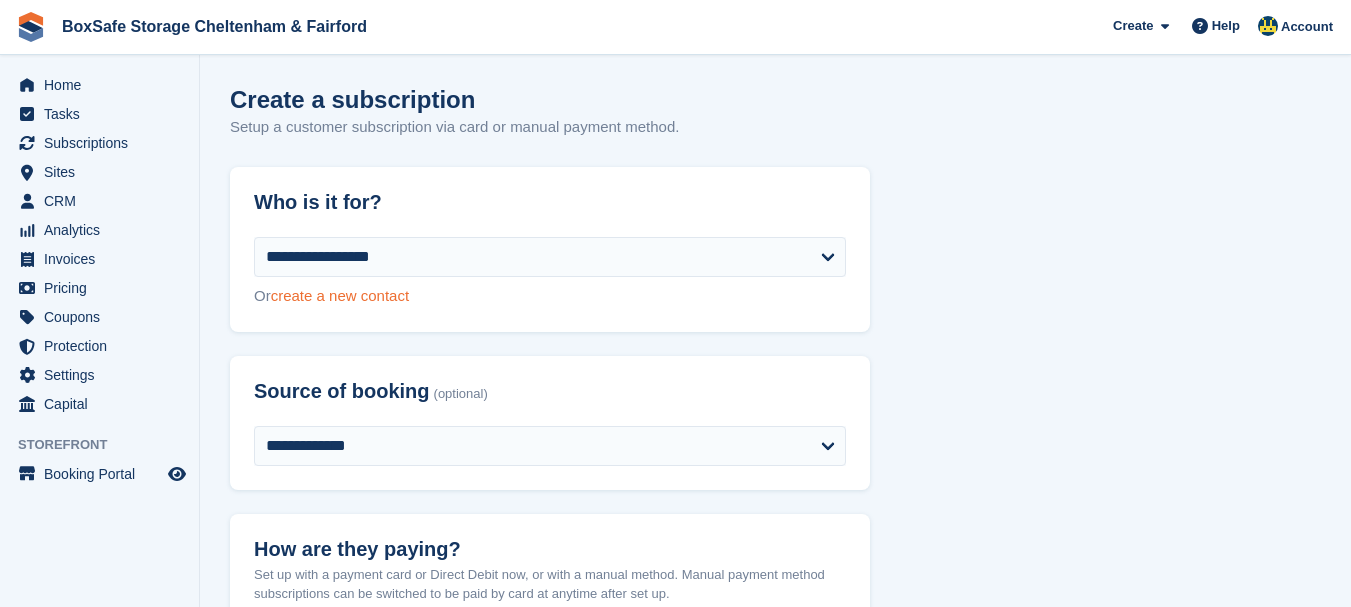 click on "create a new contact" at bounding box center (340, 295) 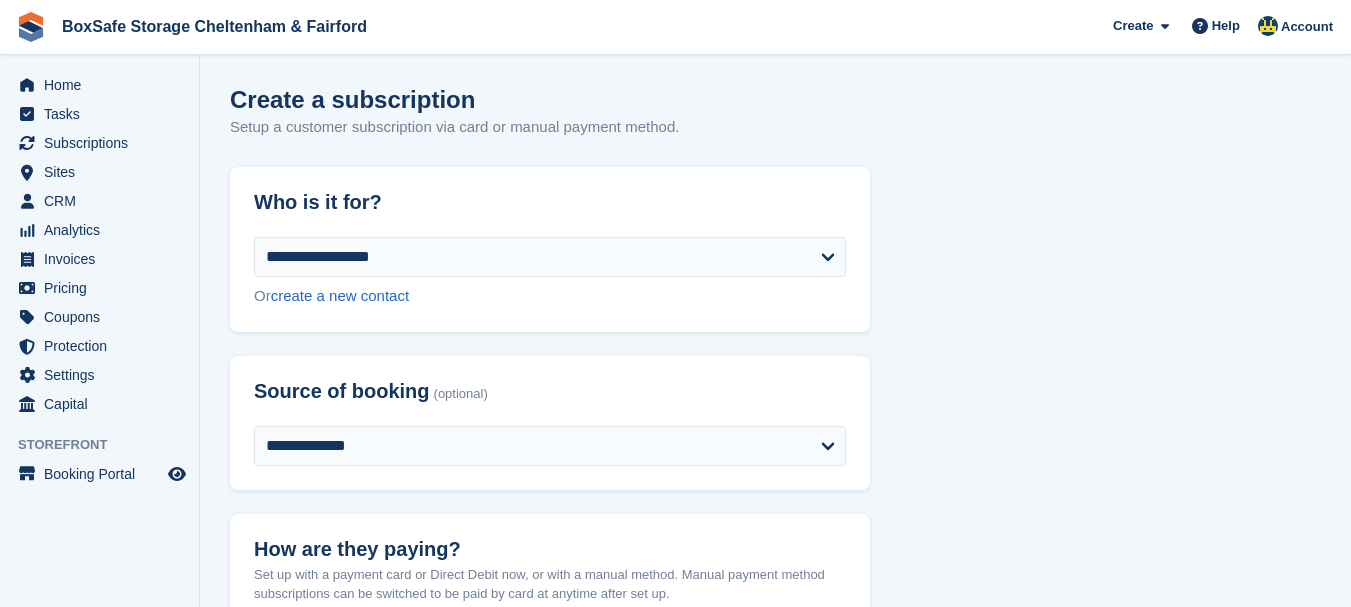 select on "**********" 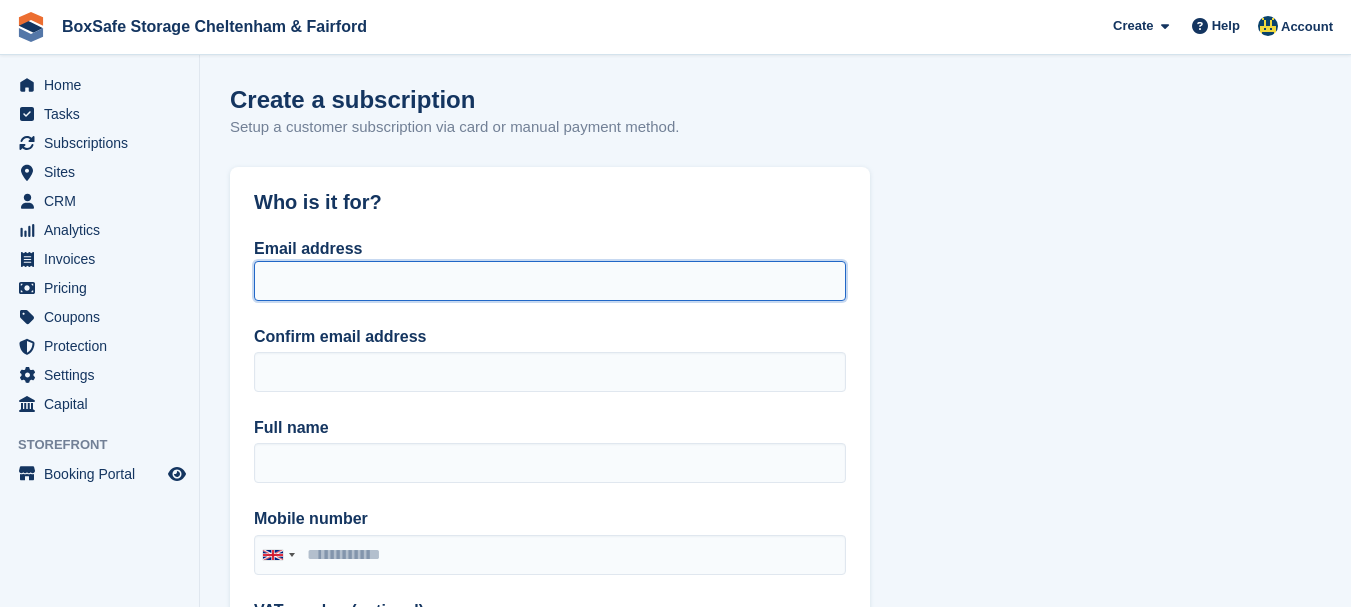 click on "Email address" at bounding box center (550, 281) 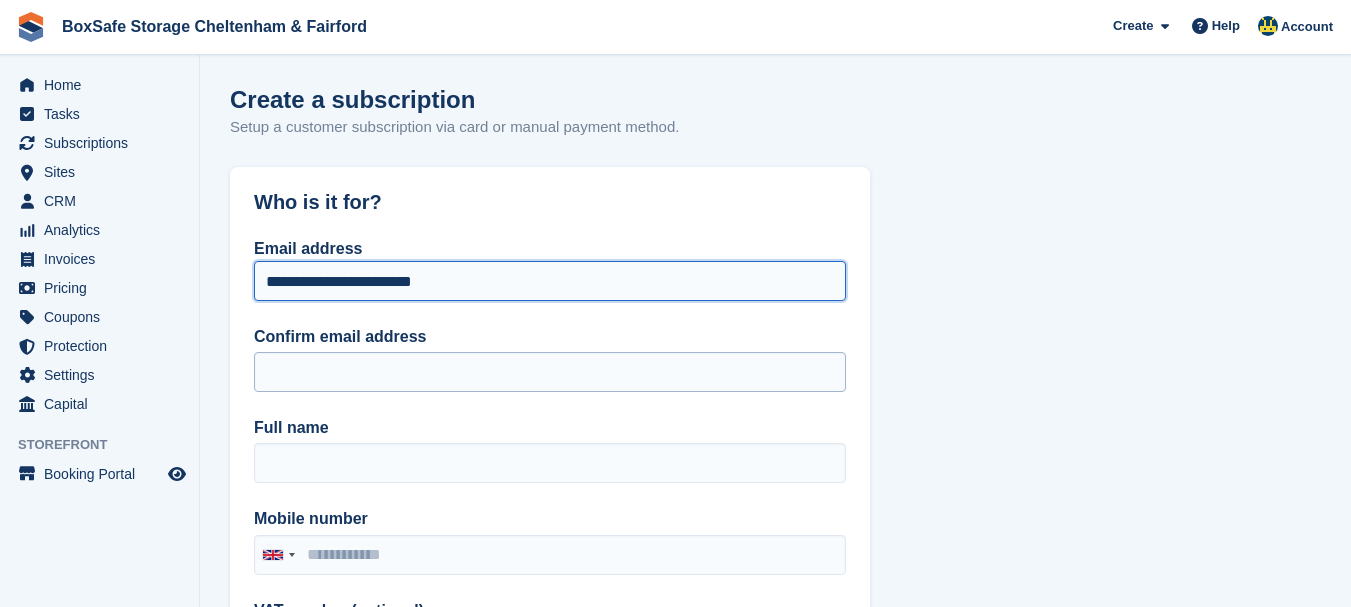 type on "**********" 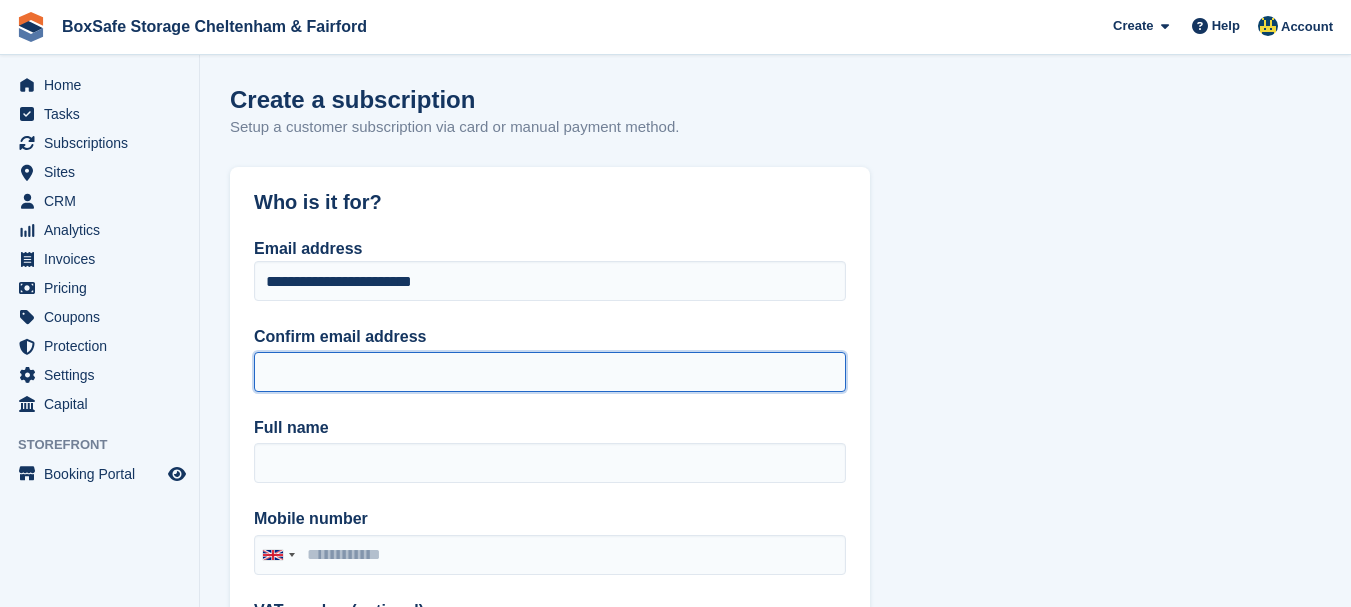 click on "Confirm email address" at bounding box center [550, 372] 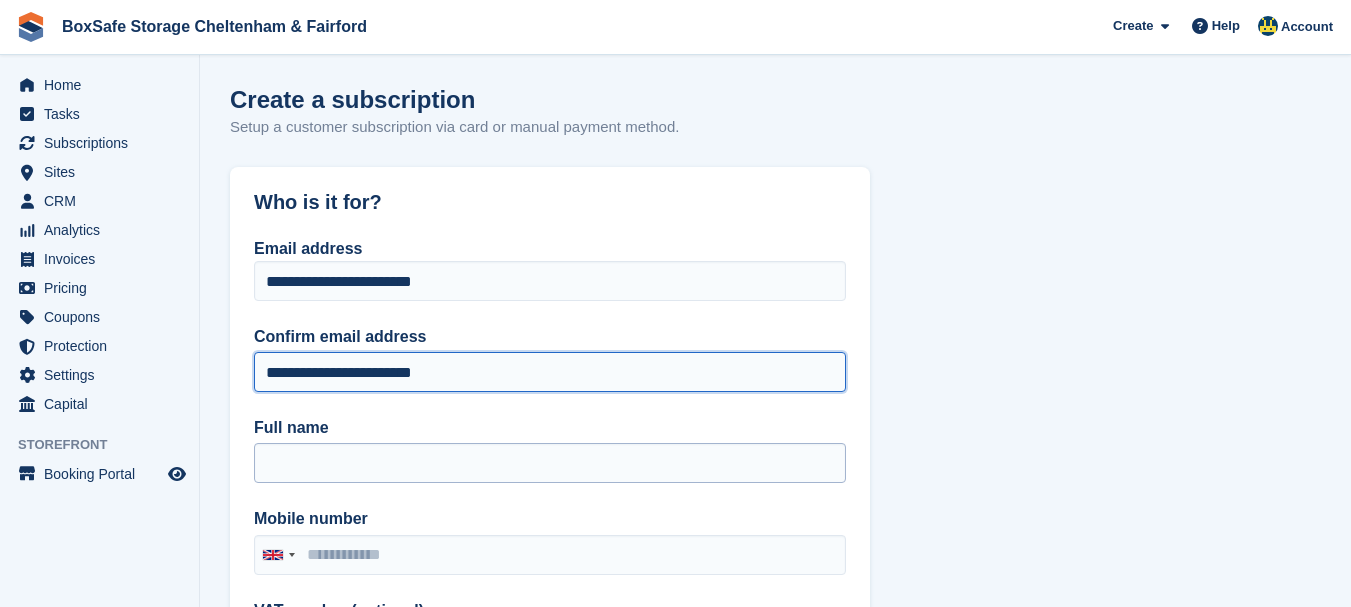 type on "**********" 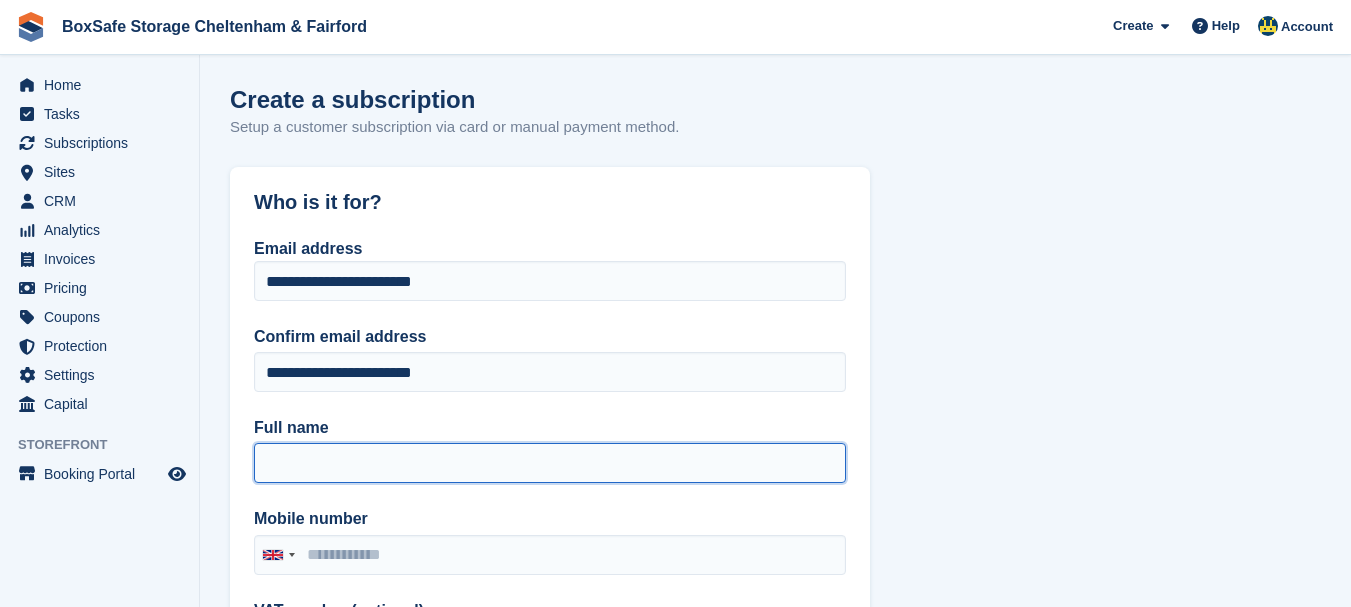 click on "Full name" at bounding box center [550, 463] 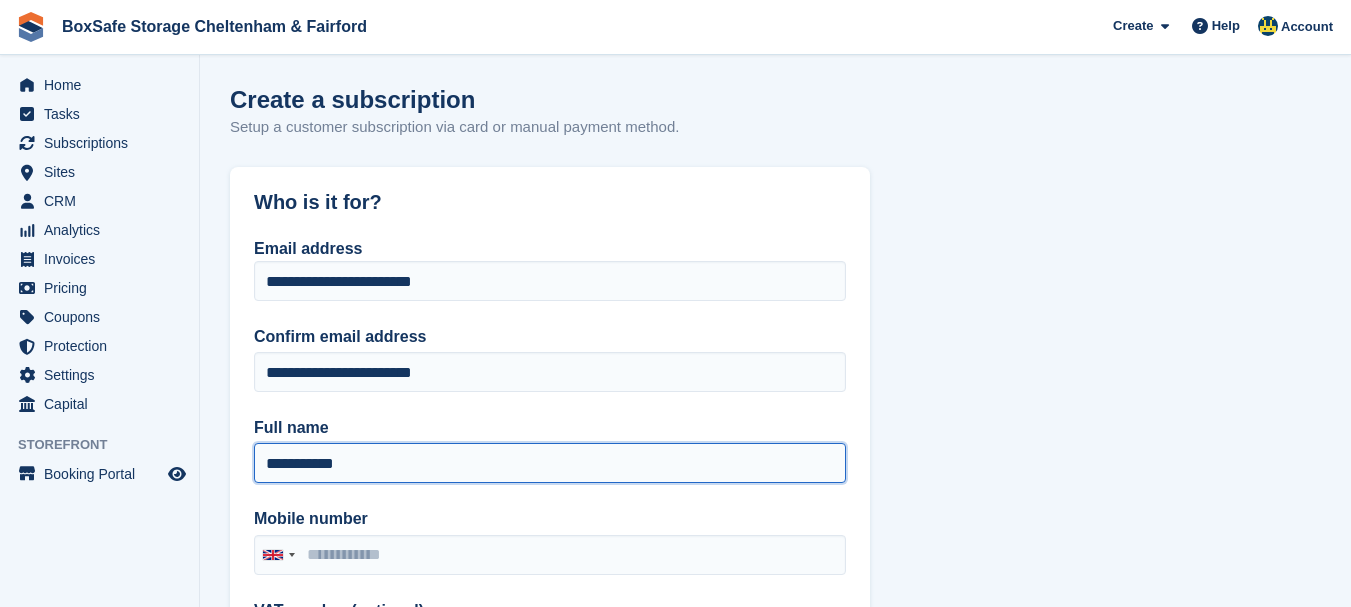 type on "**********" 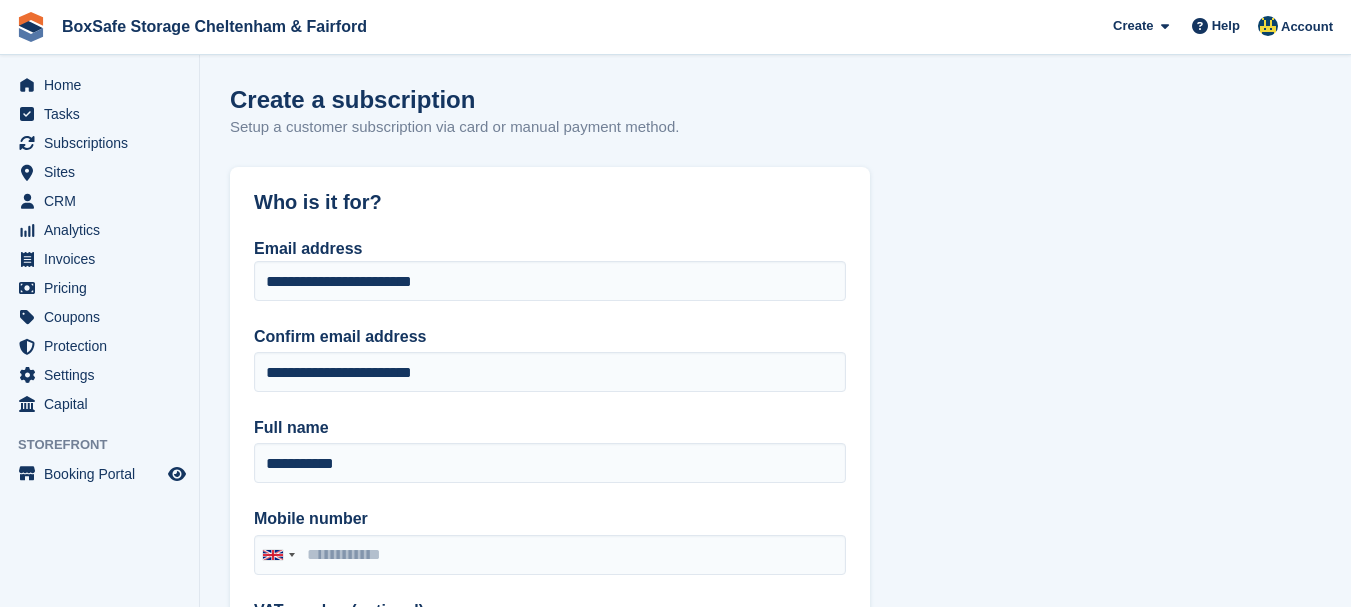 click on "**********" at bounding box center (775, 1726) 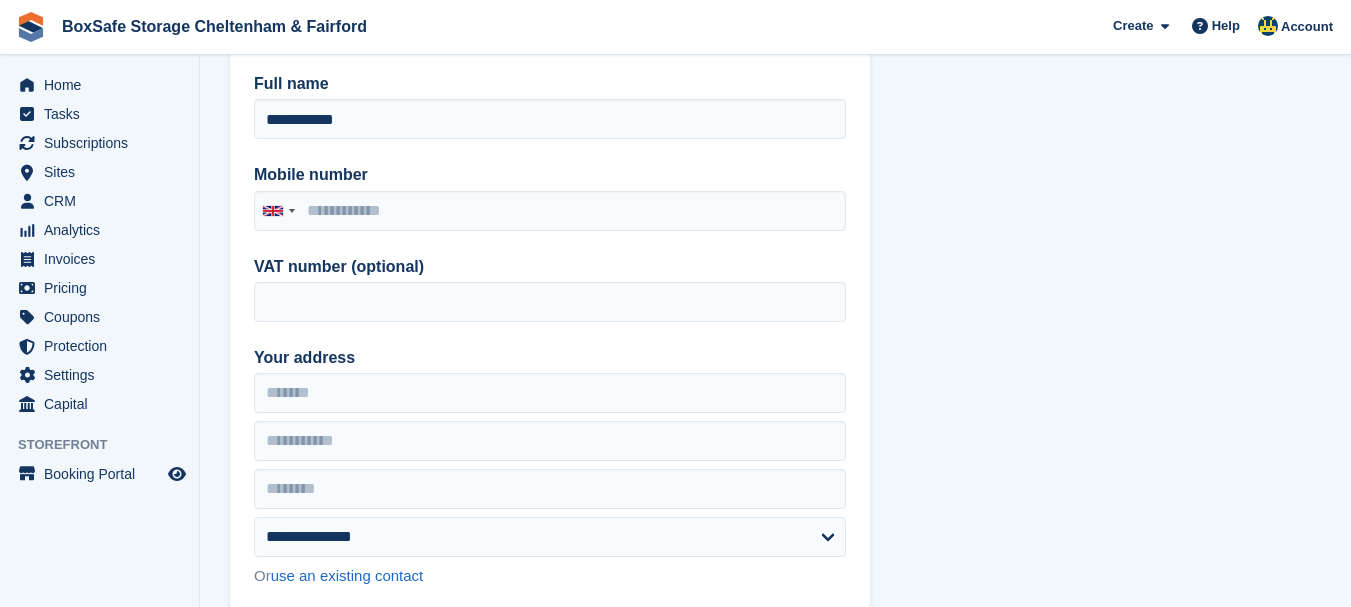 scroll, scrollTop: 360, scrollLeft: 0, axis: vertical 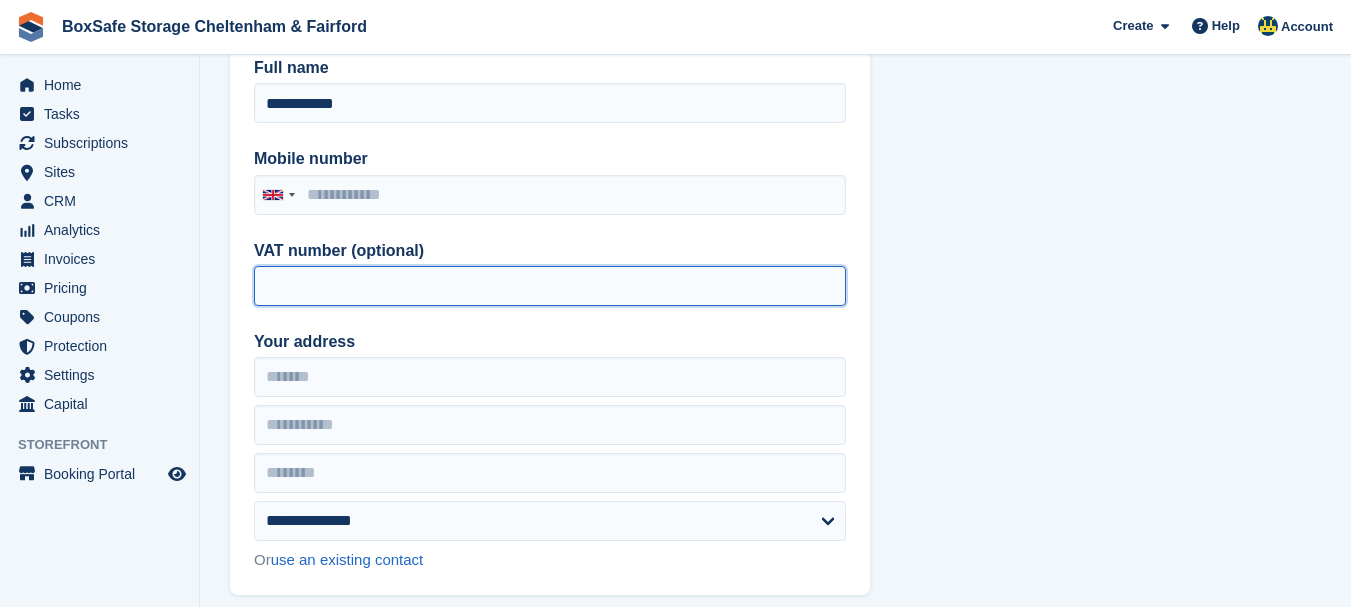 click on "VAT number (optional)" at bounding box center [550, 286] 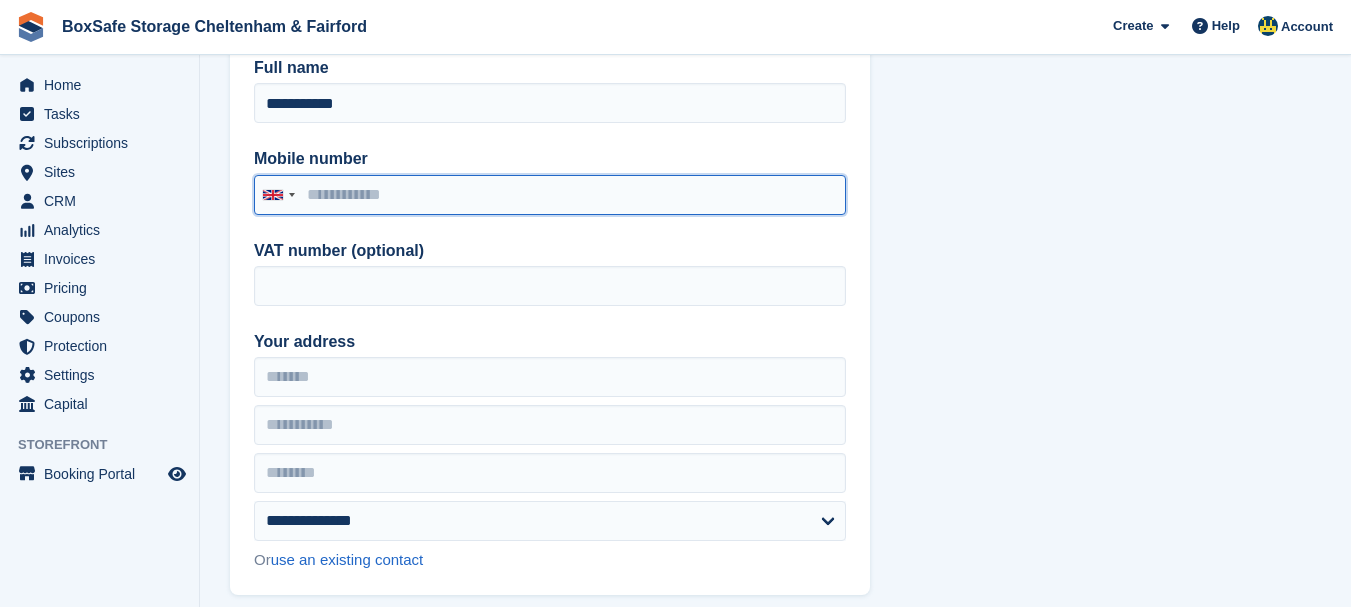 click on "Mobile number" at bounding box center [550, 195] 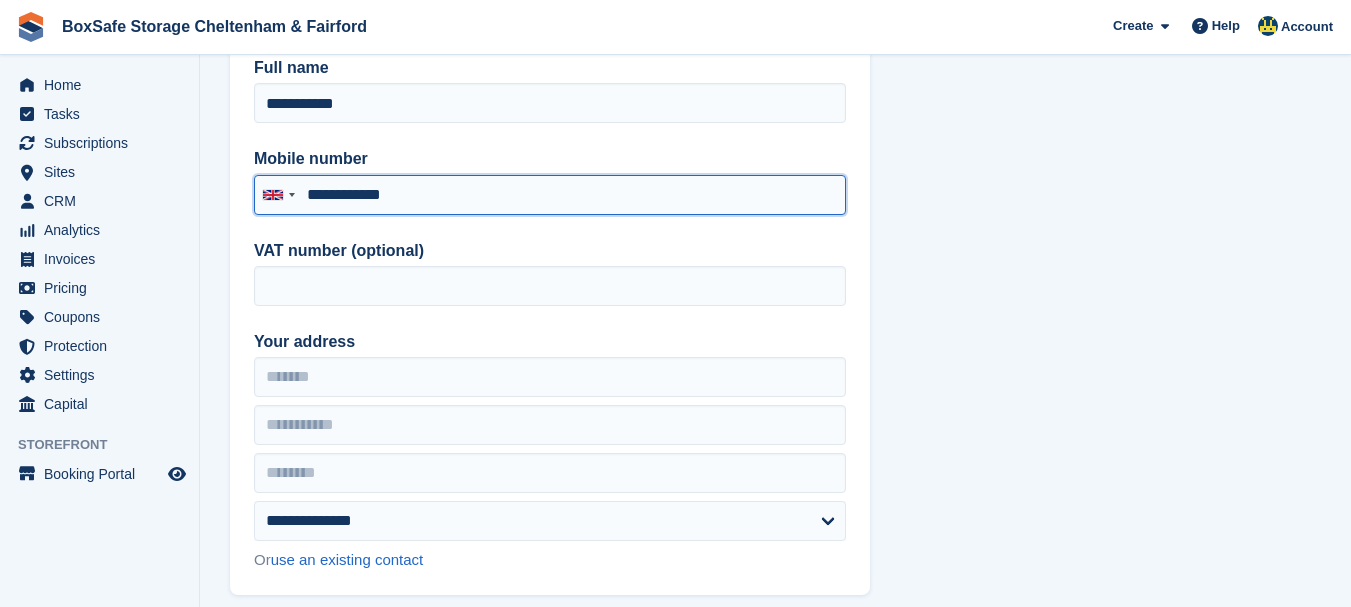 type on "**********" 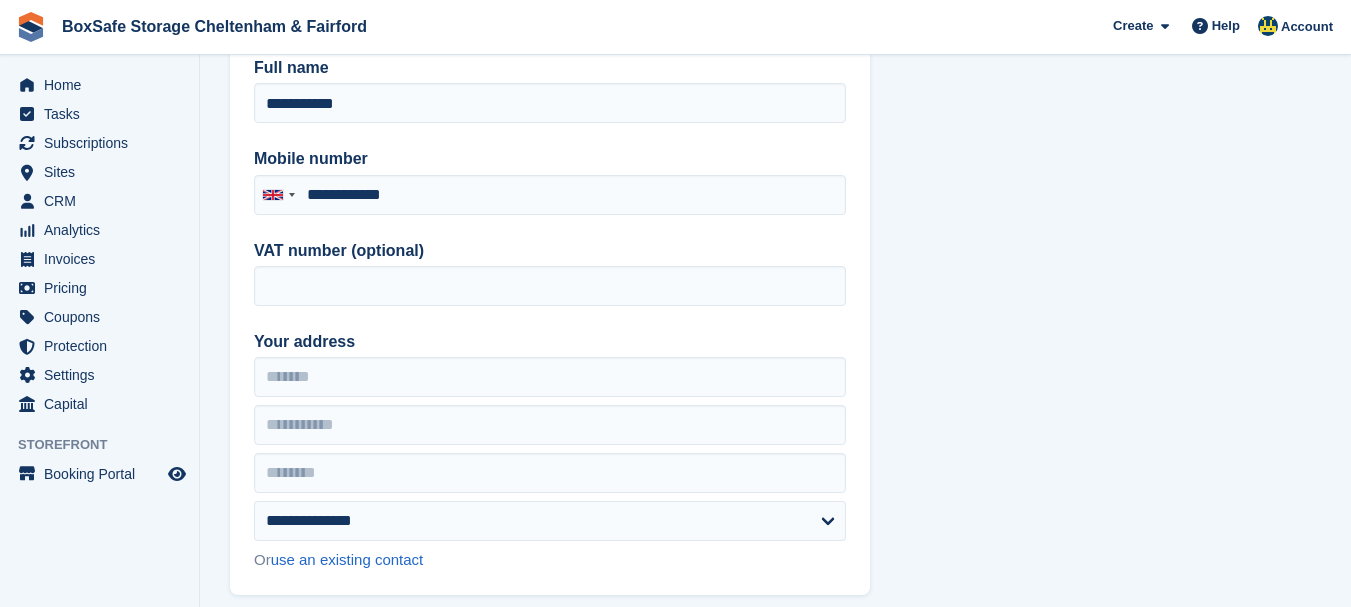 click on "**********" at bounding box center (550, 236) 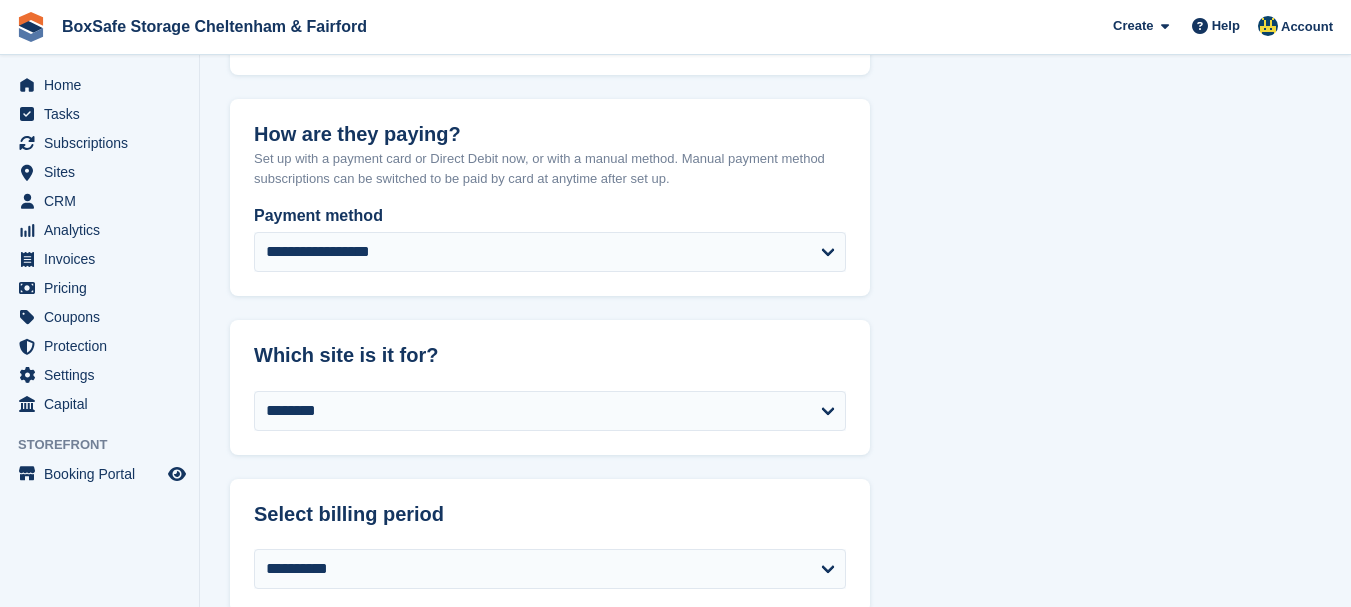 scroll, scrollTop: 1040, scrollLeft: 0, axis: vertical 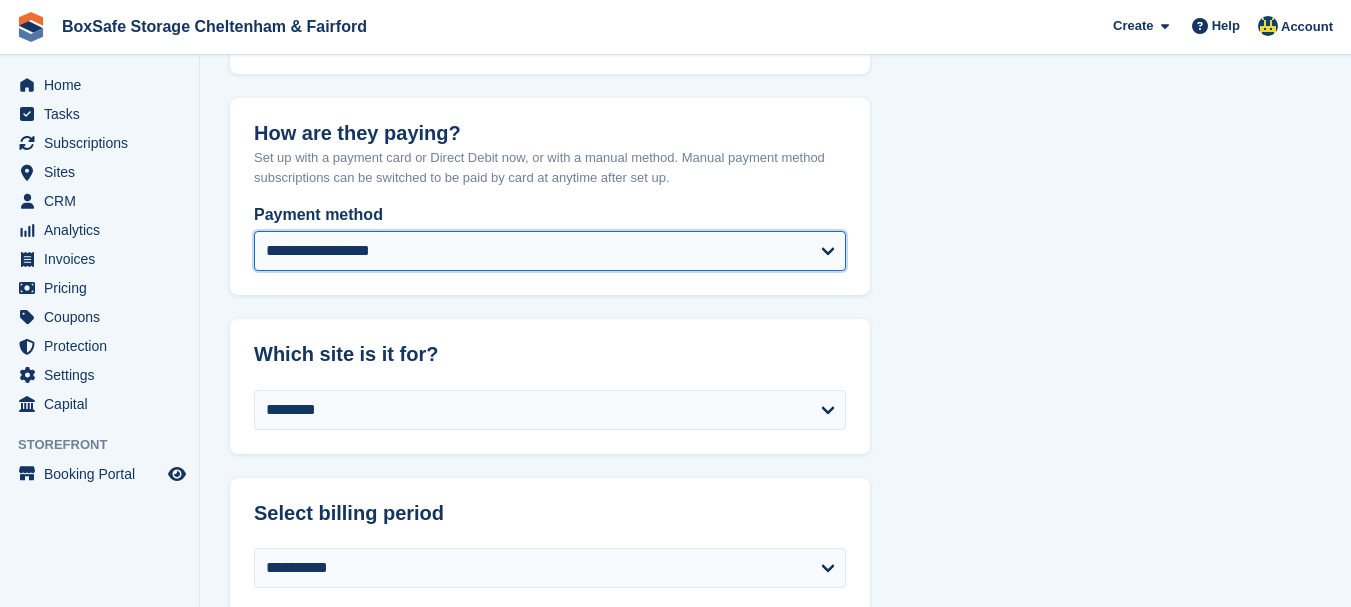 click on "**********" at bounding box center (550, 251) 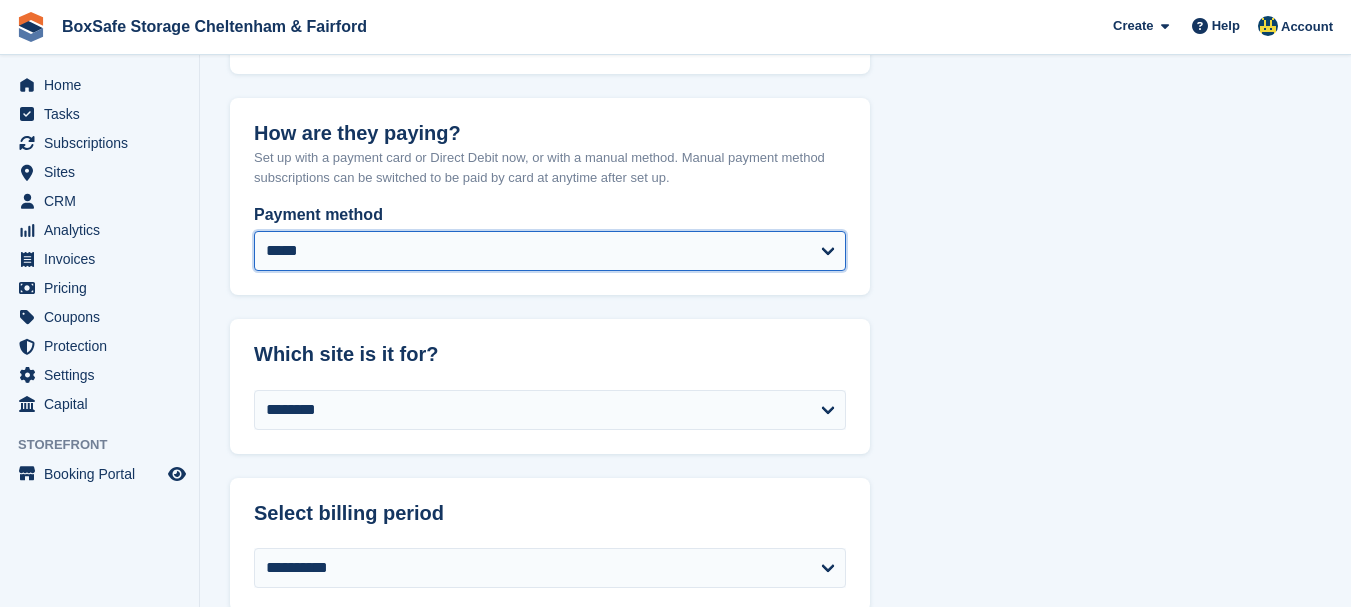 click on "**********" at bounding box center [550, 251] 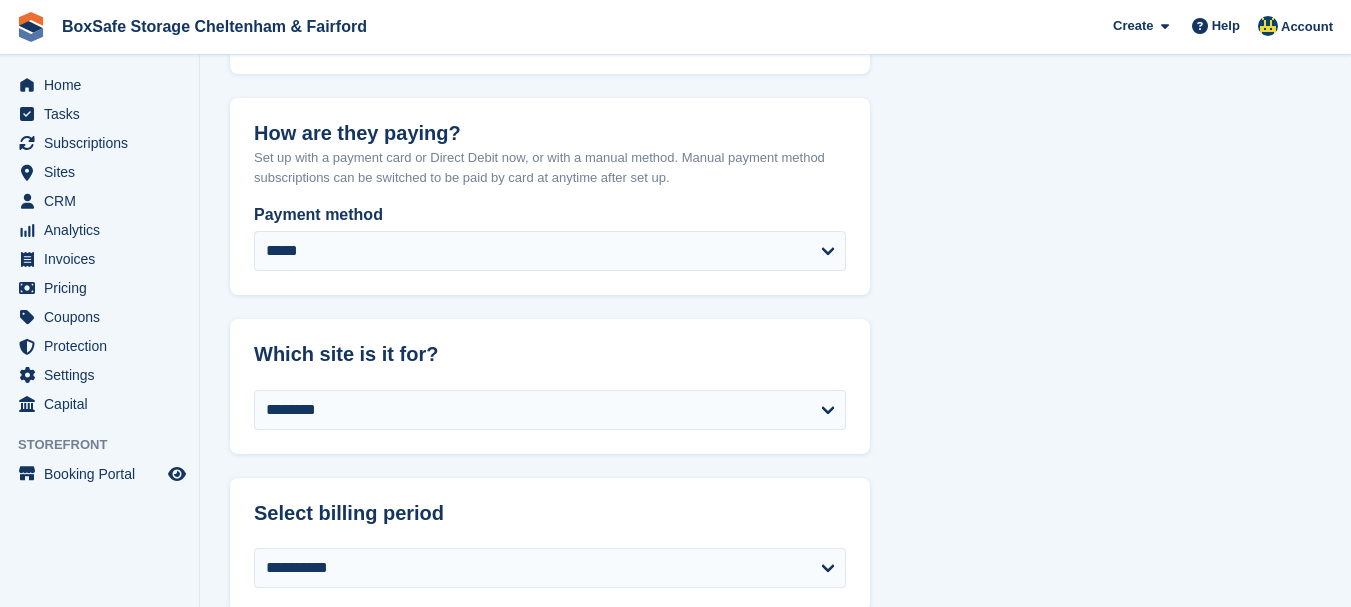 click on "**********" at bounding box center [775, 686] 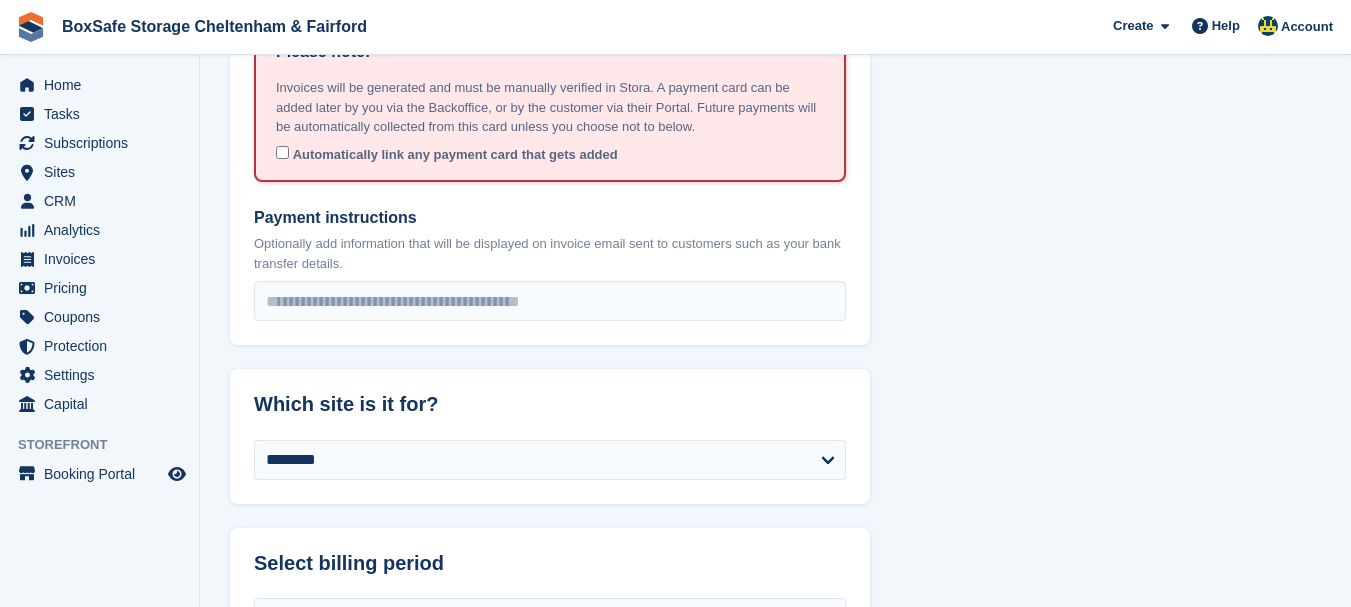 scroll, scrollTop: 1320, scrollLeft: 0, axis: vertical 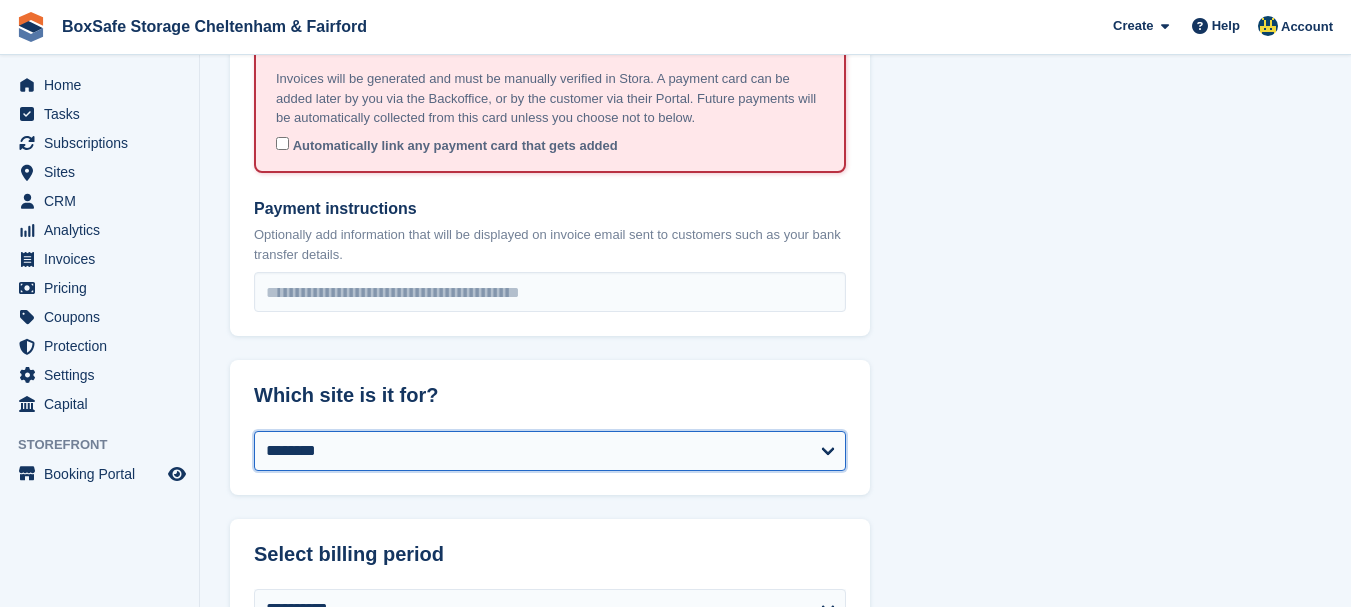 click on "**********" at bounding box center [550, 451] 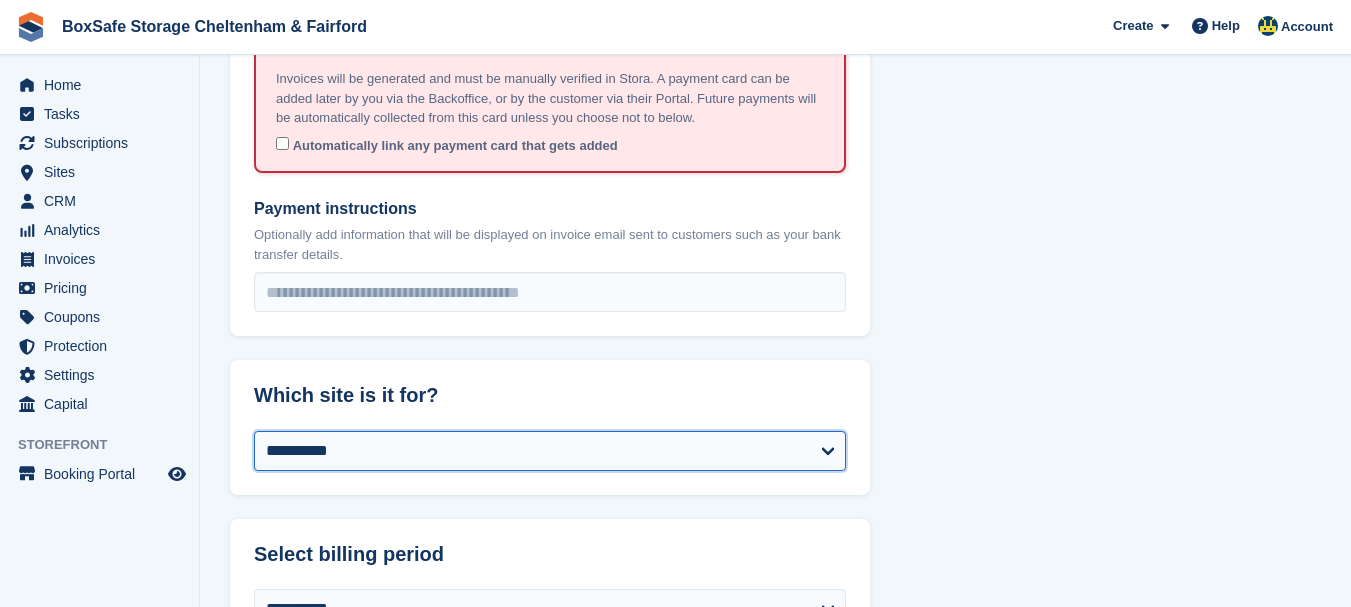 click on "**********" at bounding box center (550, 451) 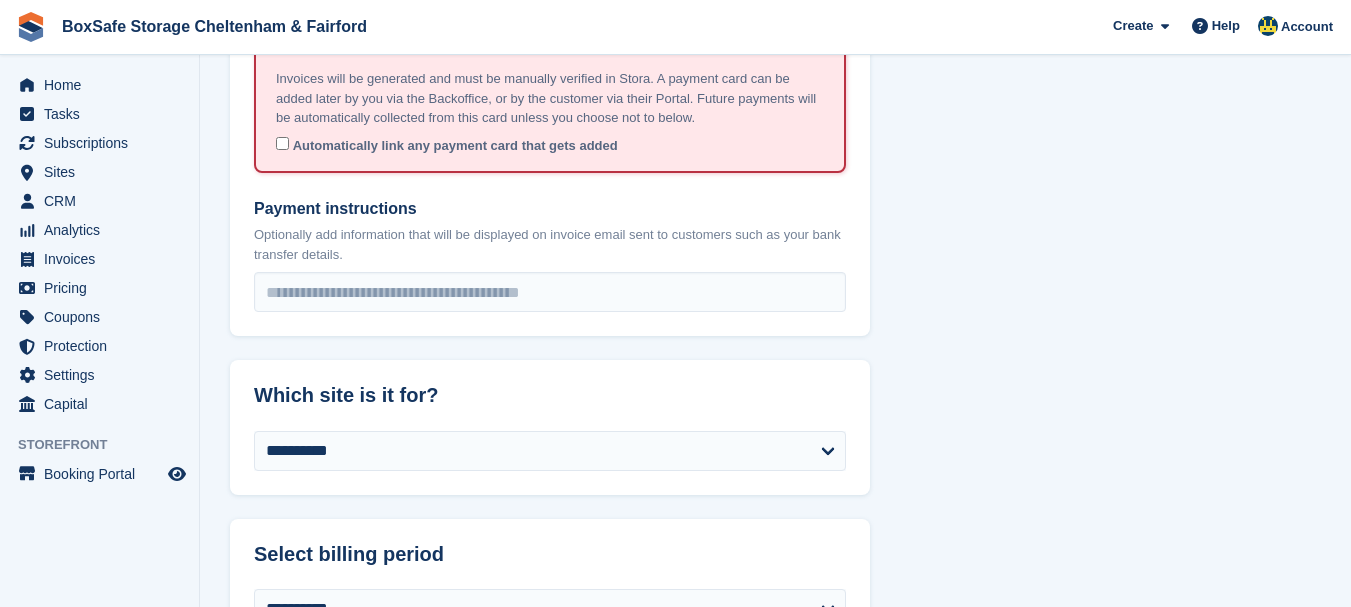 select on "*****" 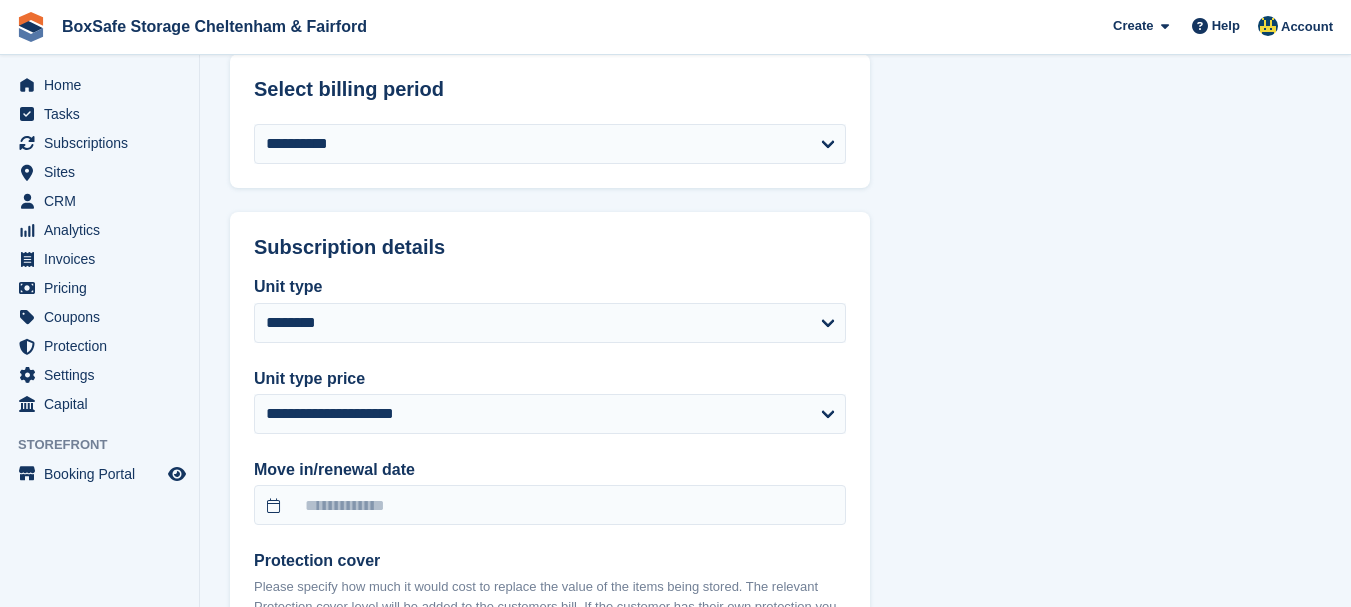 scroll, scrollTop: 1840, scrollLeft: 0, axis: vertical 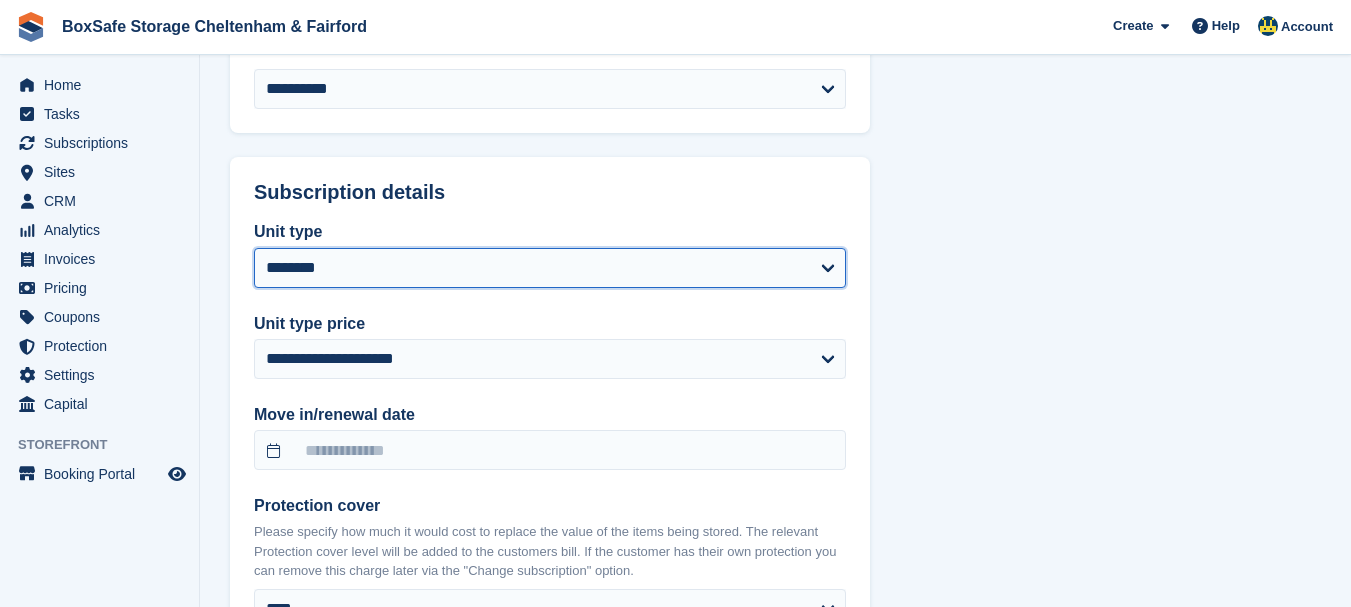 click on "**********" at bounding box center (550, 268) 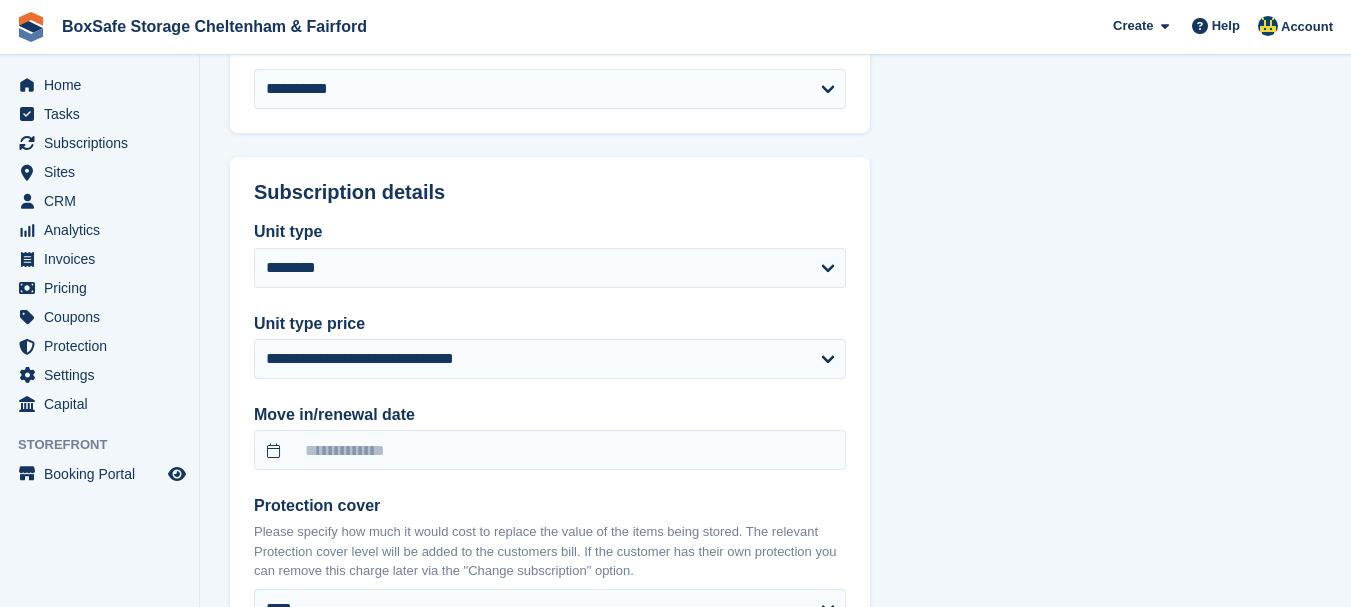 click on "**********" at bounding box center [775, 161] 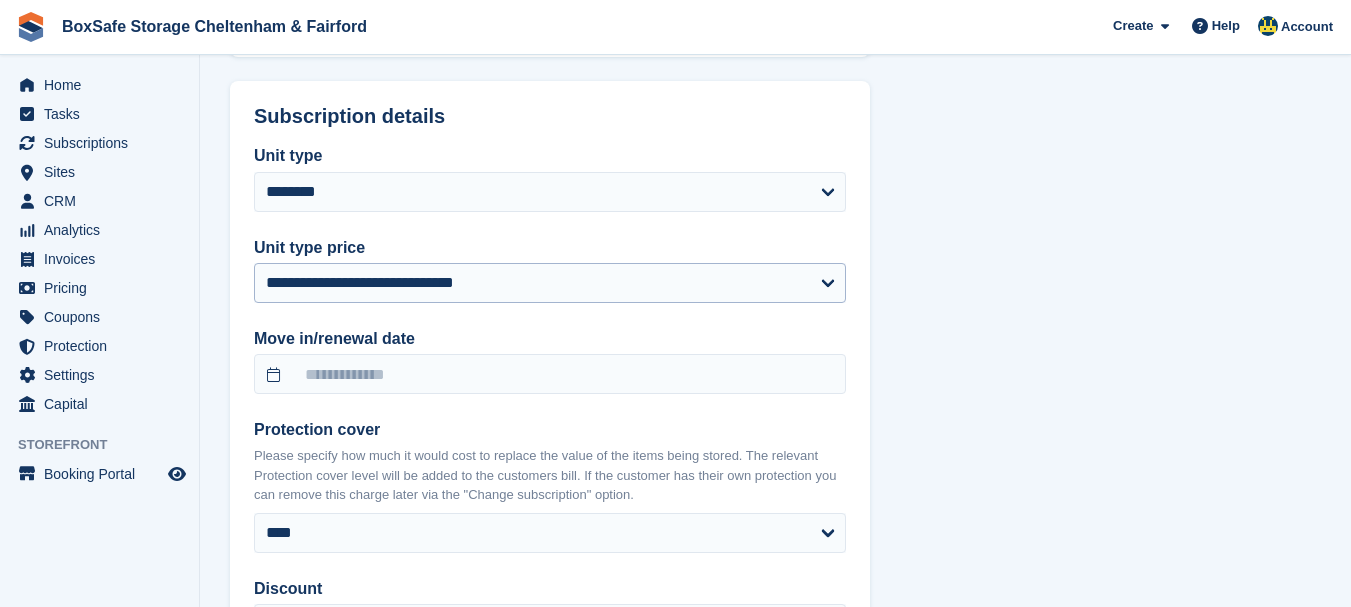 scroll, scrollTop: 1920, scrollLeft: 0, axis: vertical 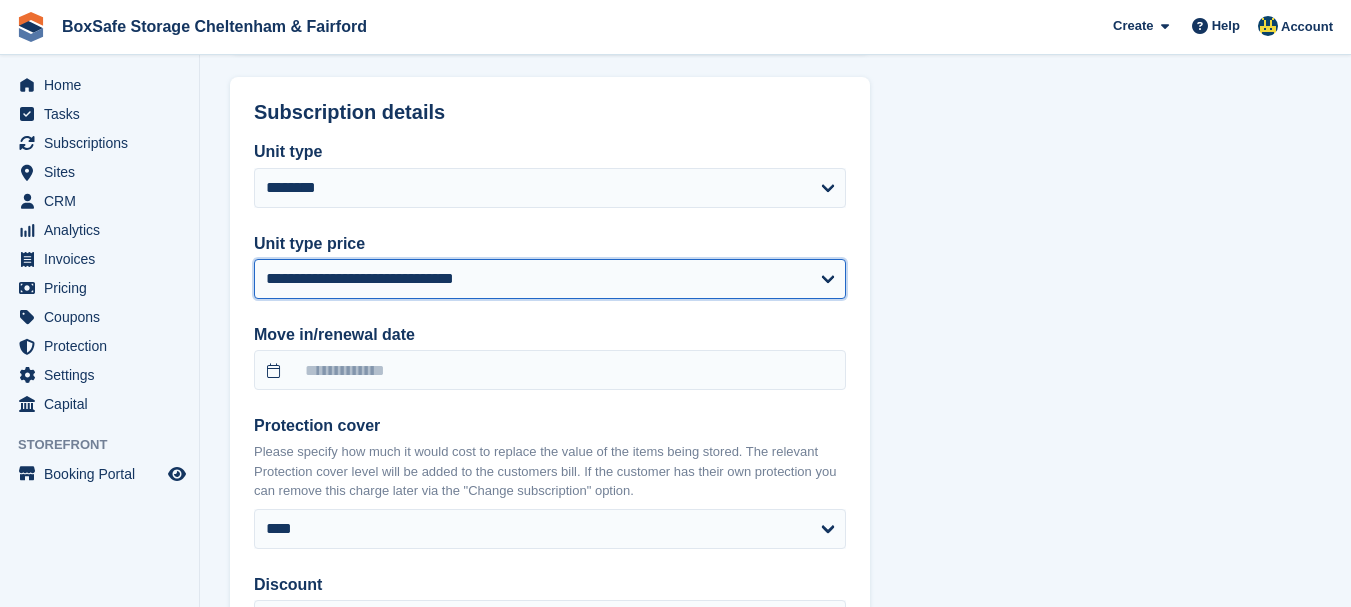 click on "**********" at bounding box center (550, 279) 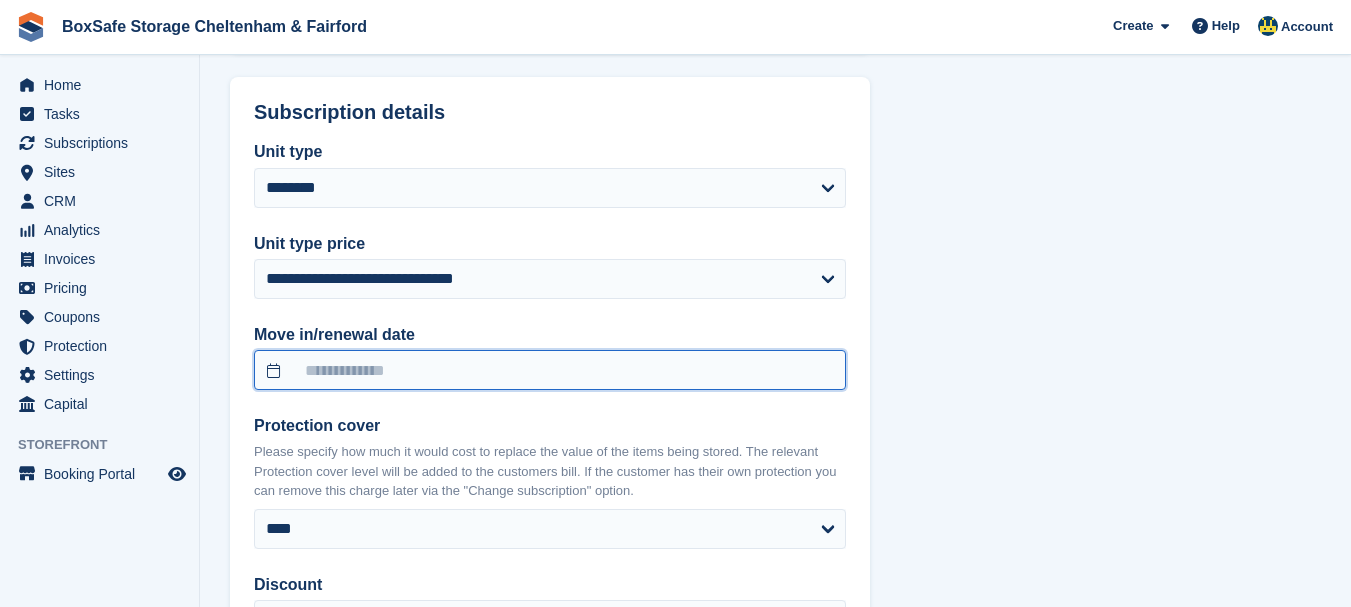 click at bounding box center (550, 370) 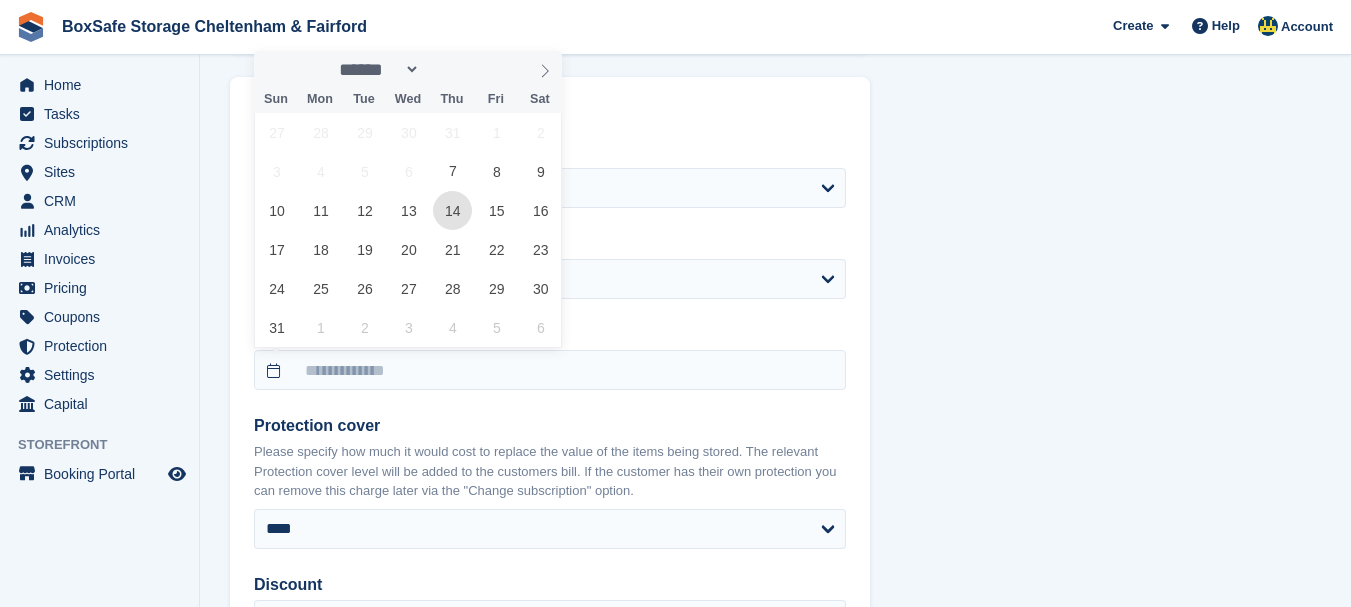 click on "14" at bounding box center [452, 210] 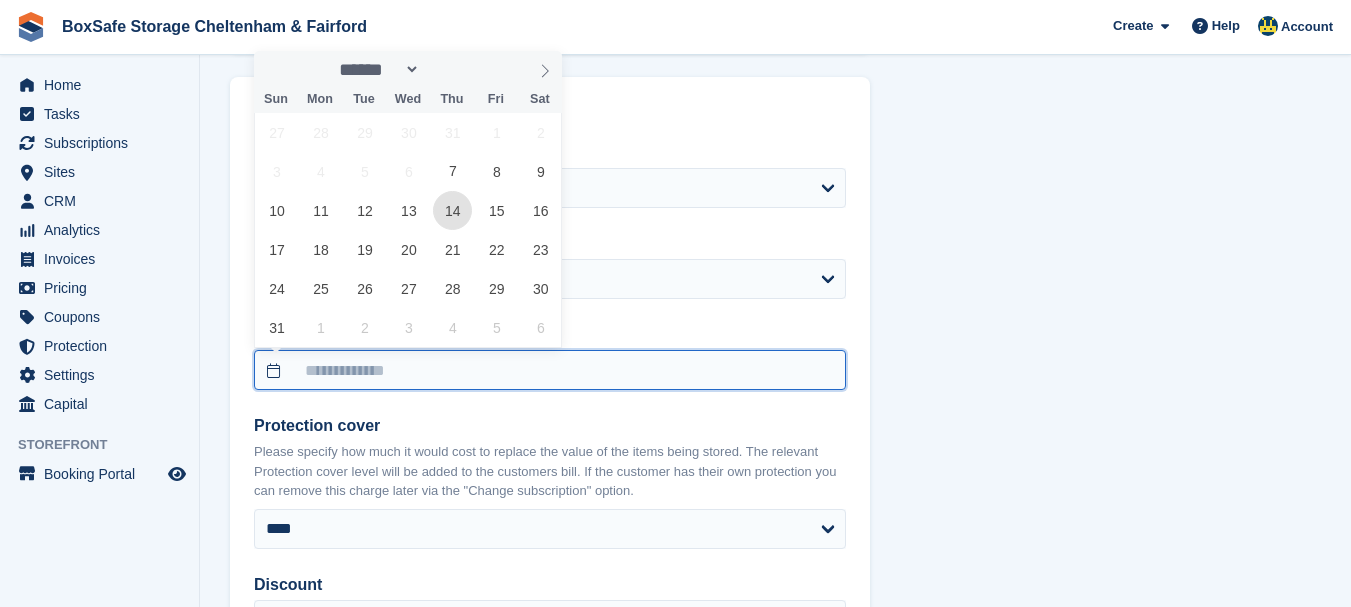 type on "**********" 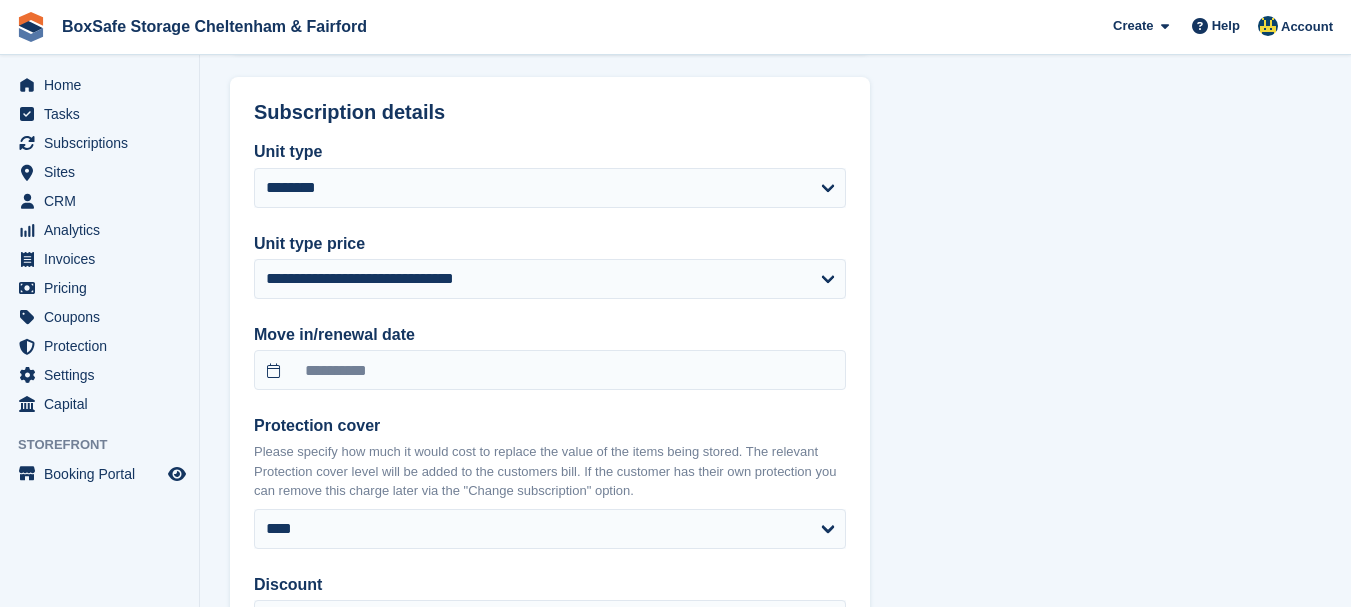 click on "**********" at bounding box center [775, 81] 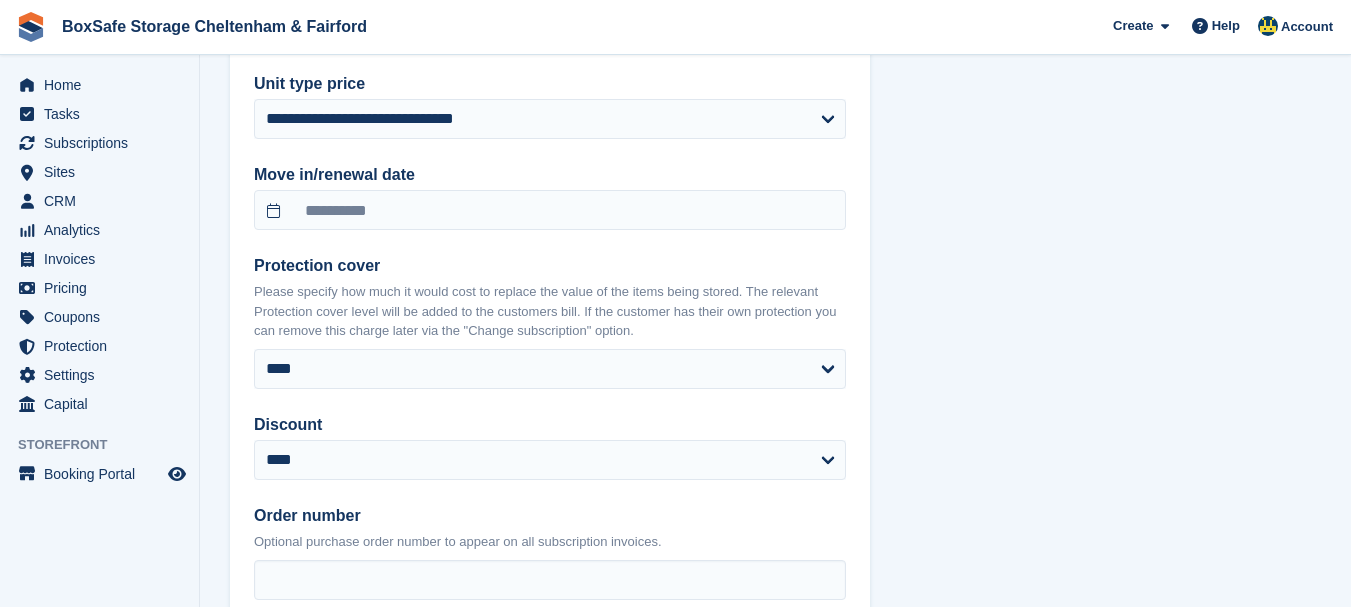 scroll, scrollTop: 2120, scrollLeft: 0, axis: vertical 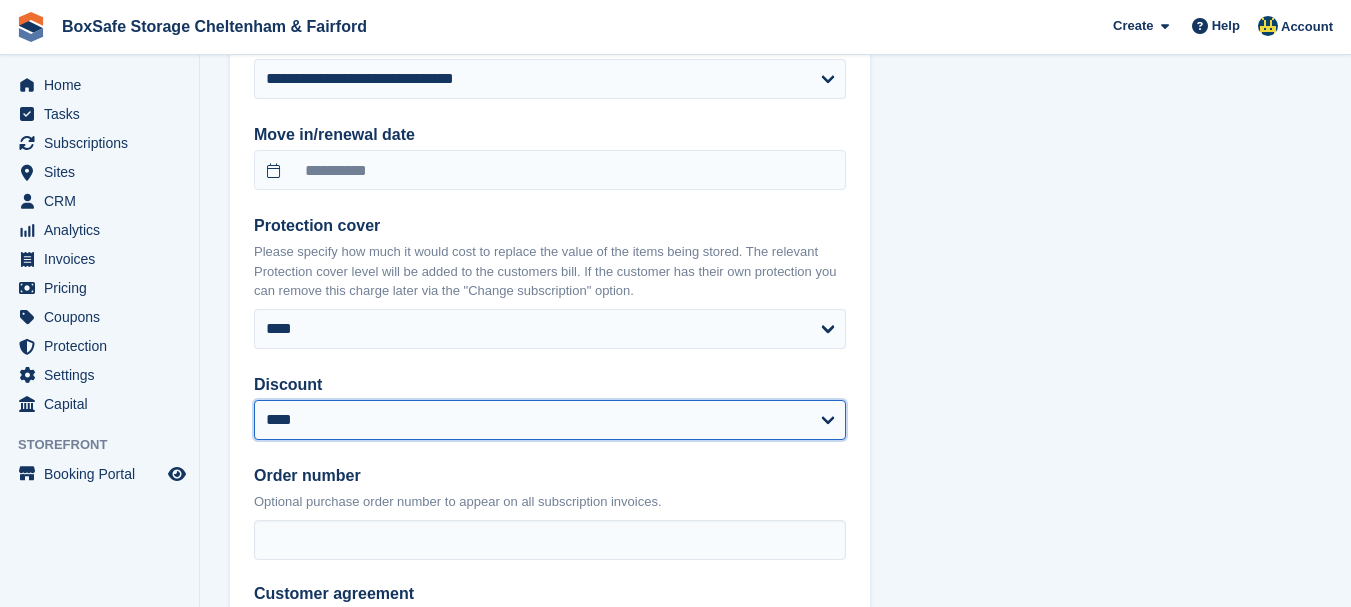 click on "**********" at bounding box center [550, 420] 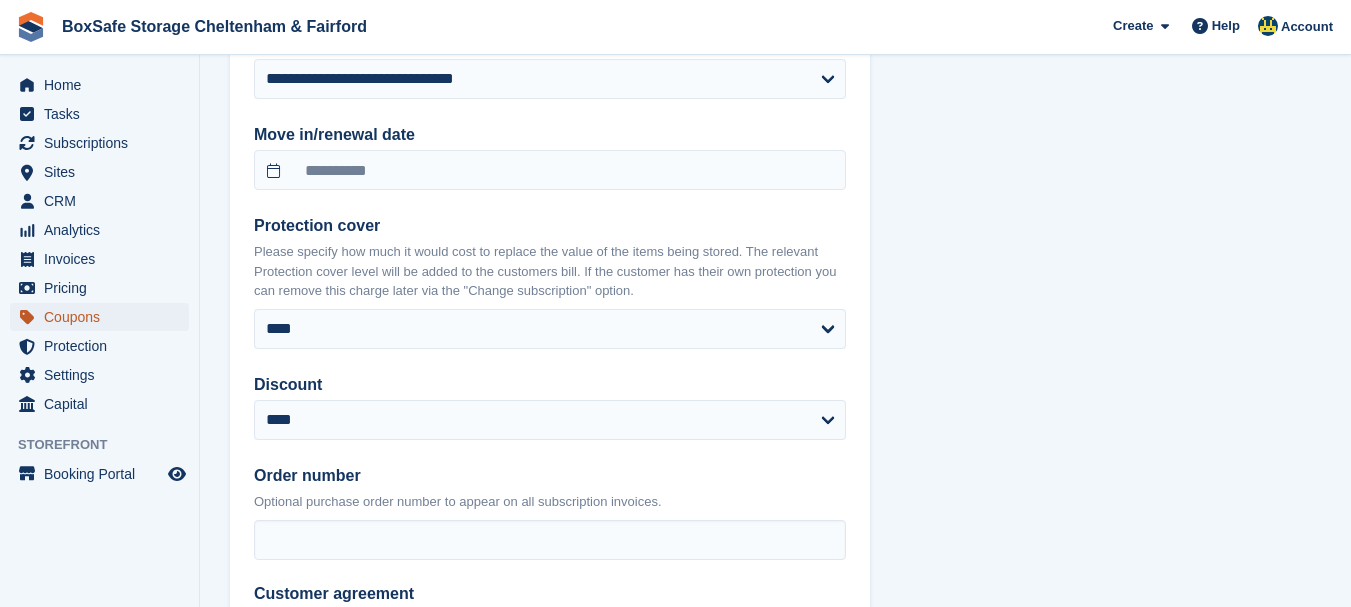 click on "Coupons" at bounding box center [104, 317] 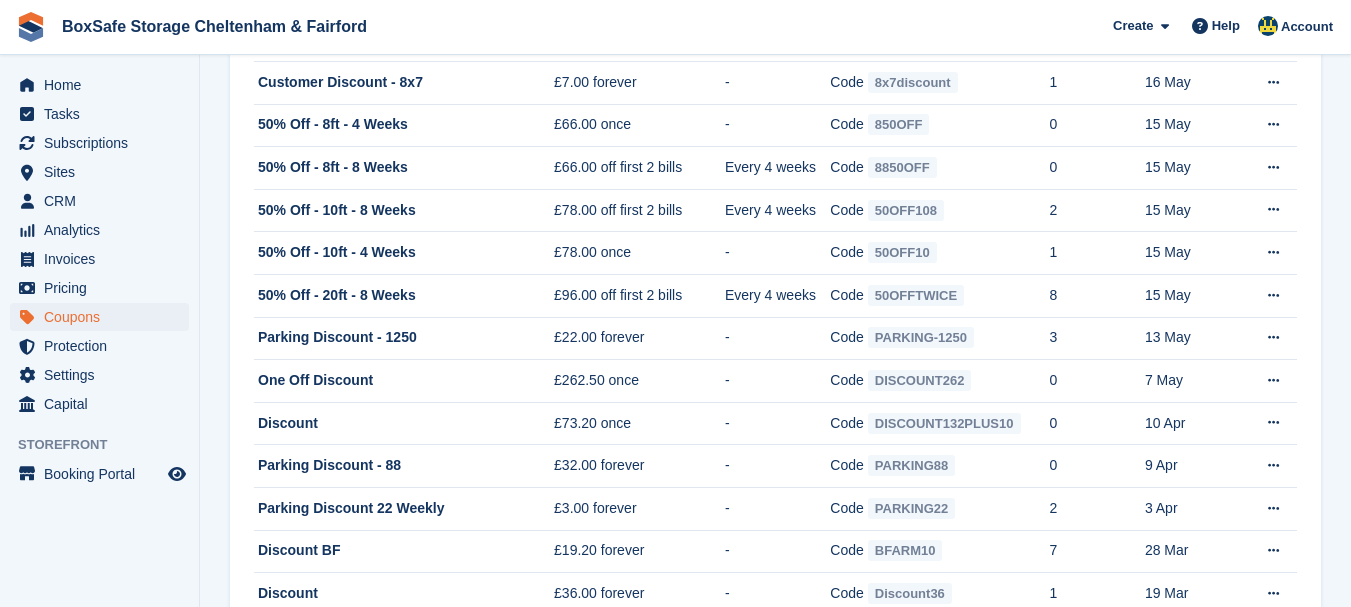 scroll, scrollTop: 0, scrollLeft: 0, axis: both 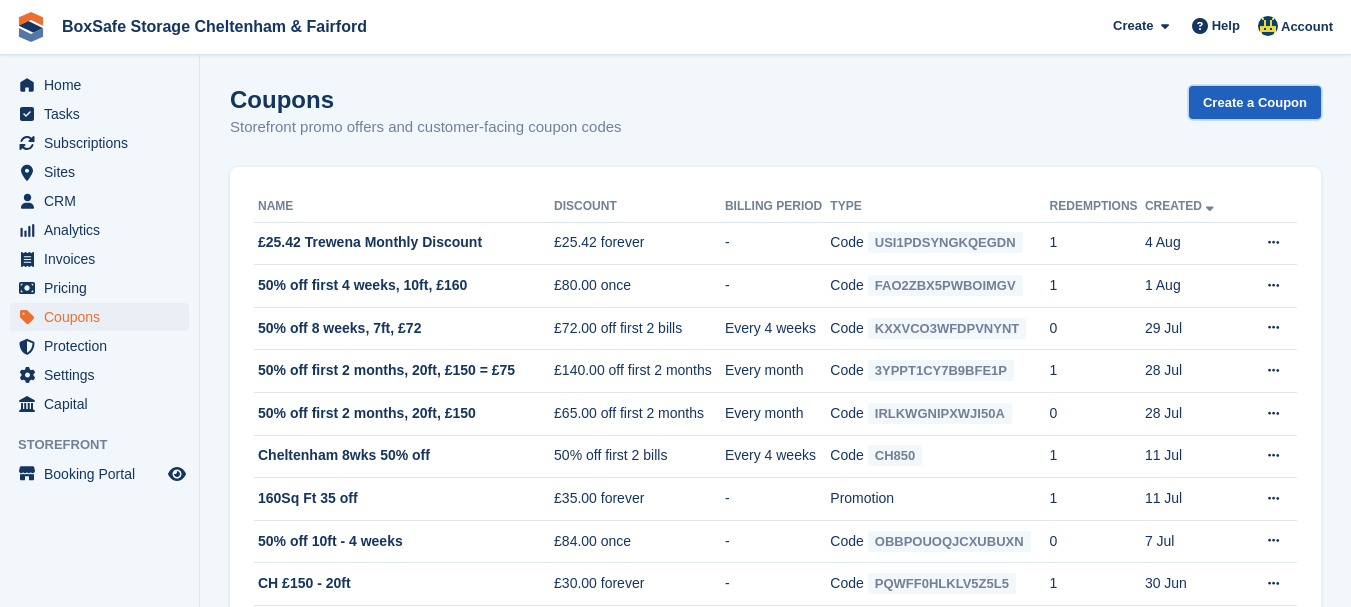 click on "Create a Coupon" at bounding box center [1255, 102] 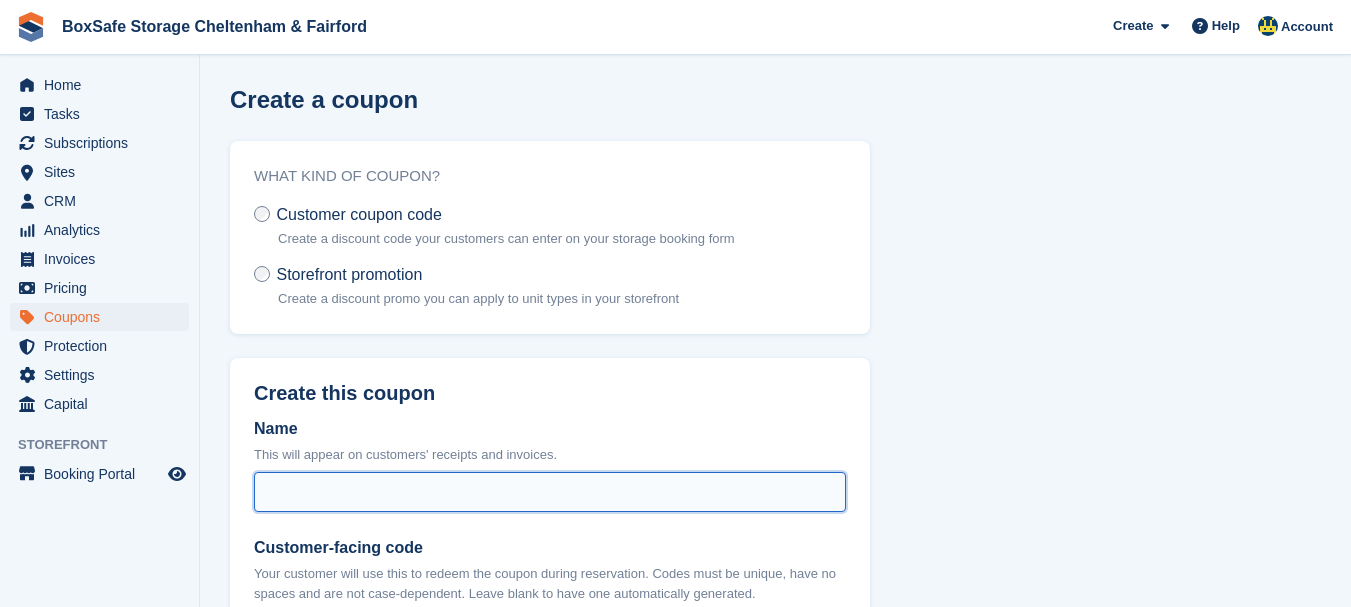 click on "Name" at bounding box center [550, 492] 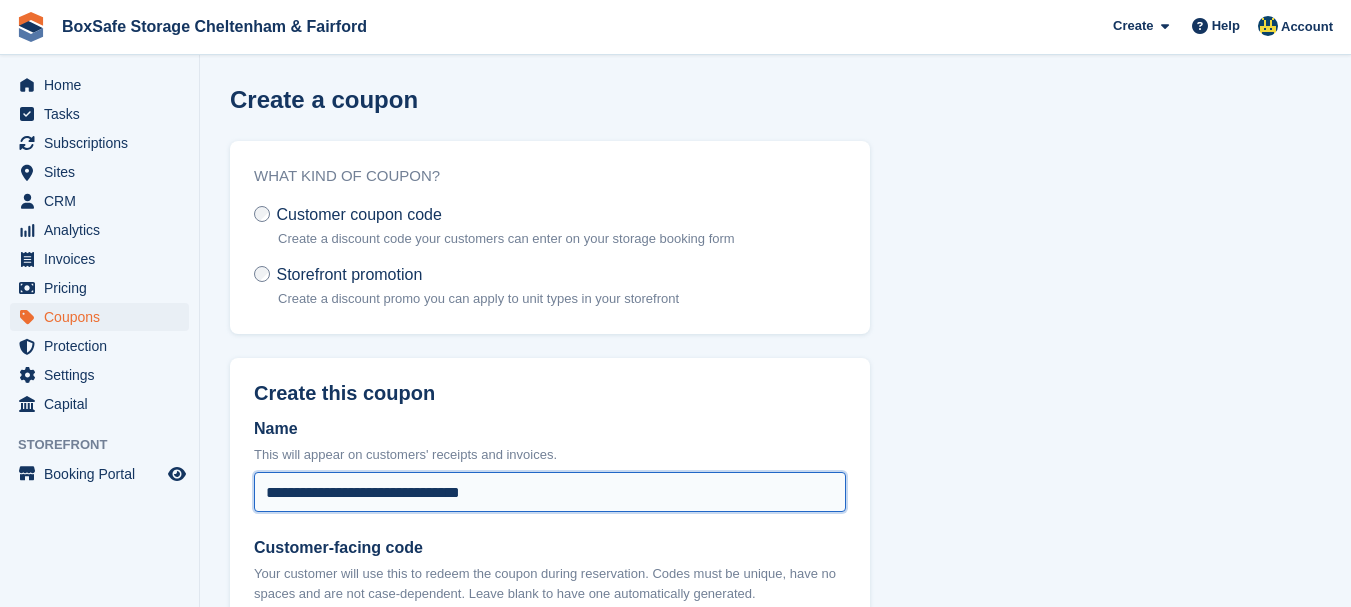 type on "**********" 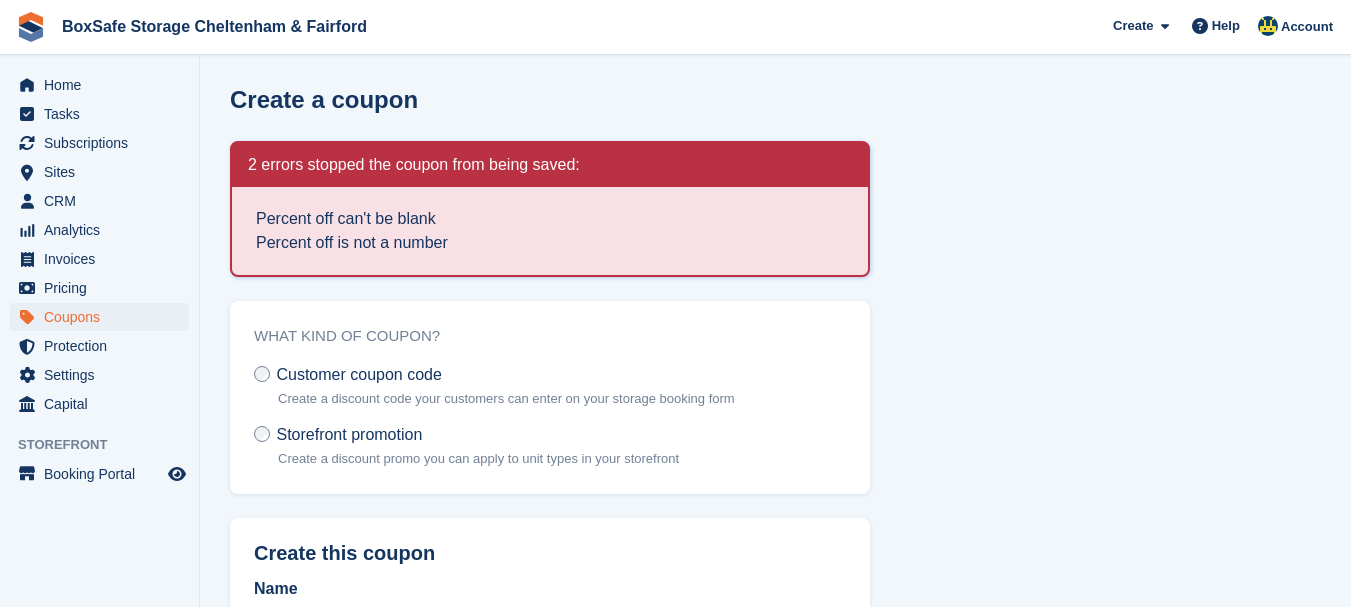 scroll, scrollTop: 0, scrollLeft: 0, axis: both 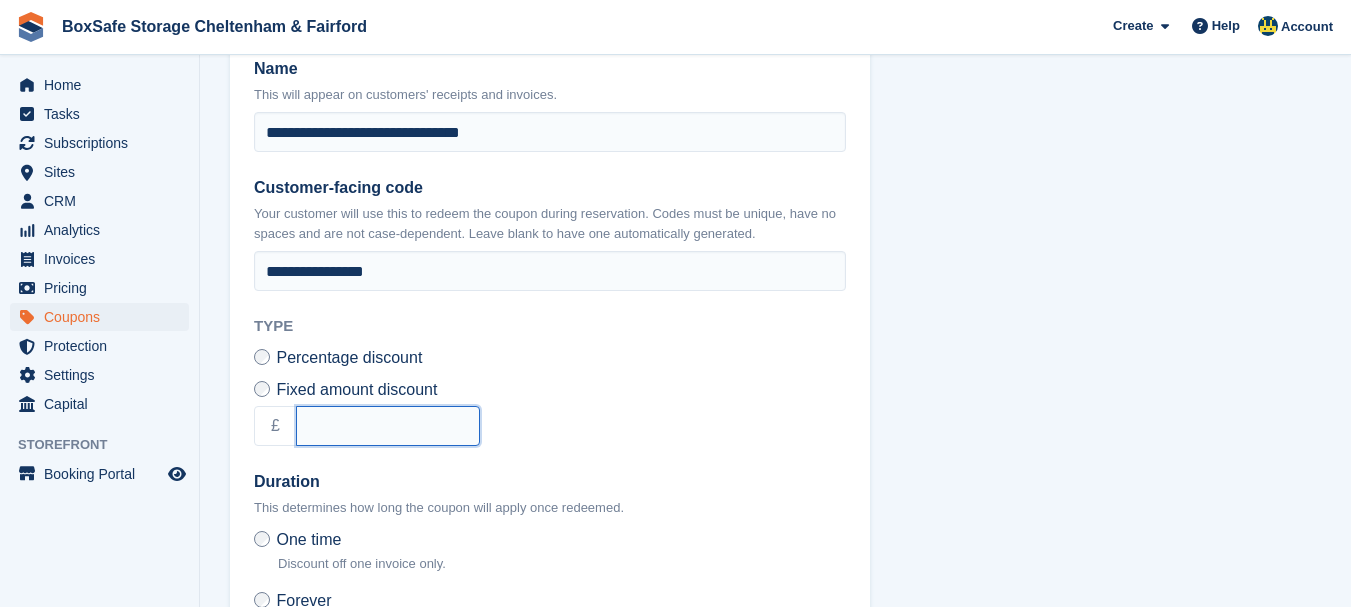 click at bounding box center [388, 426] 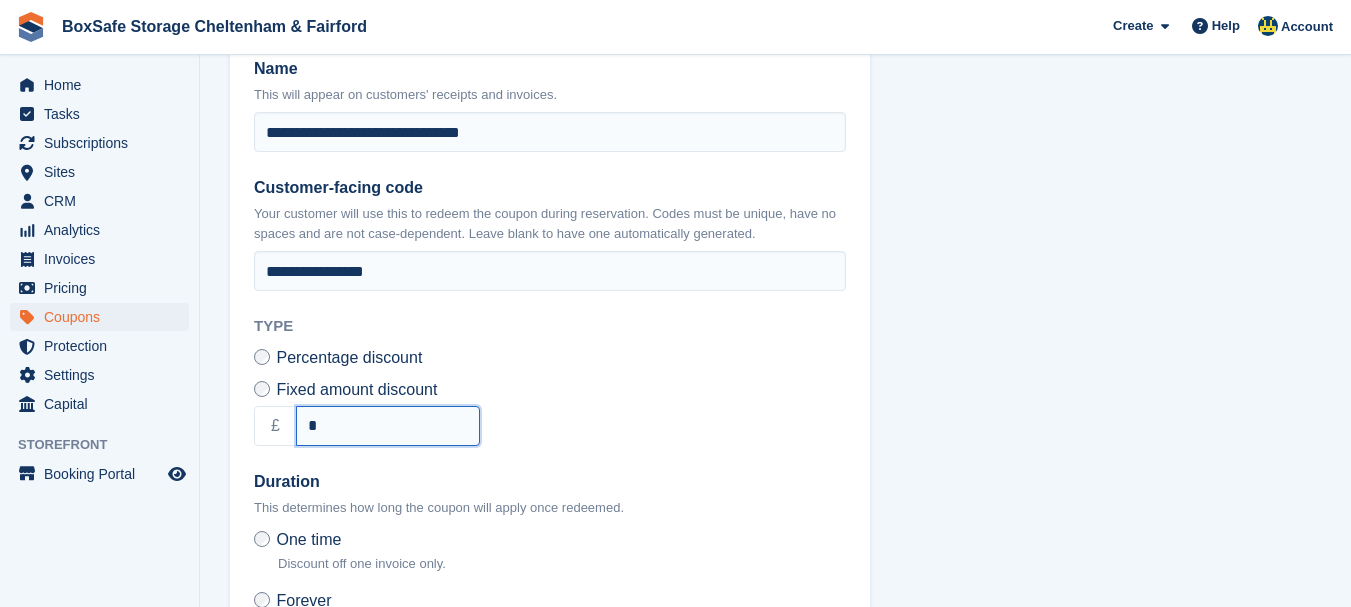 type on "*" 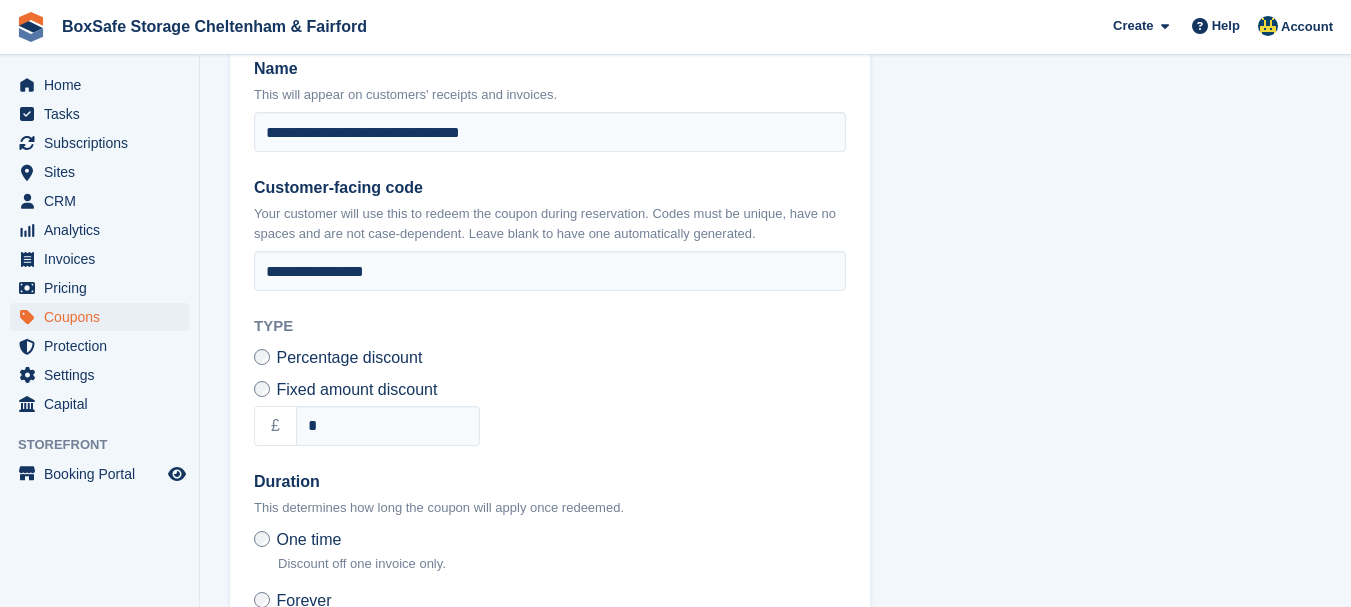 click on "**********" at bounding box center [550, 413] 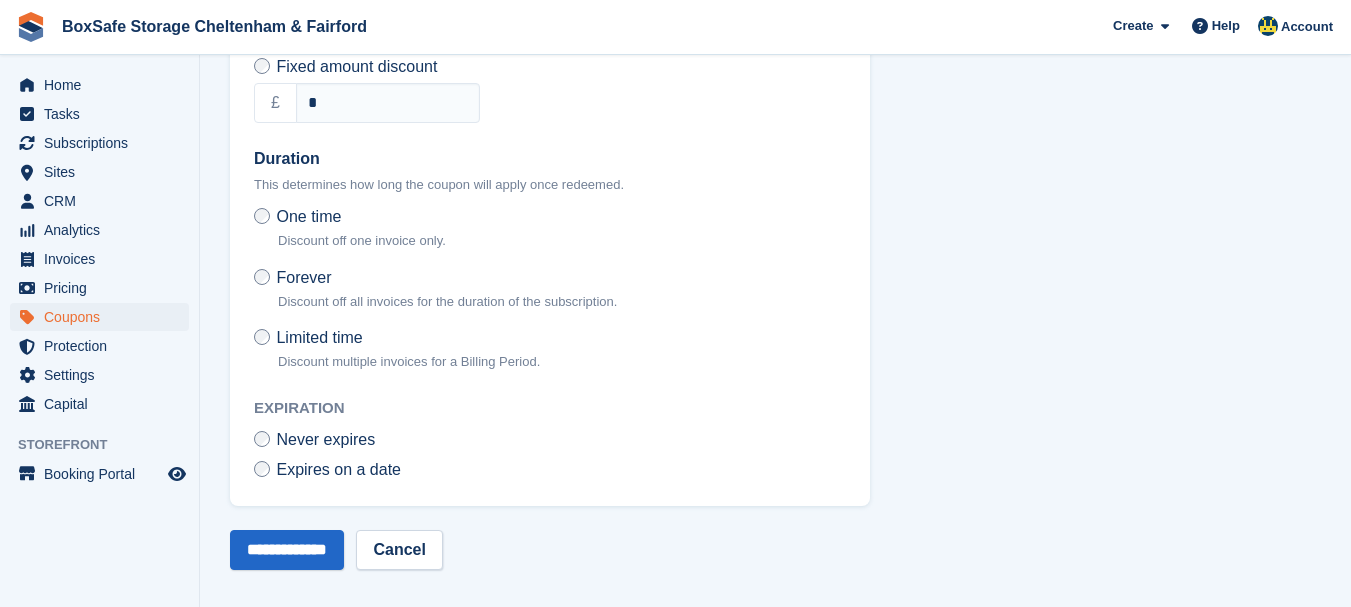 scroll, scrollTop: 847, scrollLeft: 0, axis: vertical 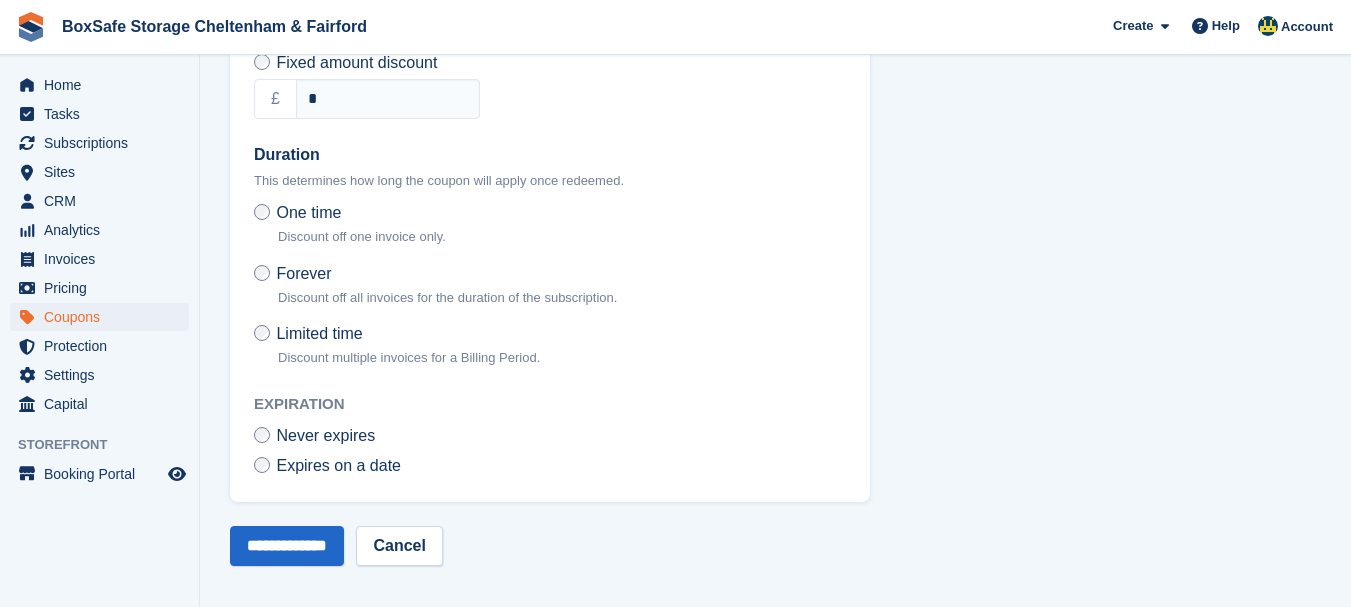 click on "Forever
Discount off all invoices for the duration of the subscription." at bounding box center [435, 289] 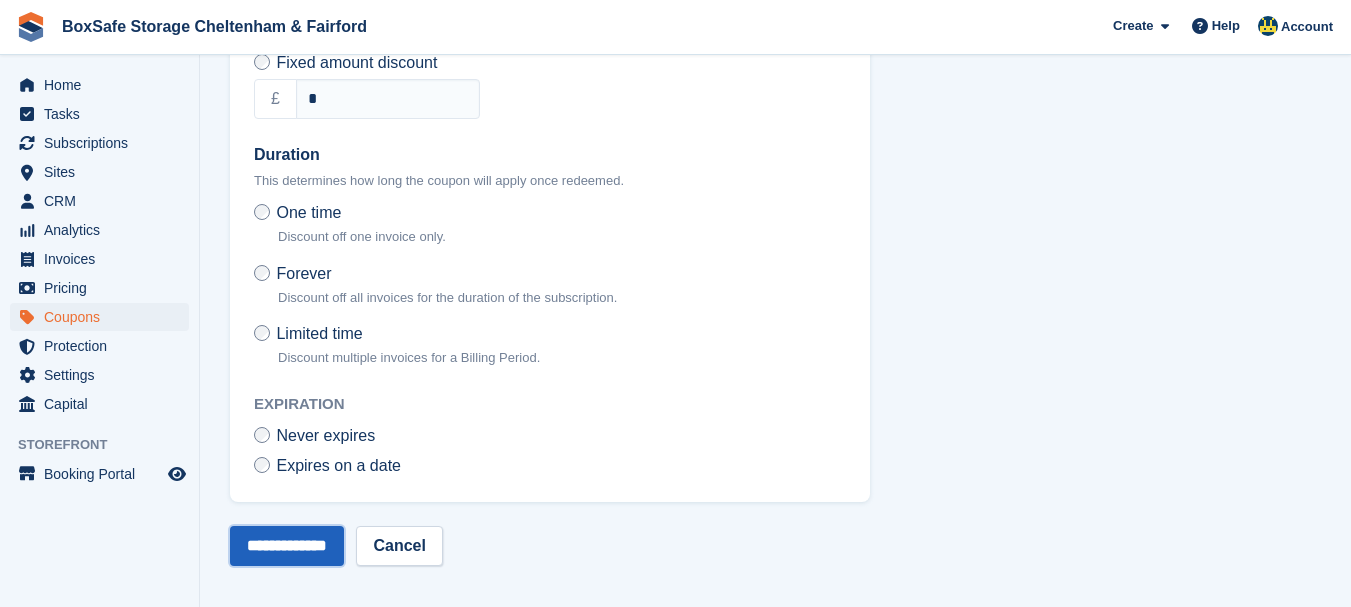 click on "**********" at bounding box center (287, 546) 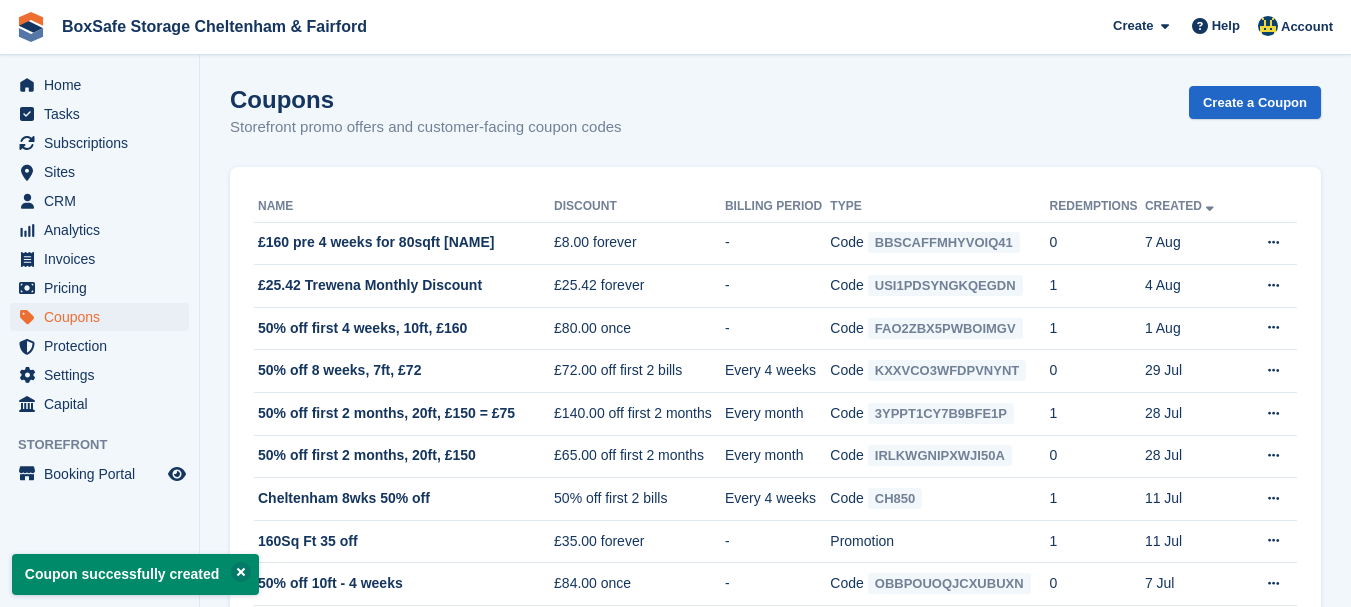scroll, scrollTop: 0, scrollLeft: 0, axis: both 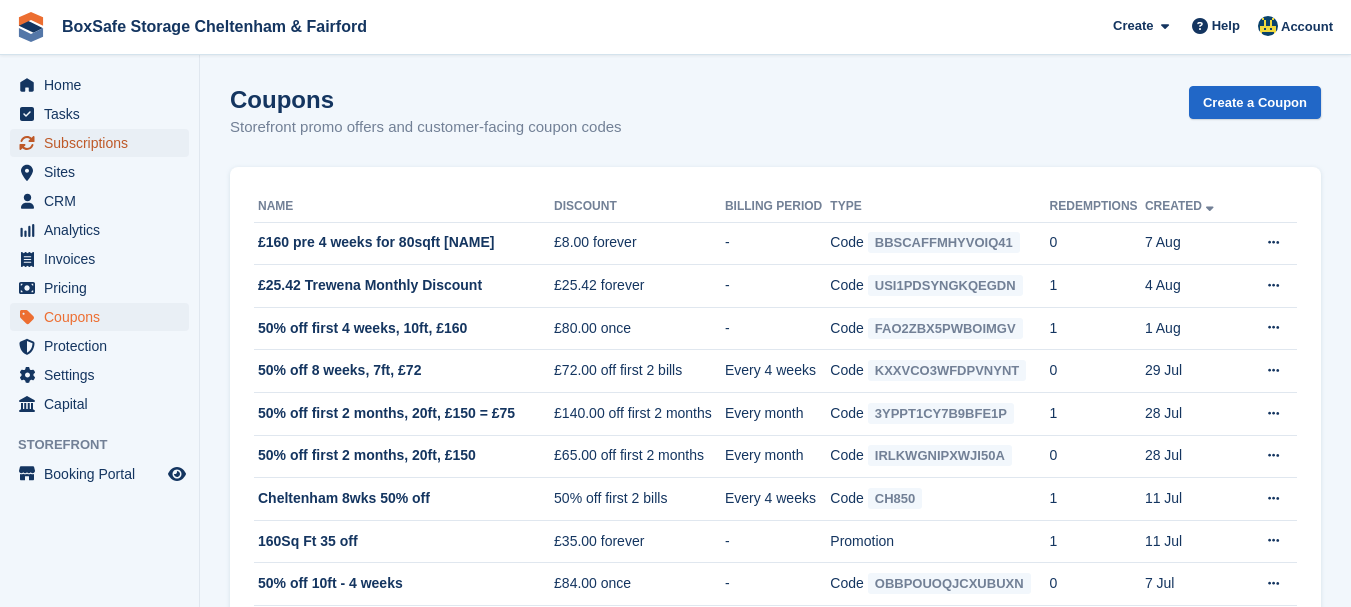 click on "Subscriptions" at bounding box center (104, 143) 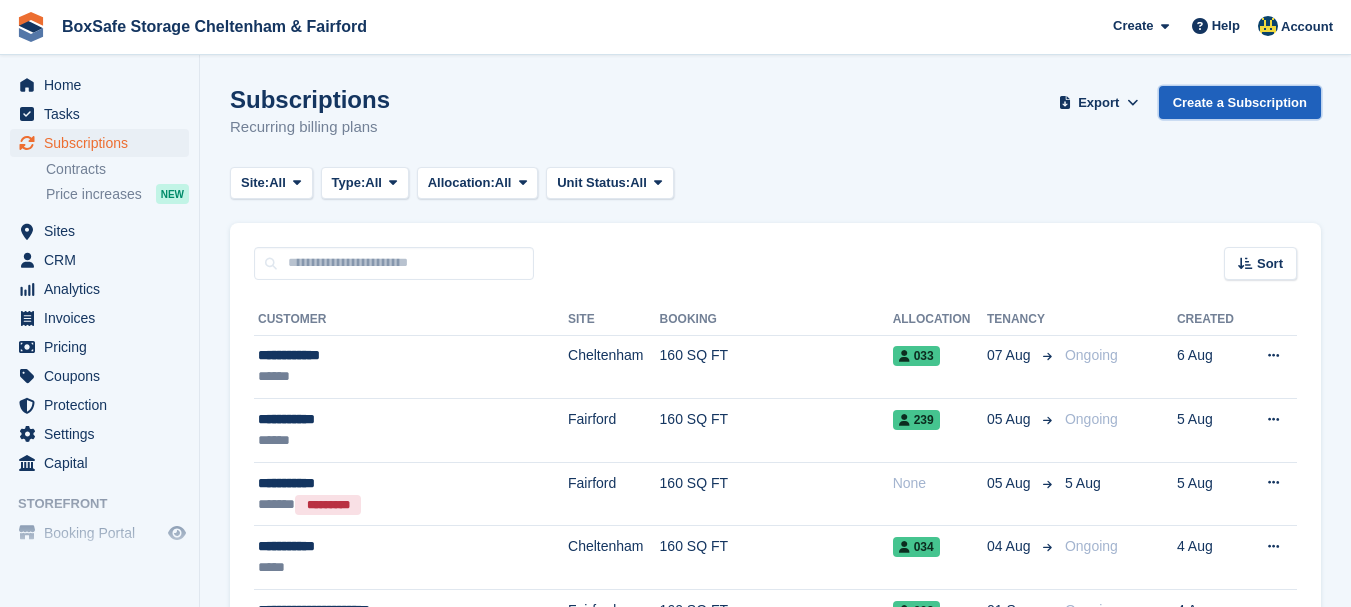 click on "Create a Subscription" at bounding box center (1240, 102) 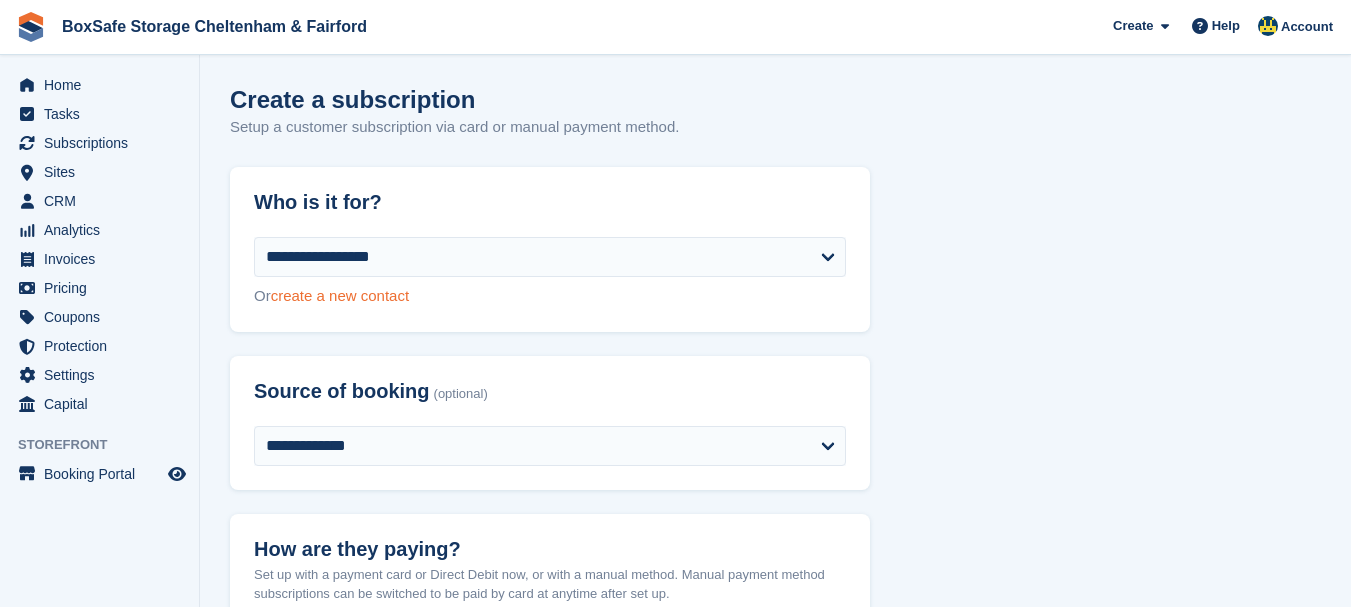 click on "create a new contact" at bounding box center [340, 295] 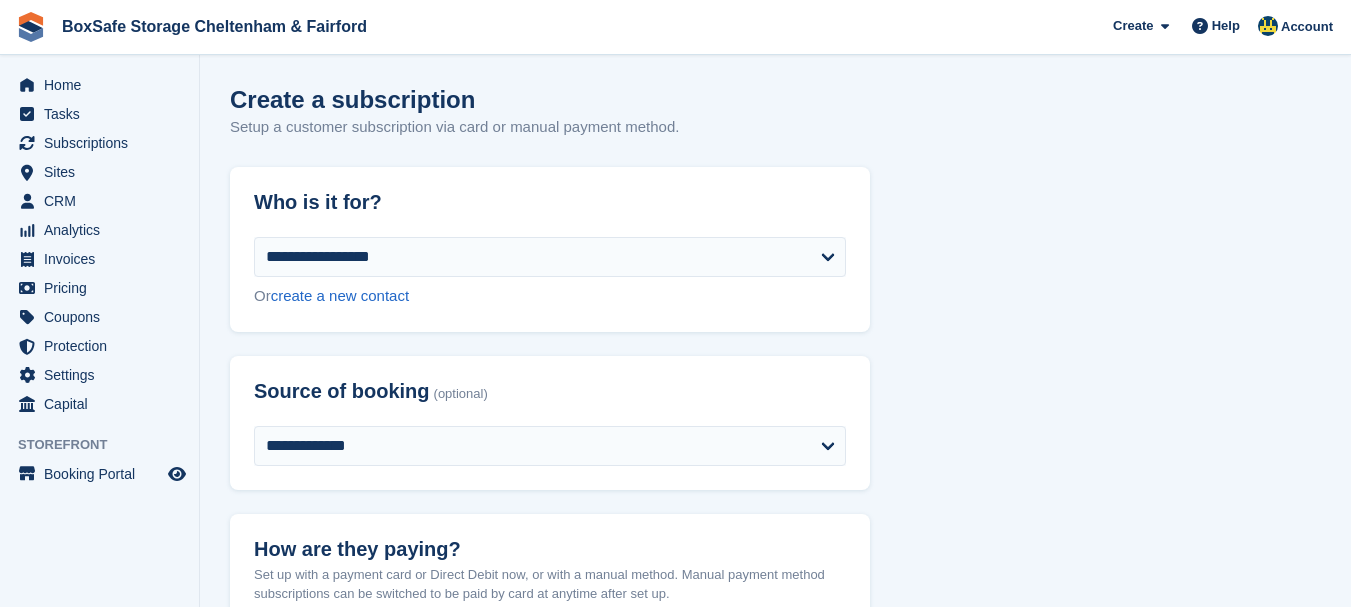 select on "**********" 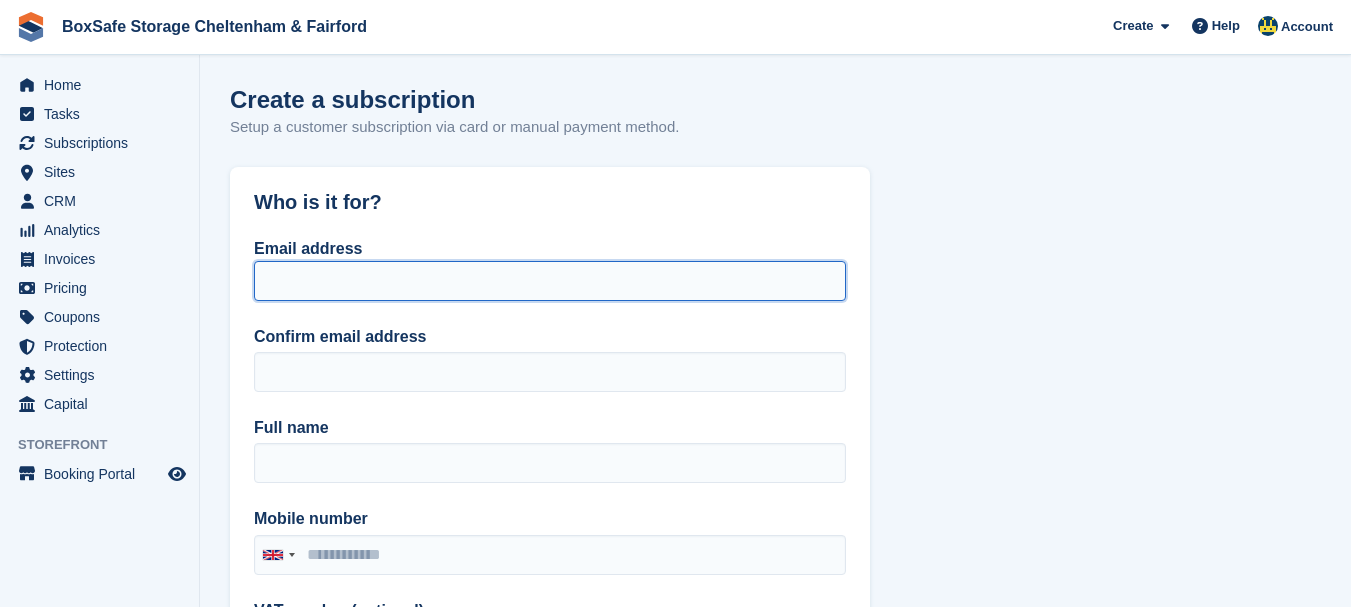 click on "Email address" at bounding box center [550, 281] 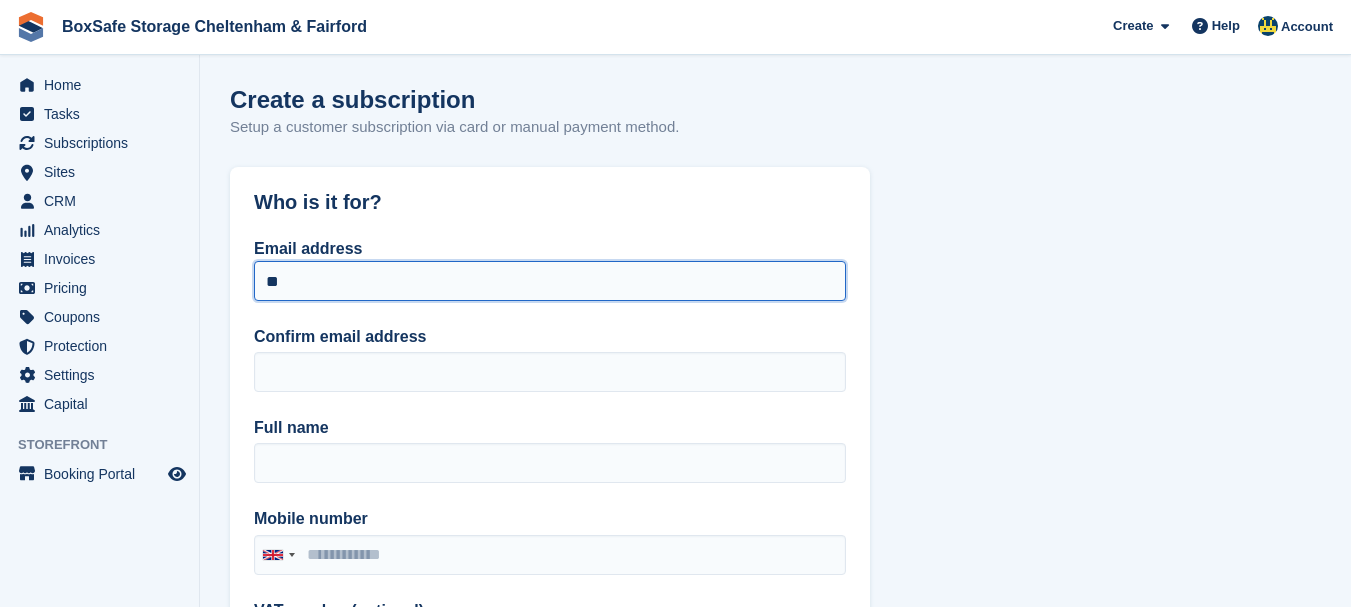 type on "*" 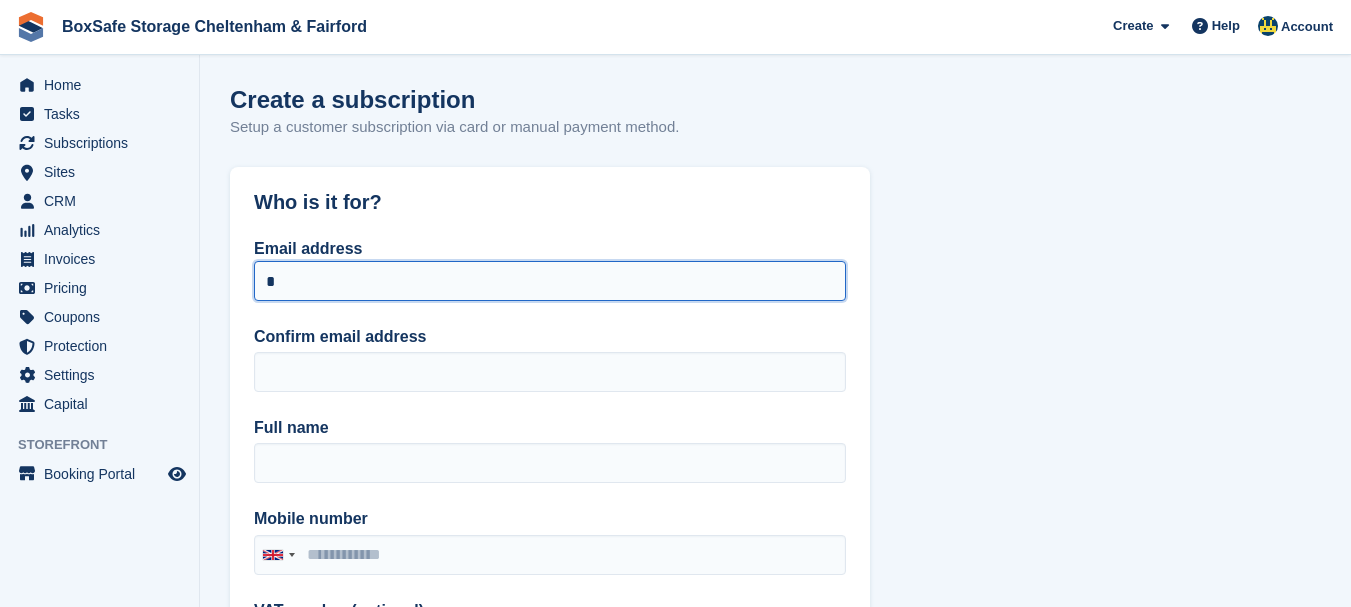 type 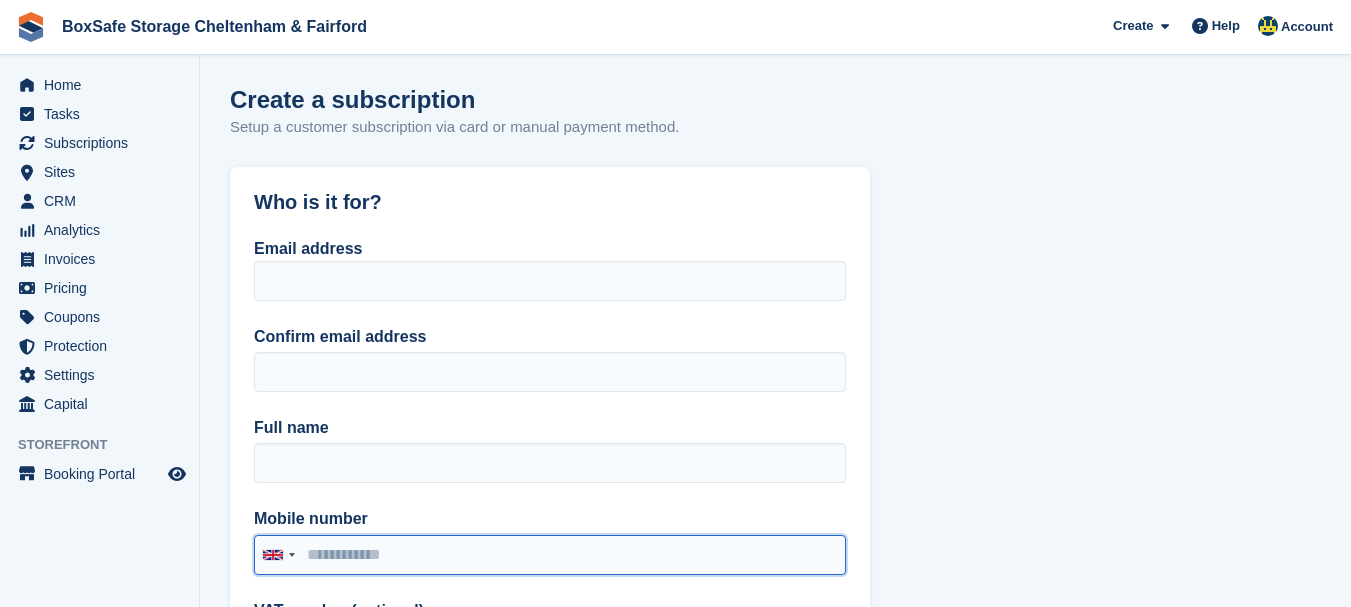 click on "Mobile number" at bounding box center [550, 555] 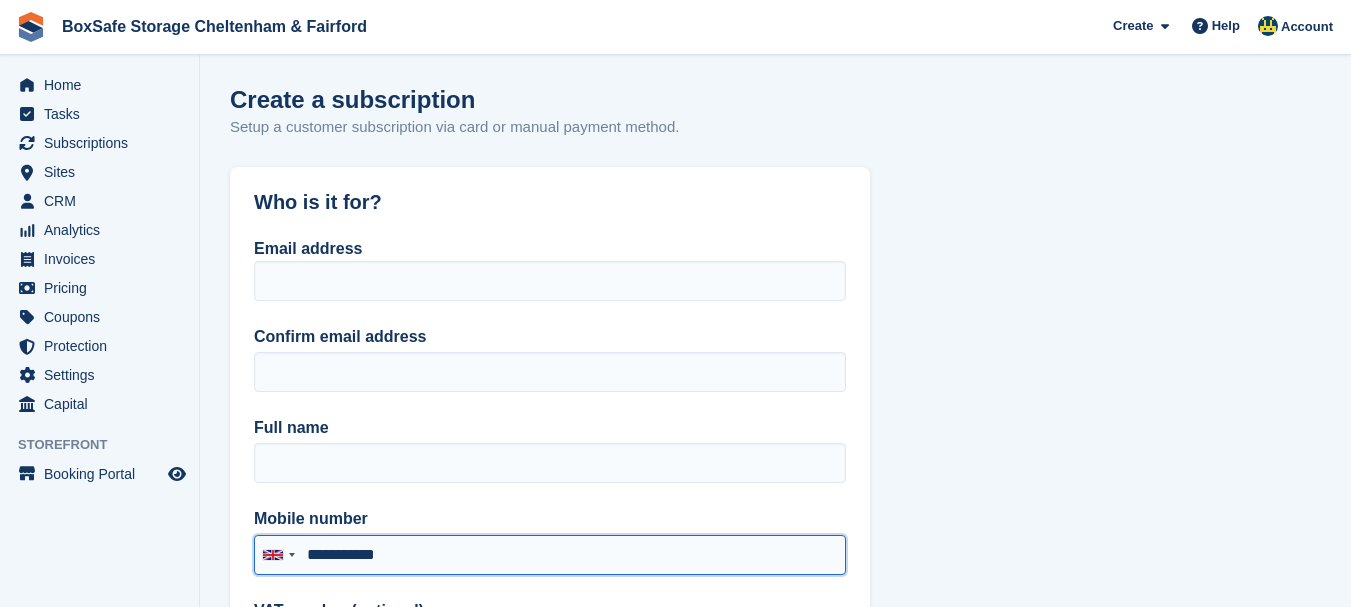 type on "**********" 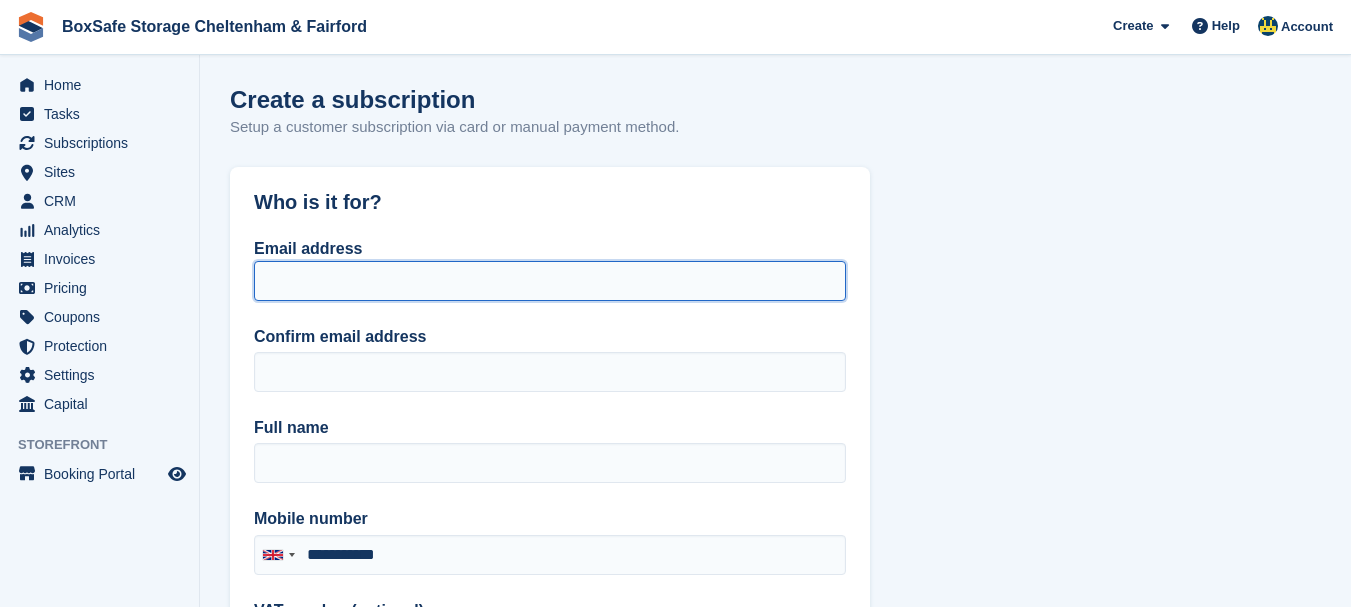 click on "Email address" at bounding box center [550, 281] 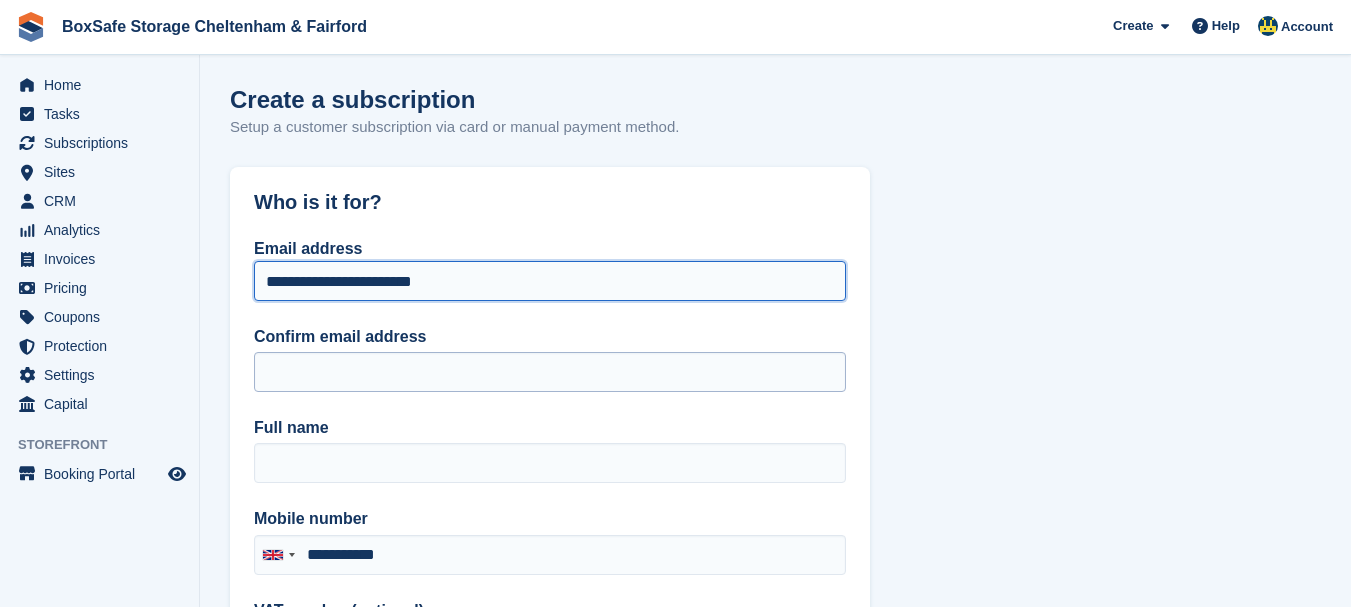 type on "**********" 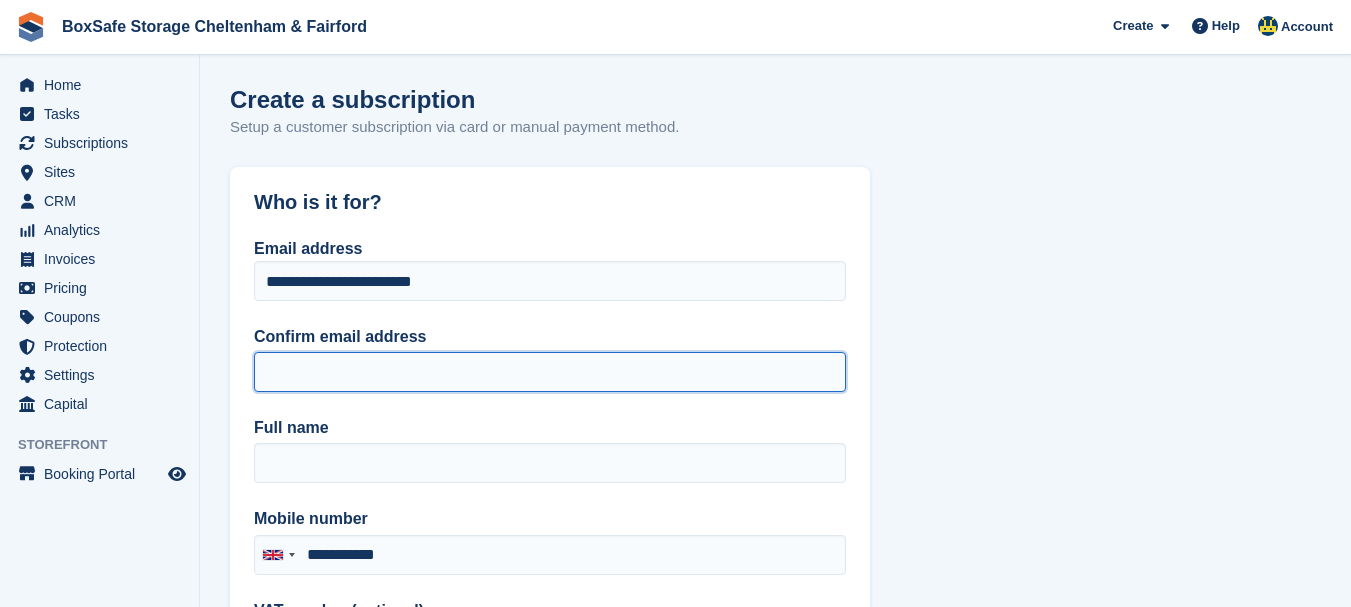 click on "Confirm email address" at bounding box center (550, 372) 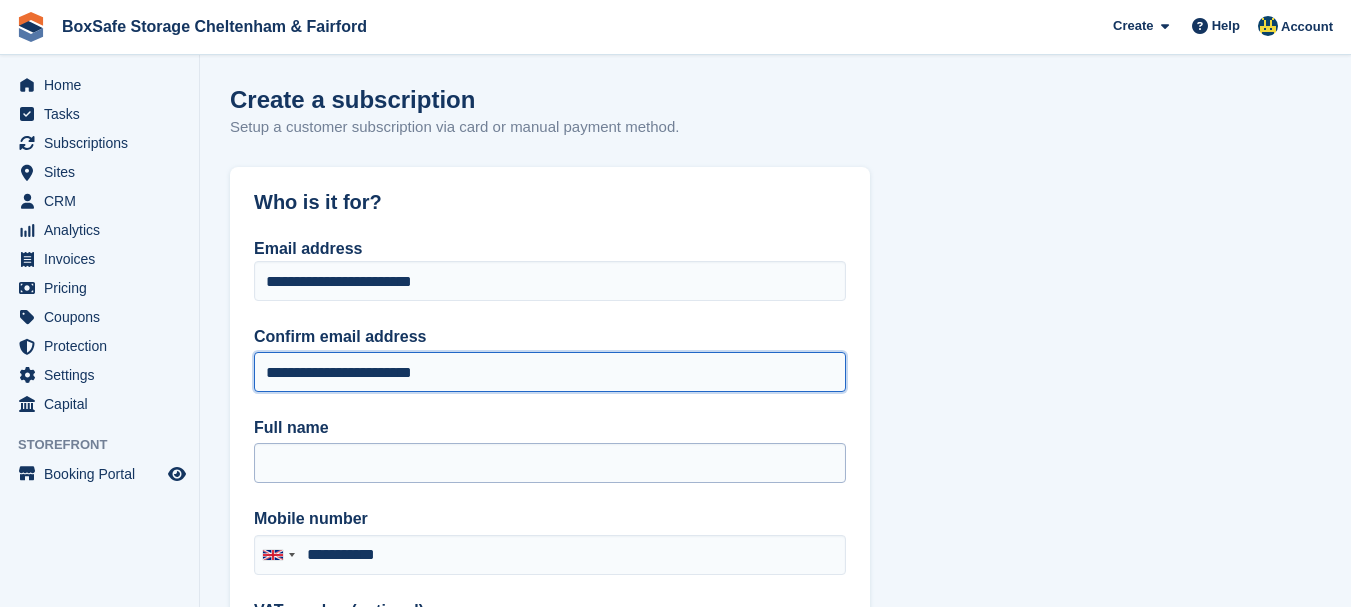 type on "**********" 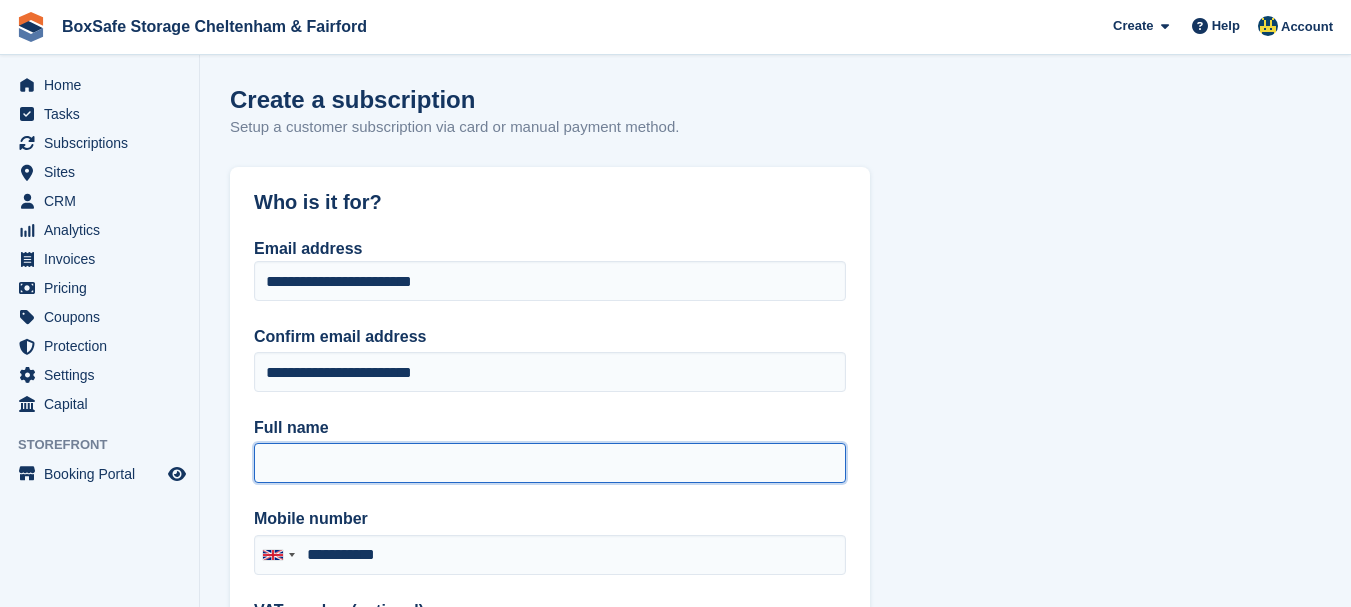 click on "Full name" at bounding box center [550, 463] 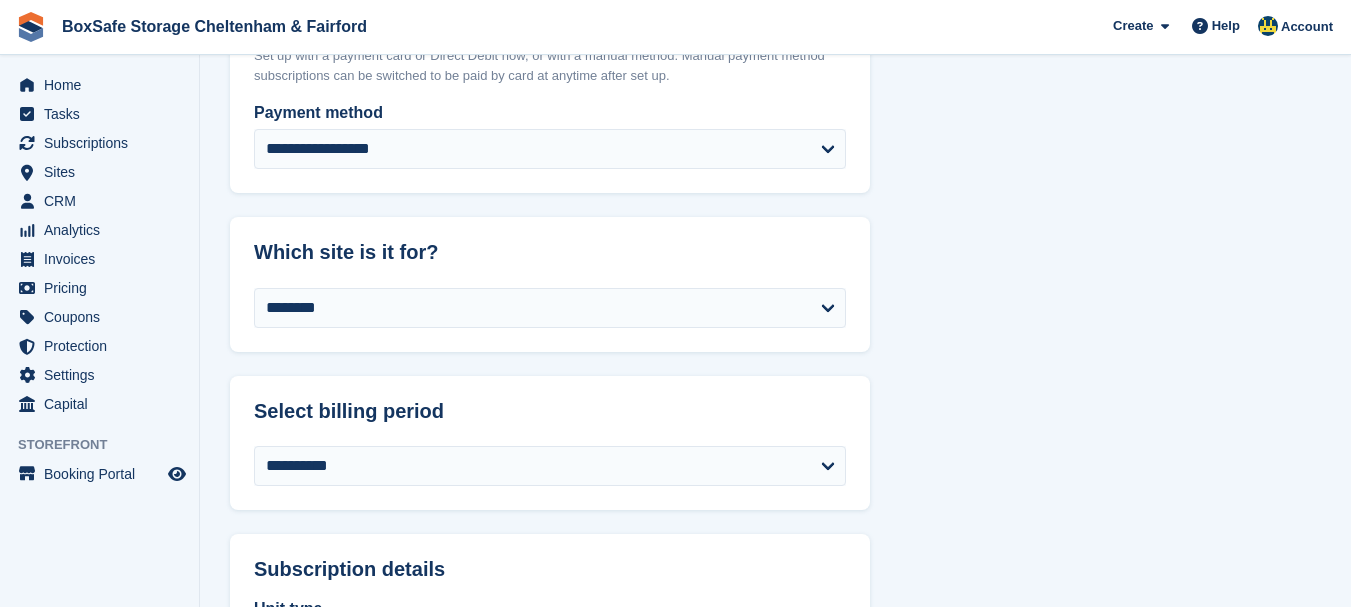 scroll, scrollTop: 1148, scrollLeft: 0, axis: vertical 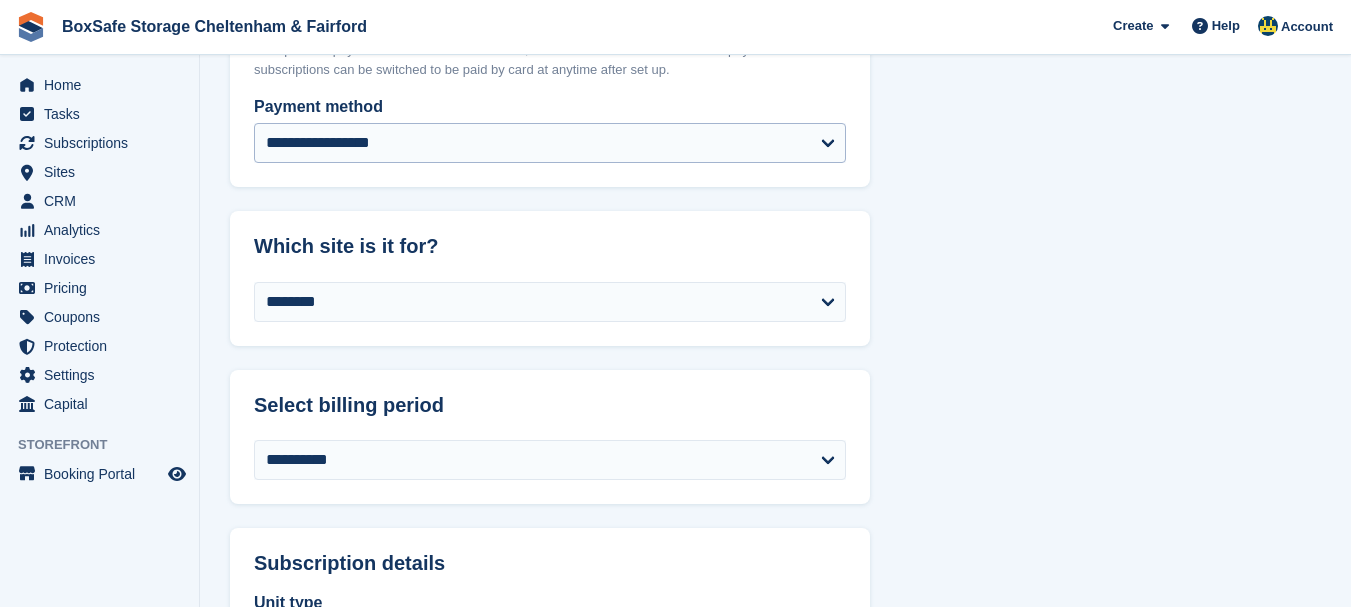 type on "**********" 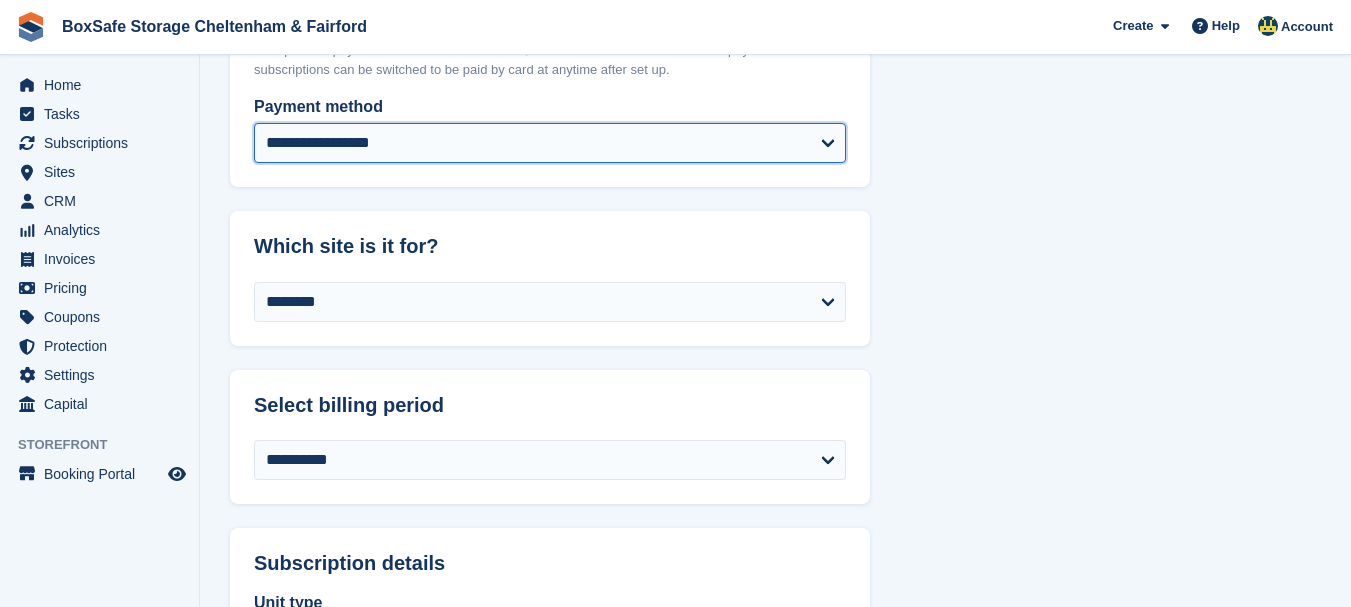 click on "**********" at bounding box center (550, 143) 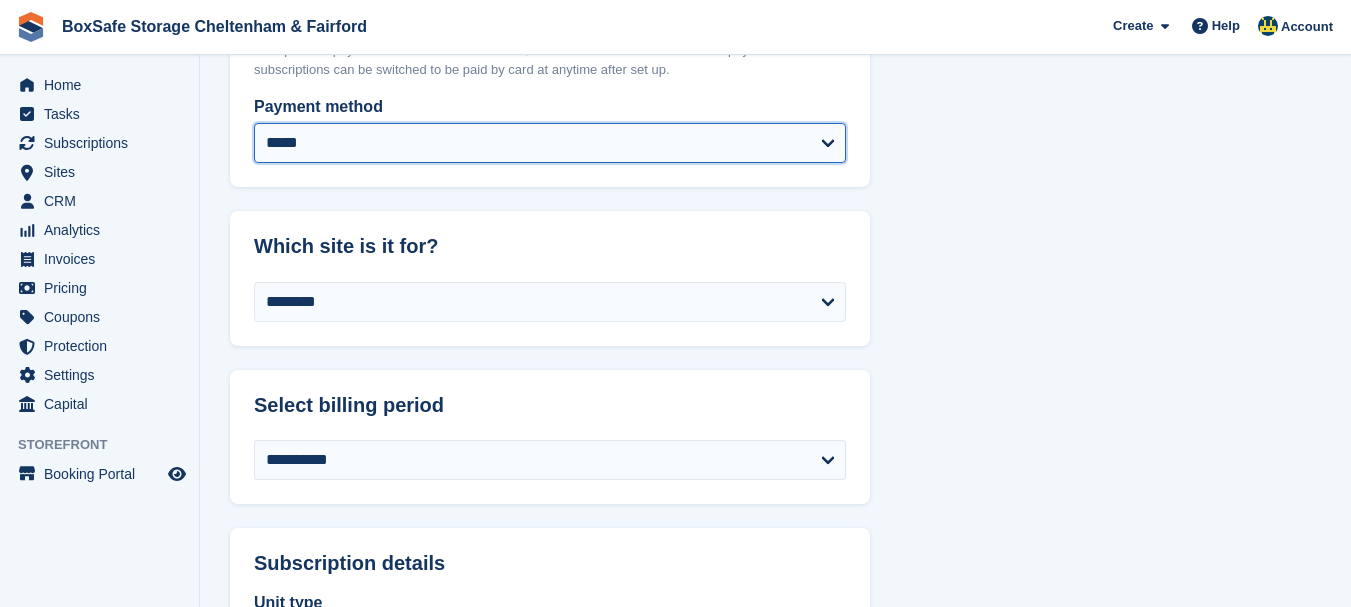 click on "**********" at bounding box center [550, 143] 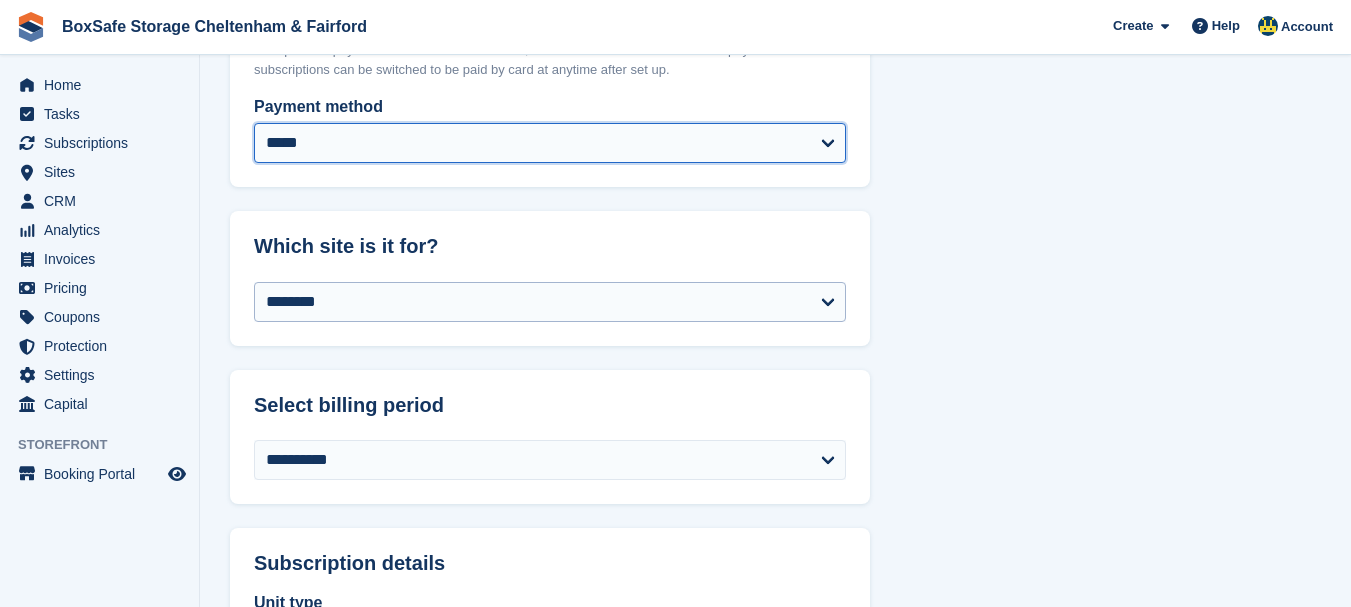 select on "***" 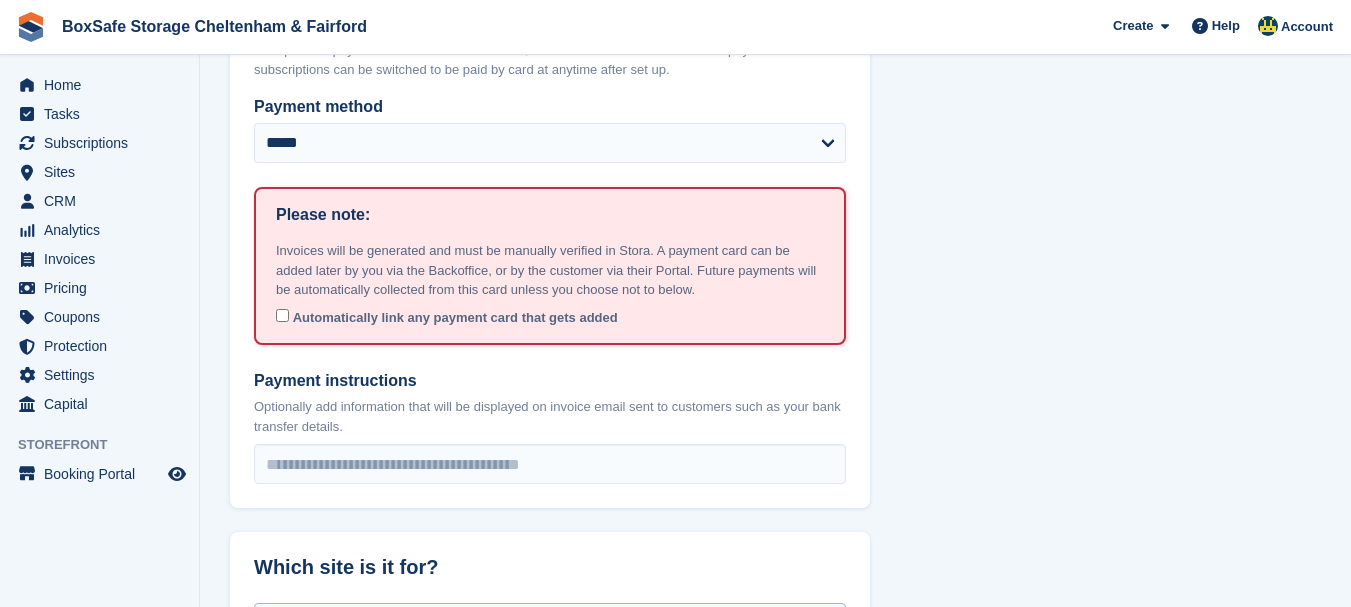 click on "Automatically link any payment card that gets added" at bounding box center [455, 317] 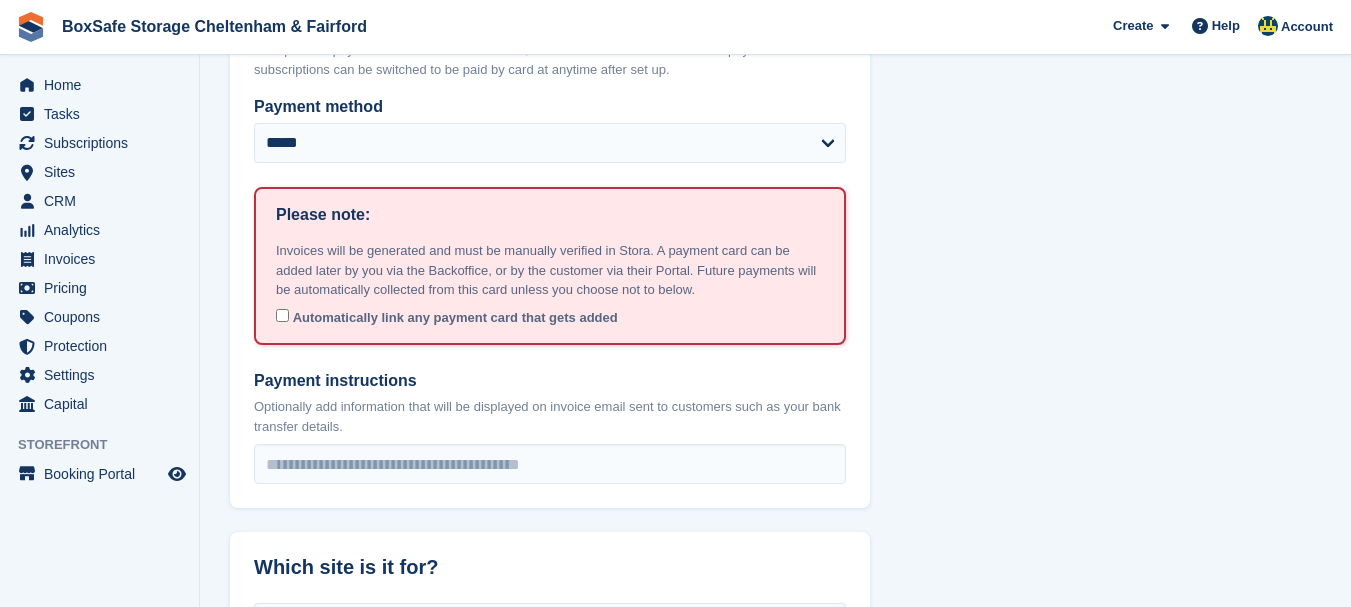 click on "**********" at bounding box center (775, 853) 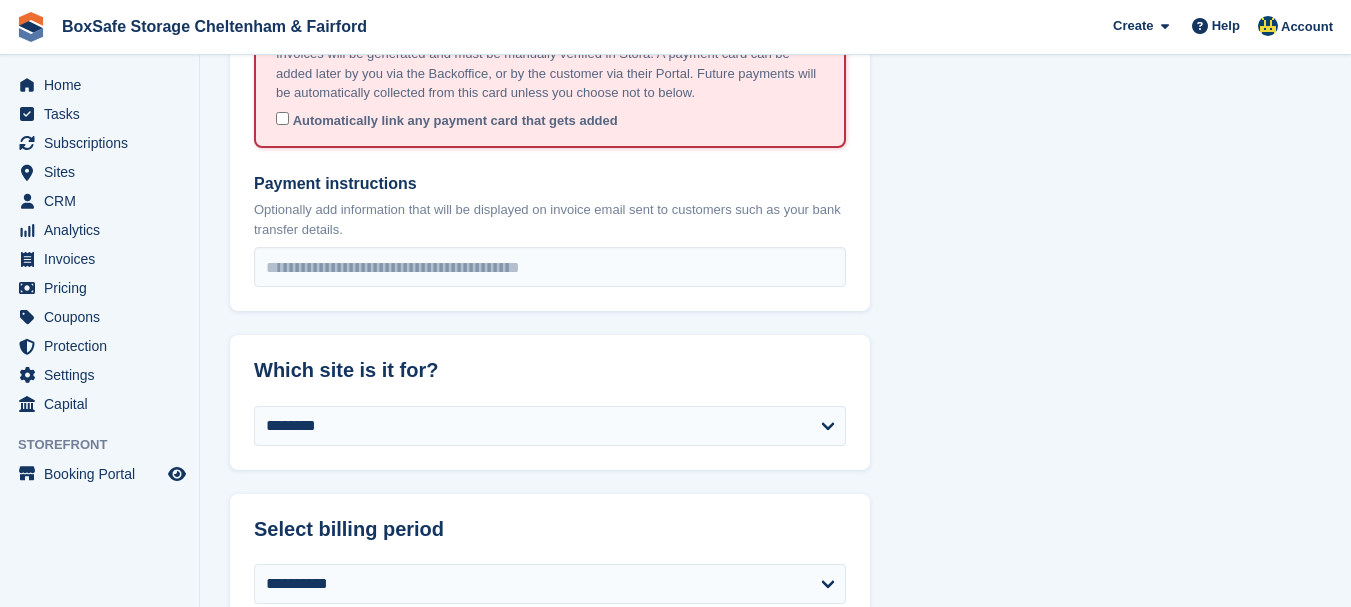 scroll, scrollTop: 1348, scrollLeft: 0, axis: vertical 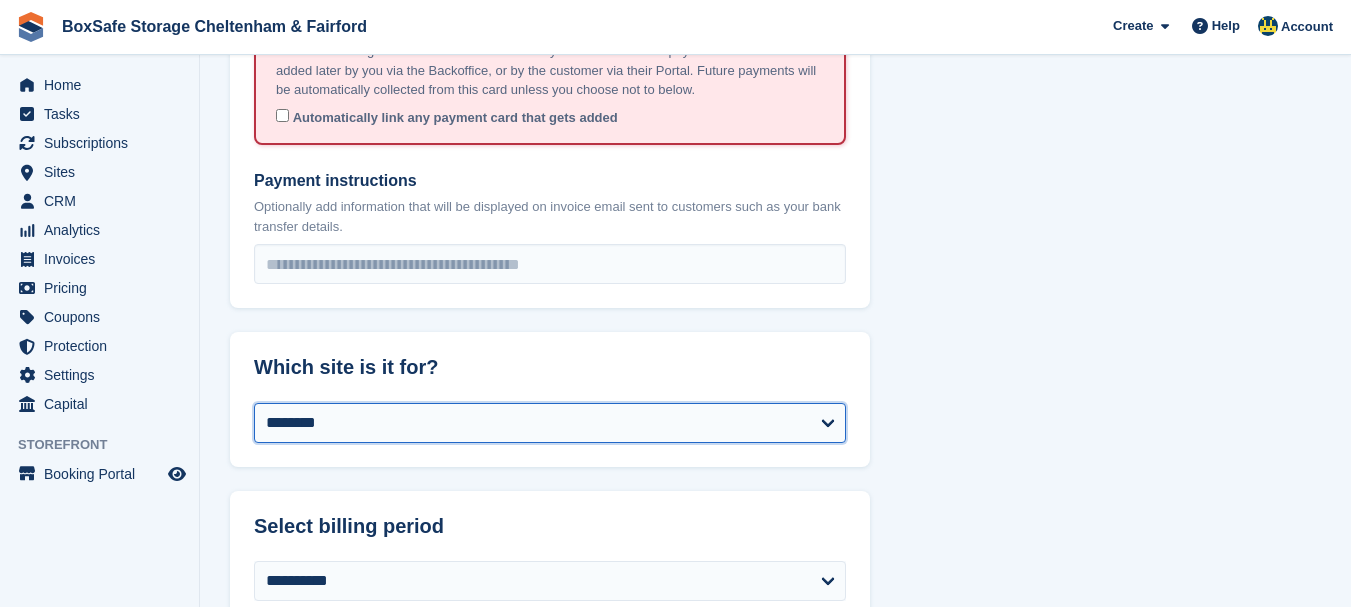 click on "**********" at bounding box center (550, 423) 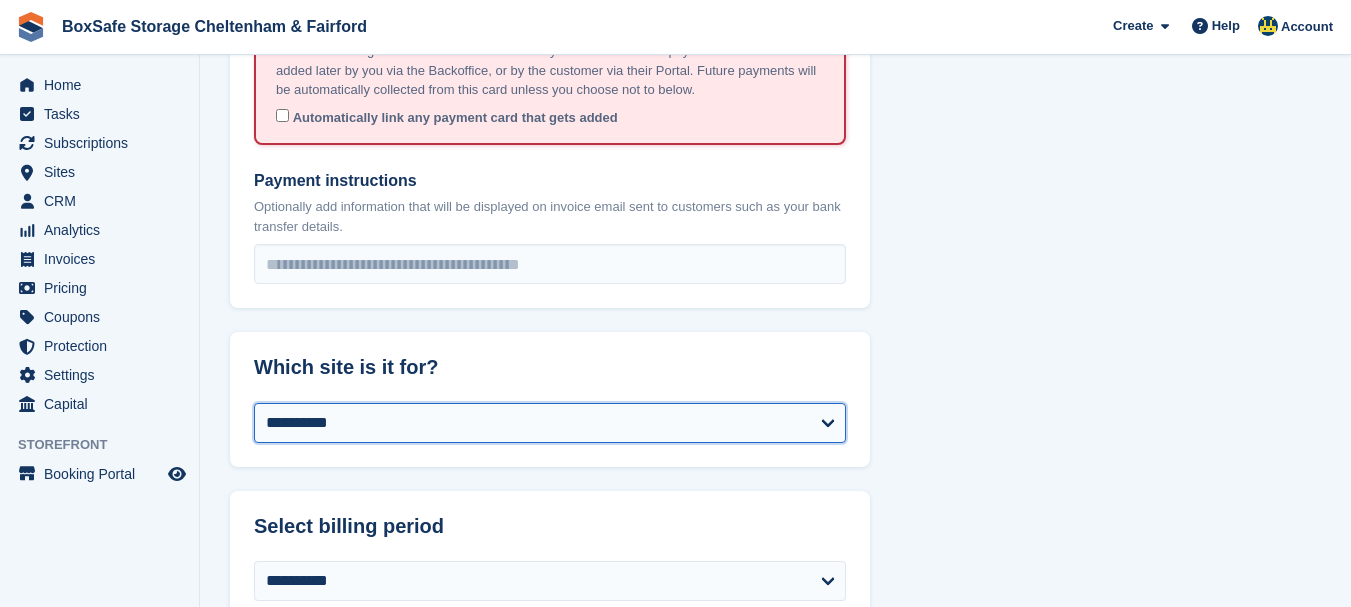 click on "**********" at bounding box center [550, 423] 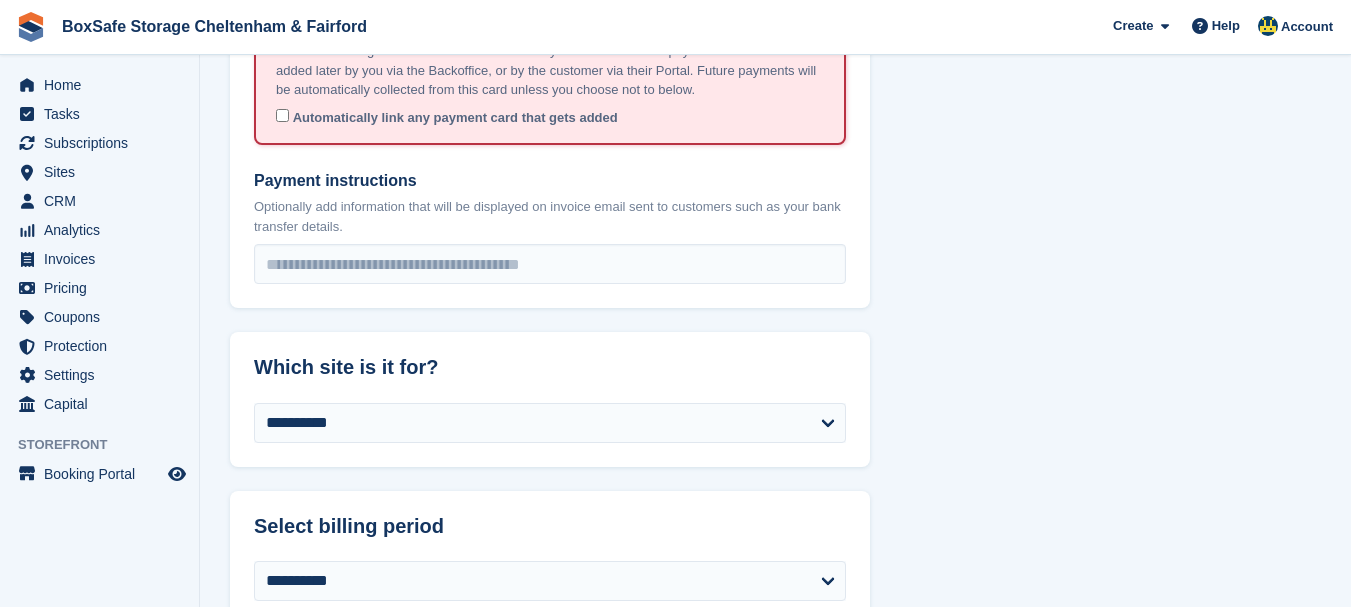 click on "**********" at bounding box center [775, 653] 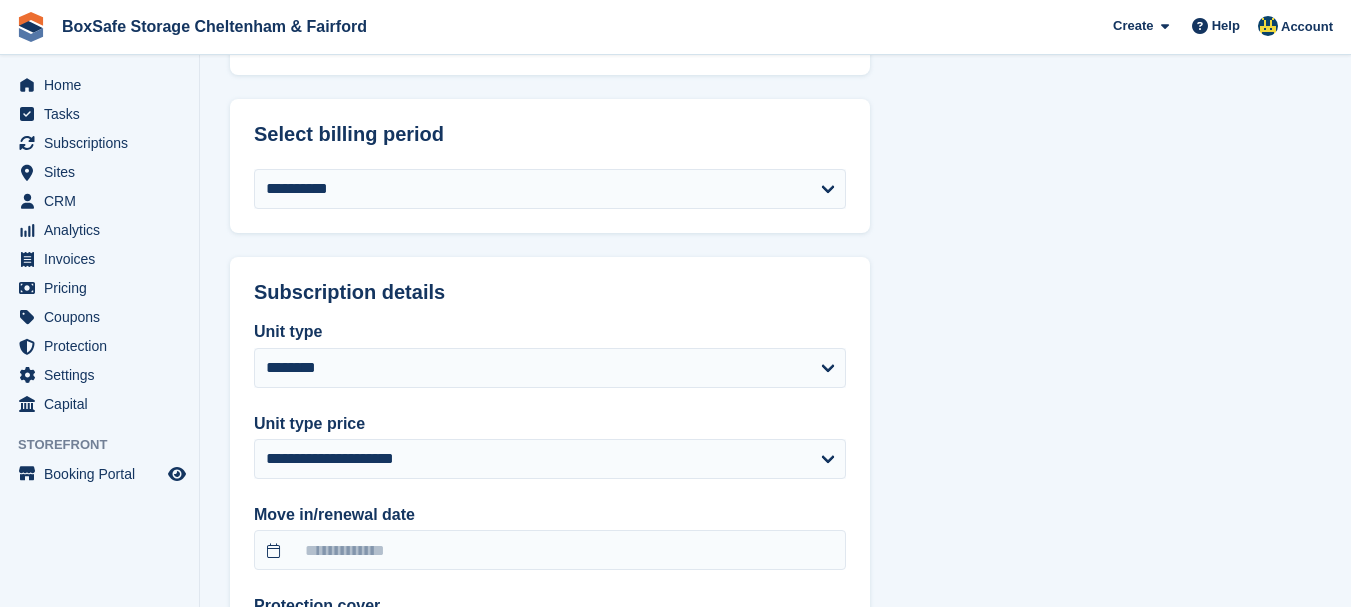 scroll, scrollTop: 1748, scrollLeft: 0, axis: vertical 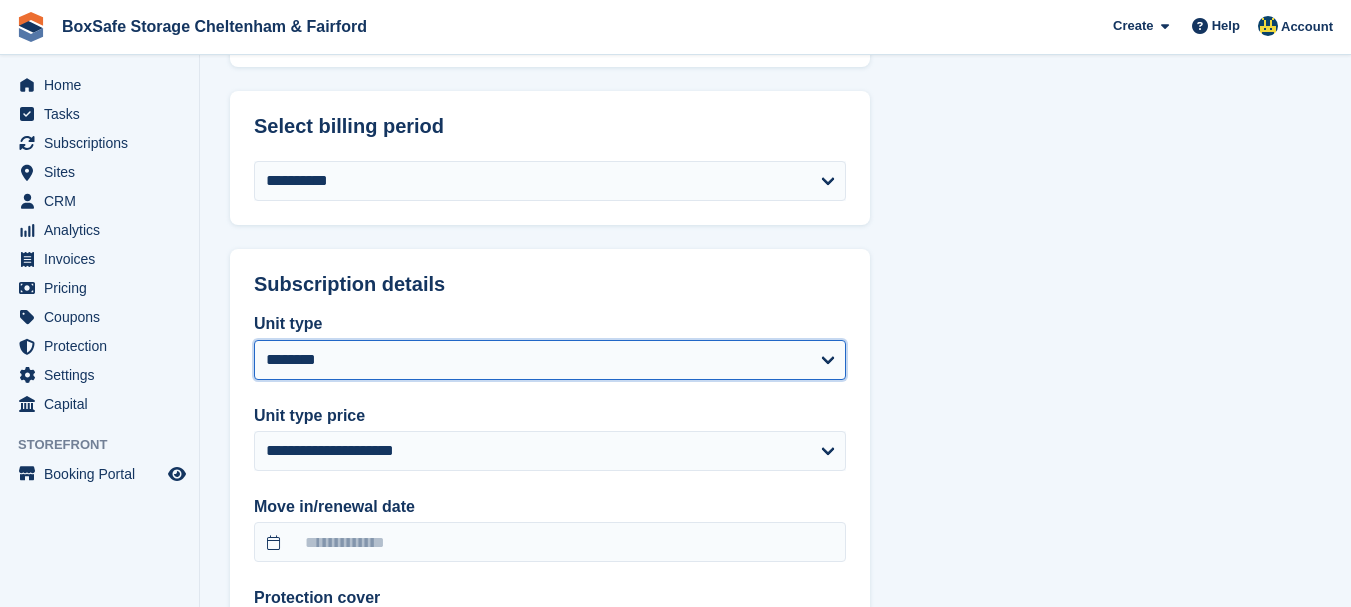 click on "**********" at bounding box center [550, 360] 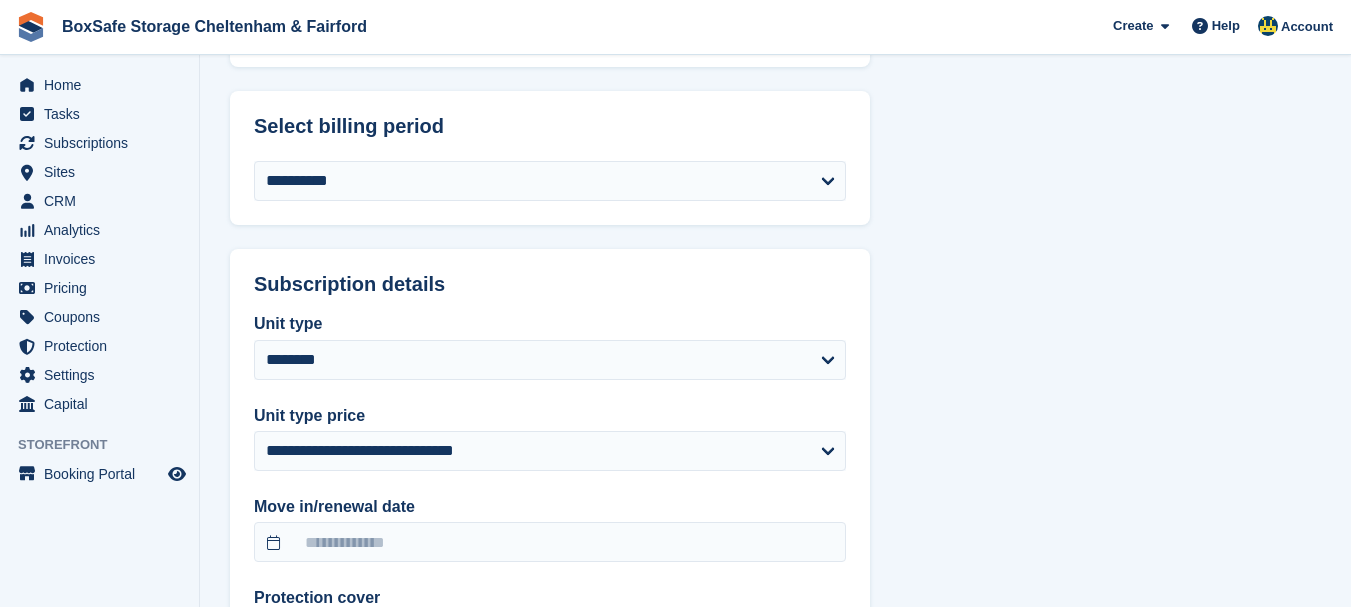 click on "**********" at bounding box center (775, 253) 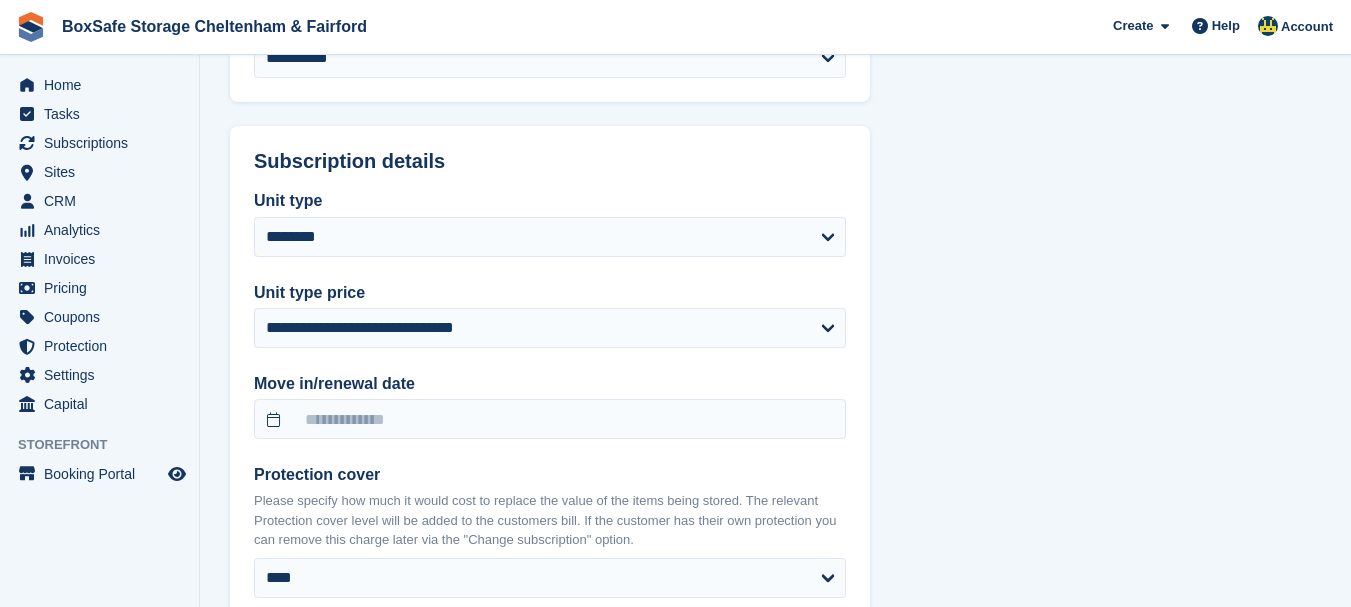 scroll, scrollTop: 1908, scrollLeft: 0, axis: vertical 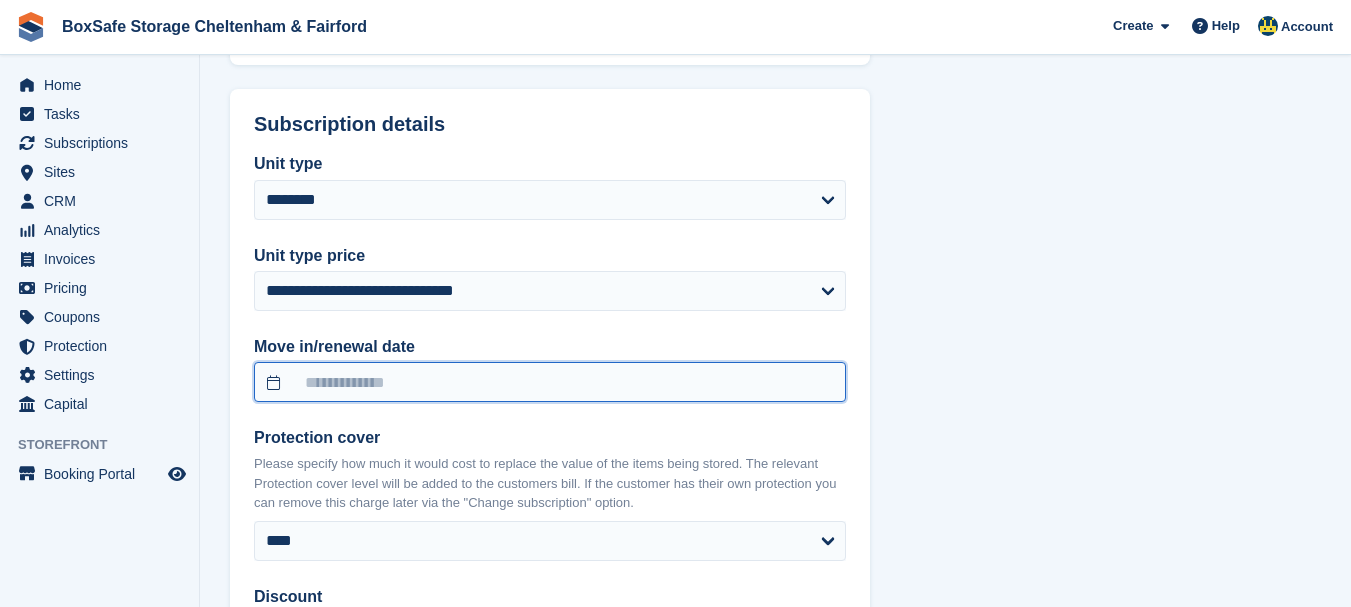 click at bounding box center [550, 382] 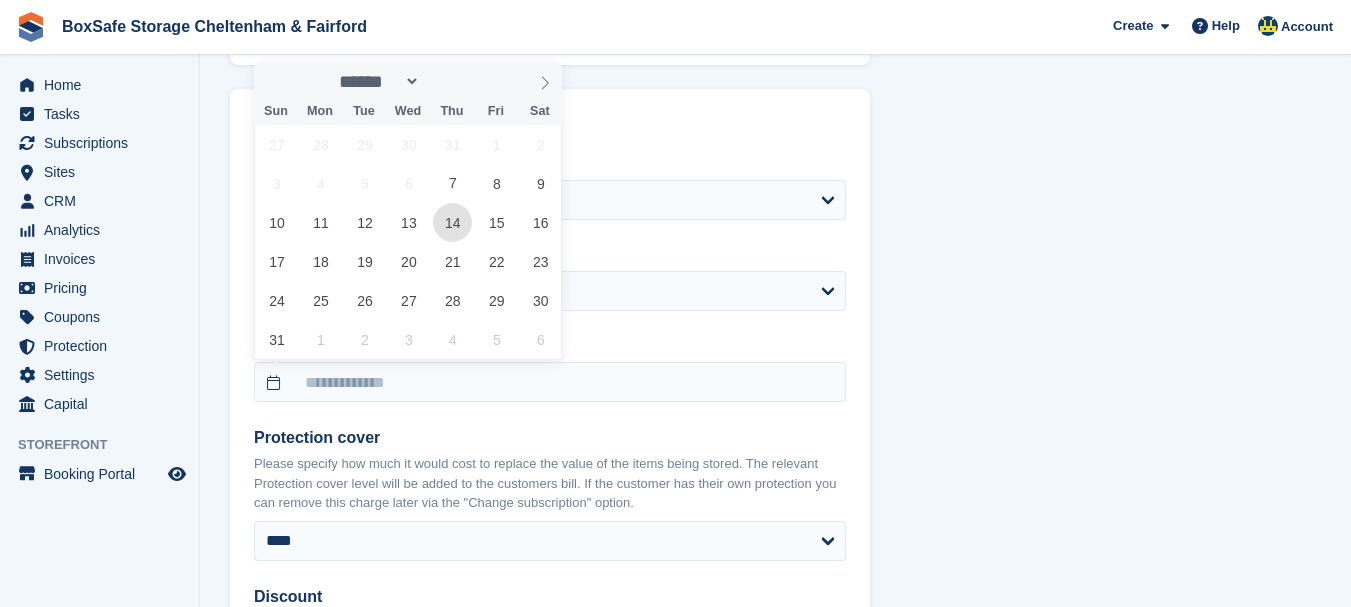 click on "14" at bounding box center (452, 222) 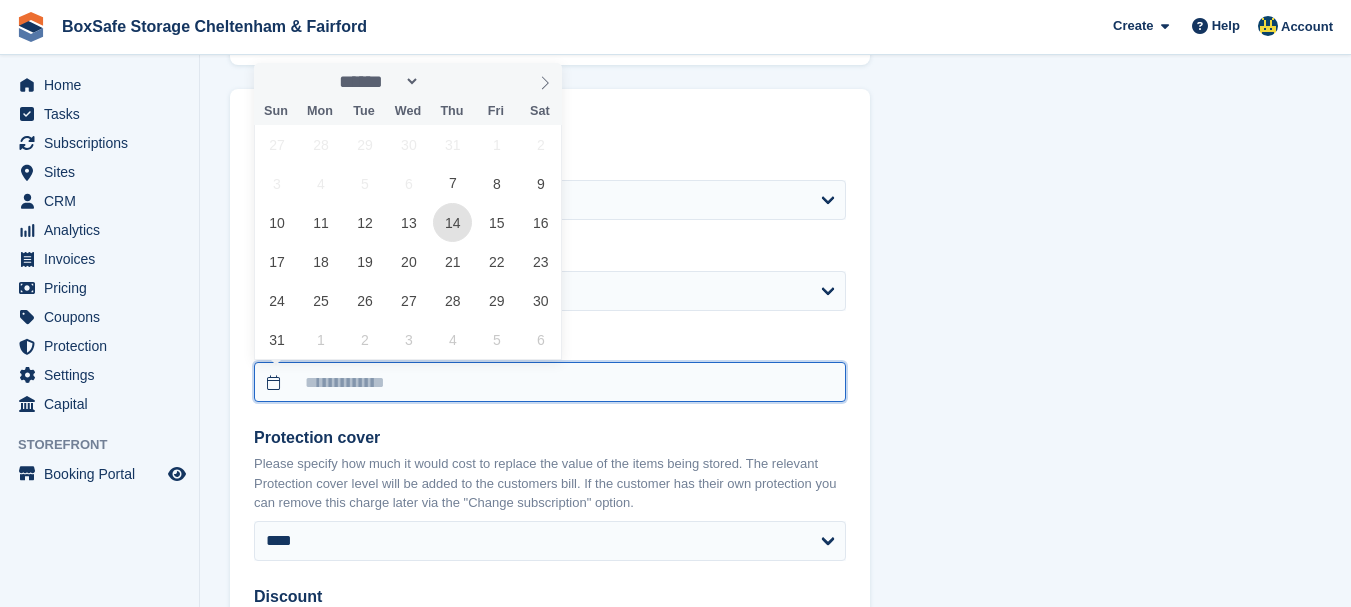 type on "**********" 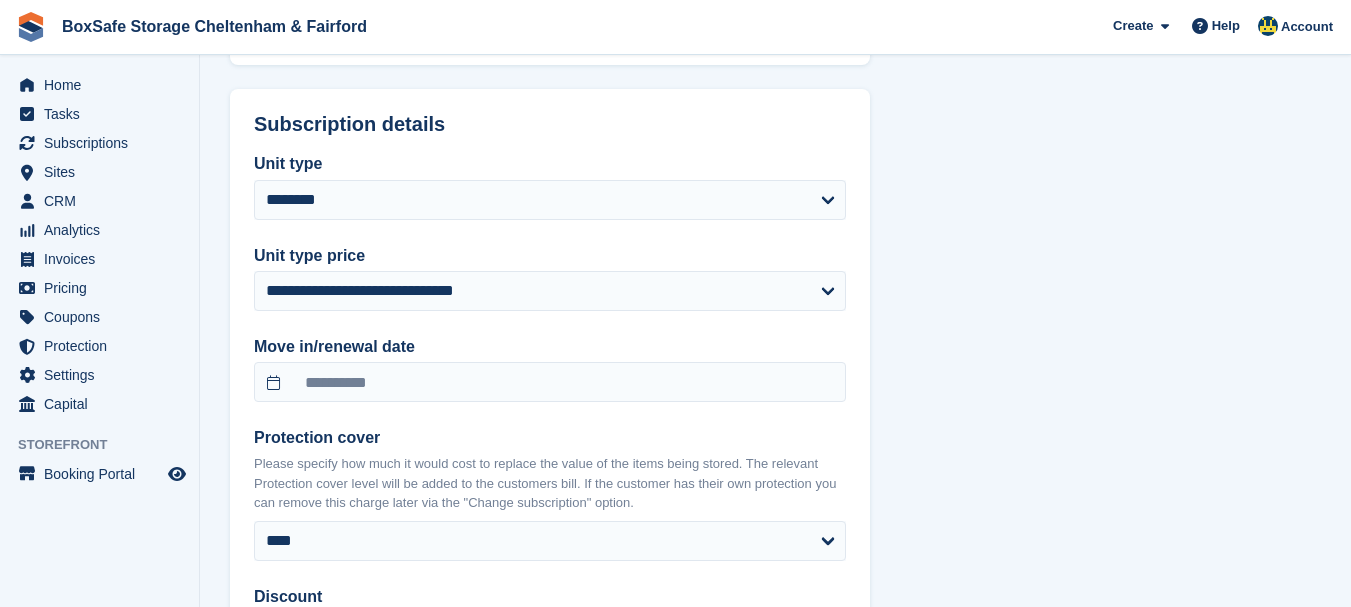 click on "**********" at bounding box center [775, 93] 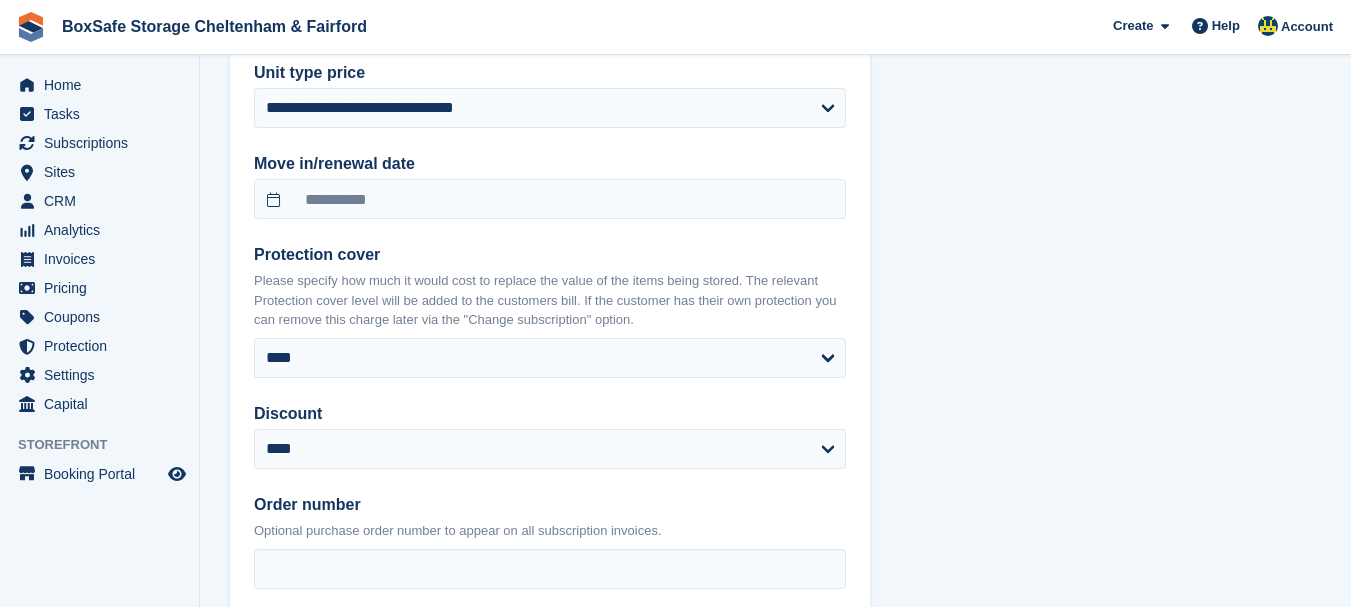 scroll, scrollTop: 2148, scrollLeft: 0, axis: vertical 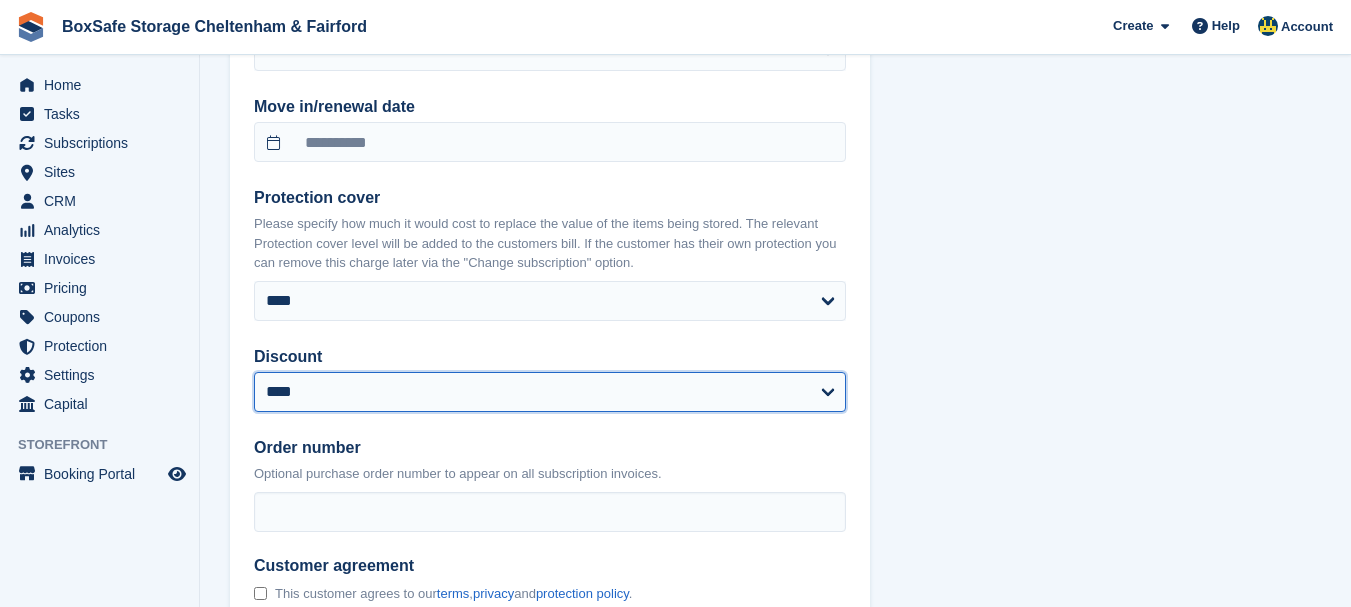 click on "**********" at bounding box center [550, 392] 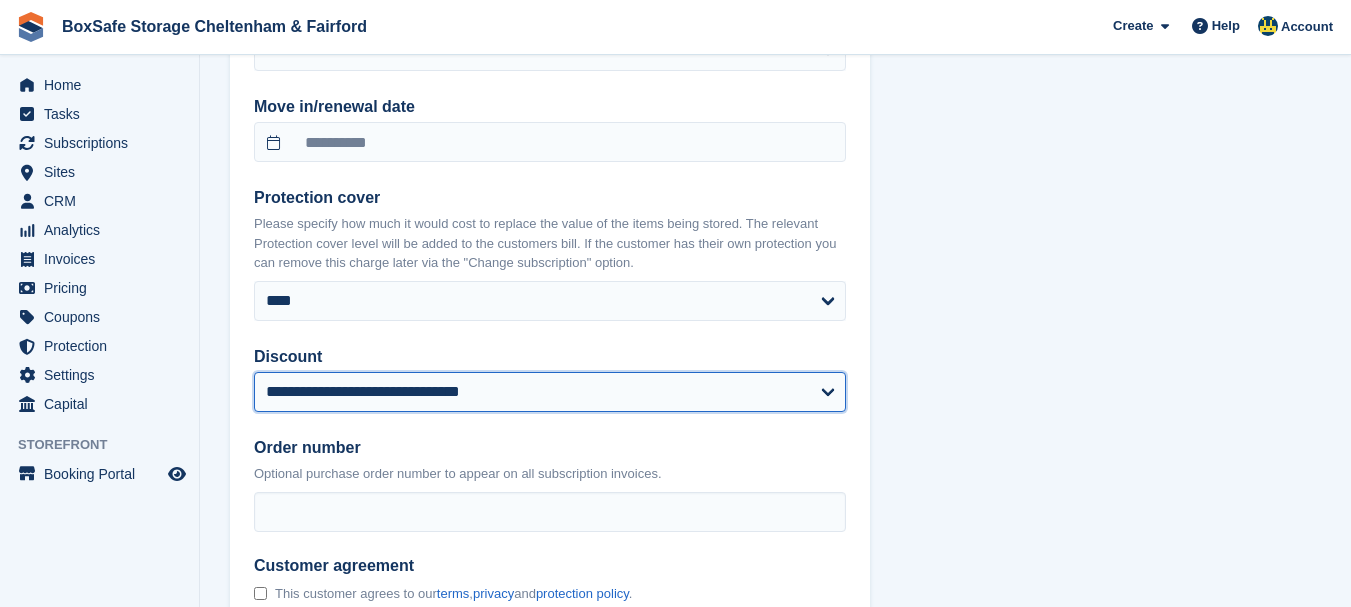 click on "**********" at bounding box center [550, 392] 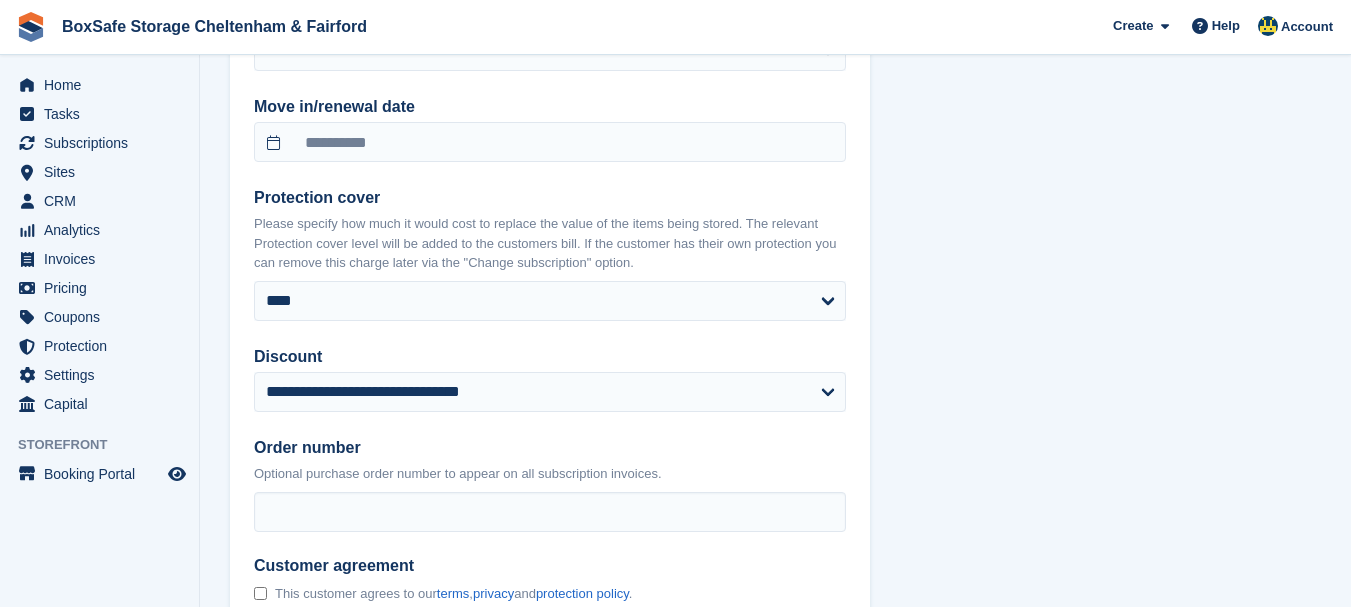 click on "**********" at bounding box center (775, -122) 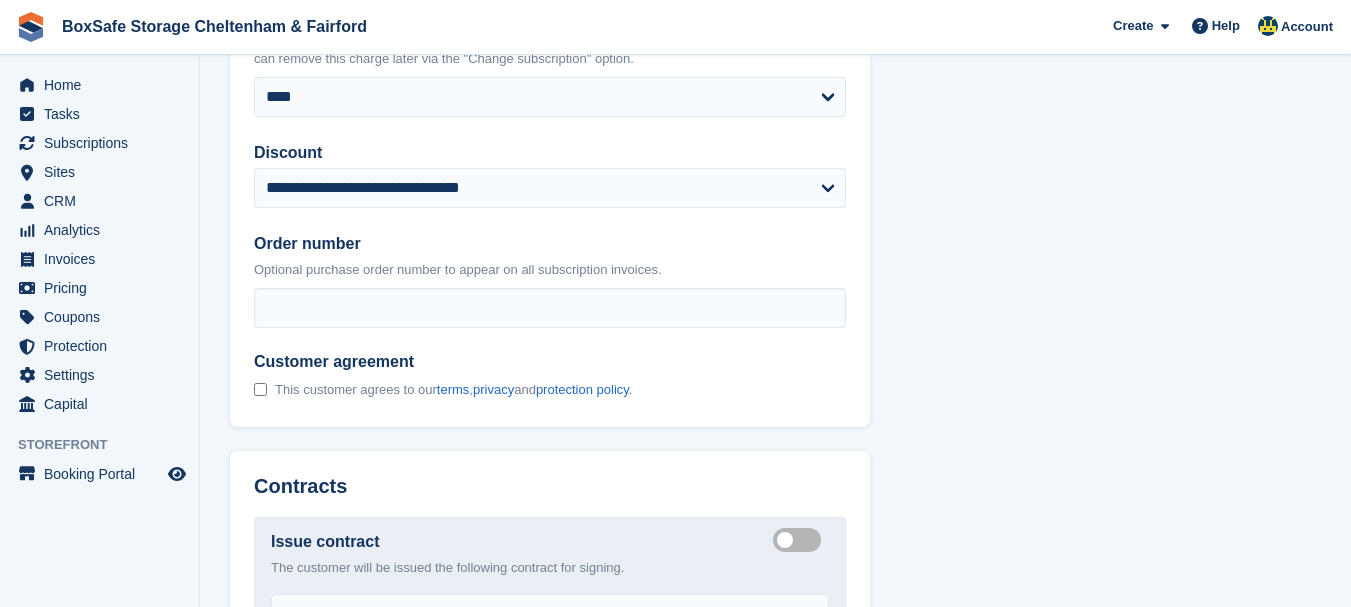 scroll, scrollTop: 2388, scrollLeft: 0, axis: vertical 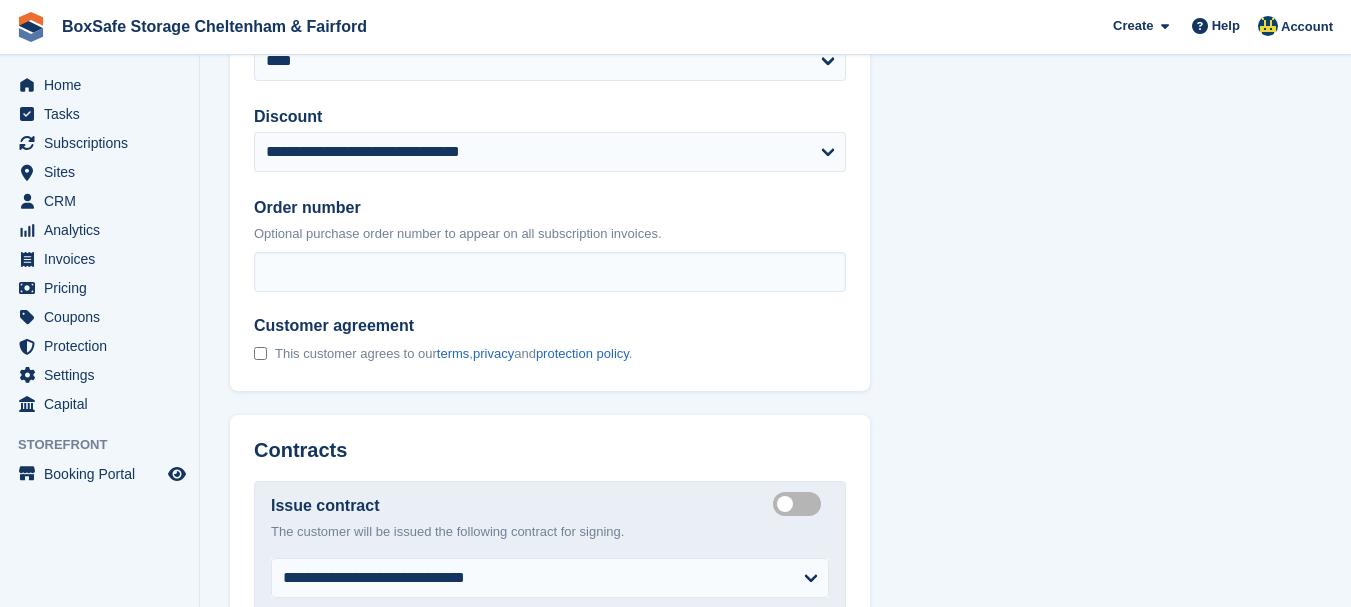 click on "**********" at bounding box center [775, -362] 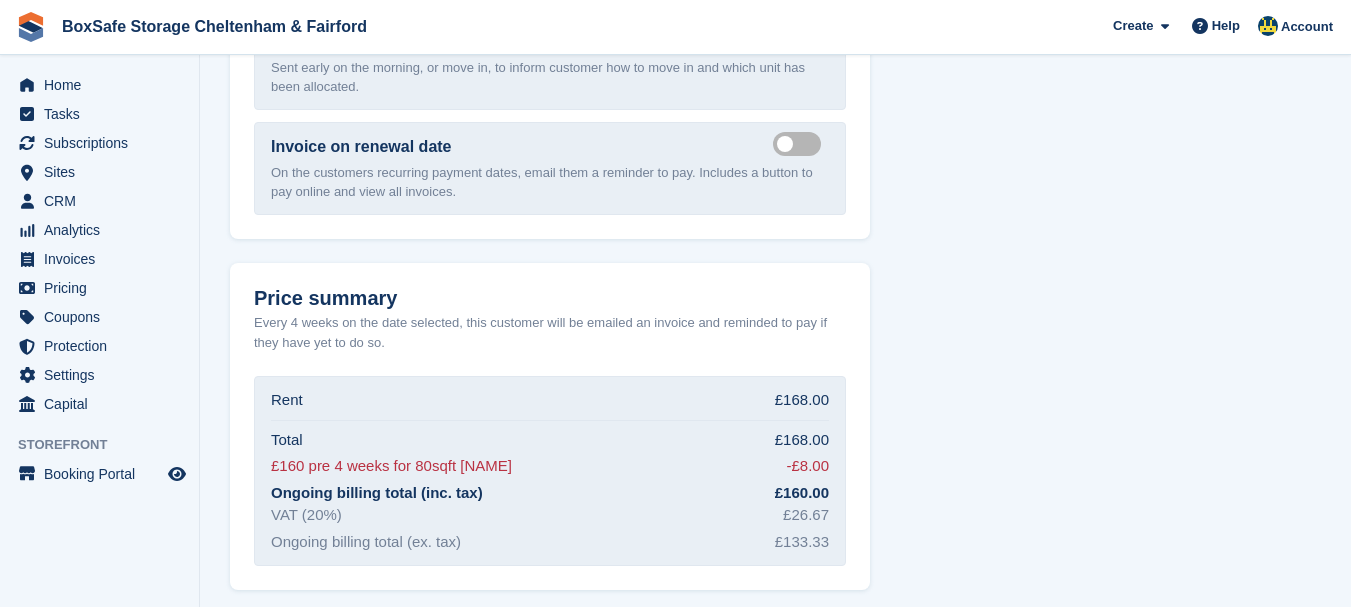 scroll, scrollTop: 3388, scrollLeft: 0, axis: vertical 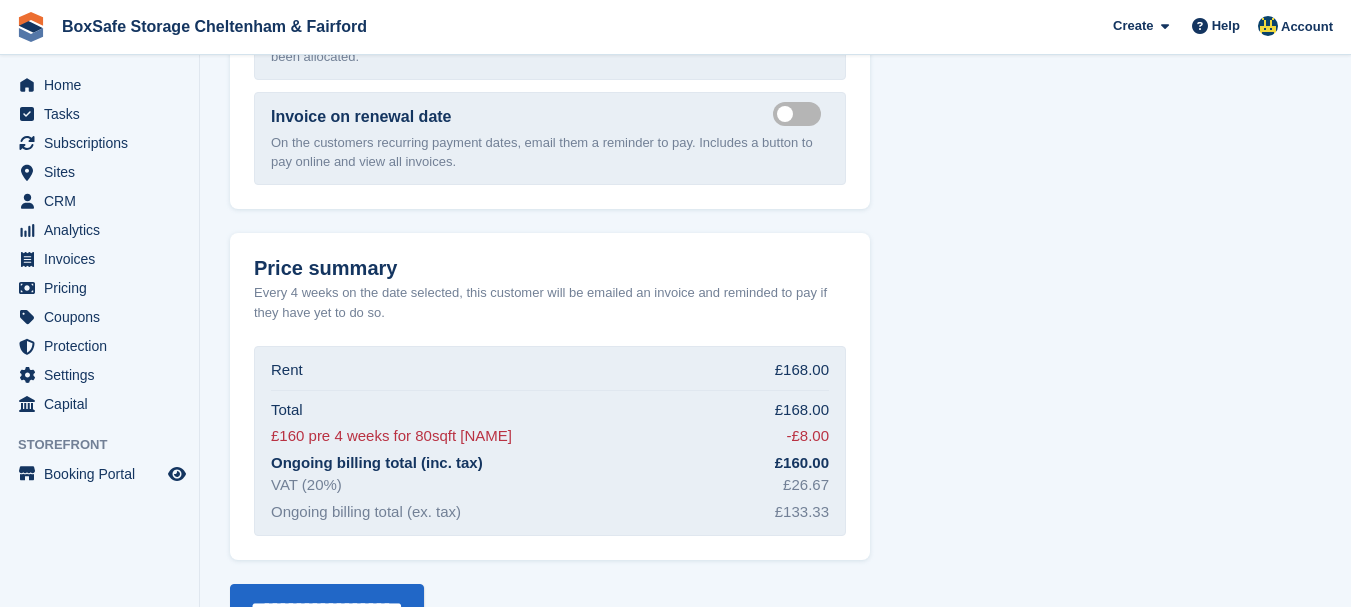 click on "**********" at bounding box center [775, -1362] 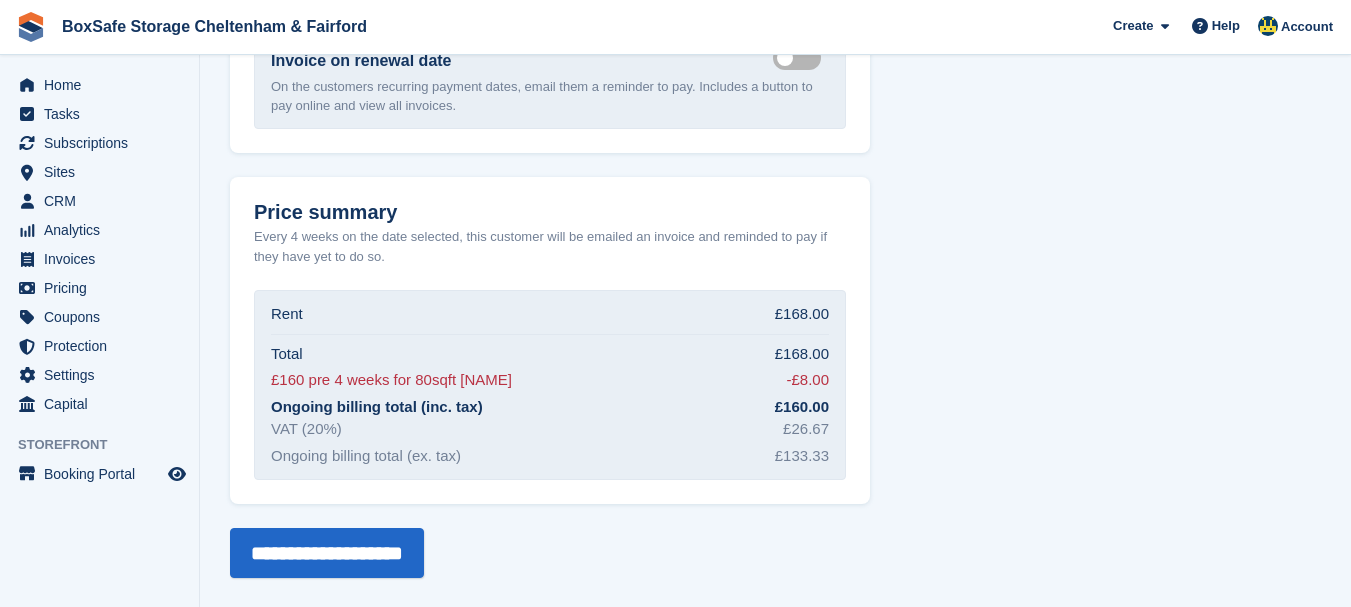 scroll, scrollTop: 3445, scrollLeft: 0, axis: vertical 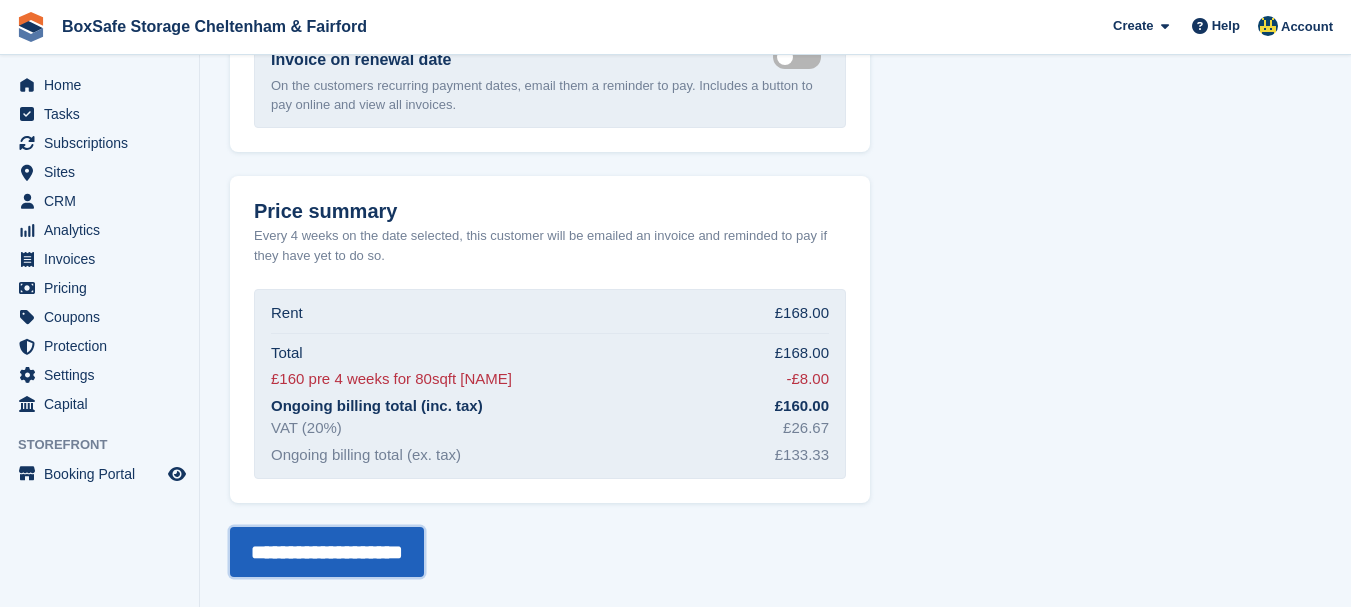 click on "**********" at bounding box center [327, 552] 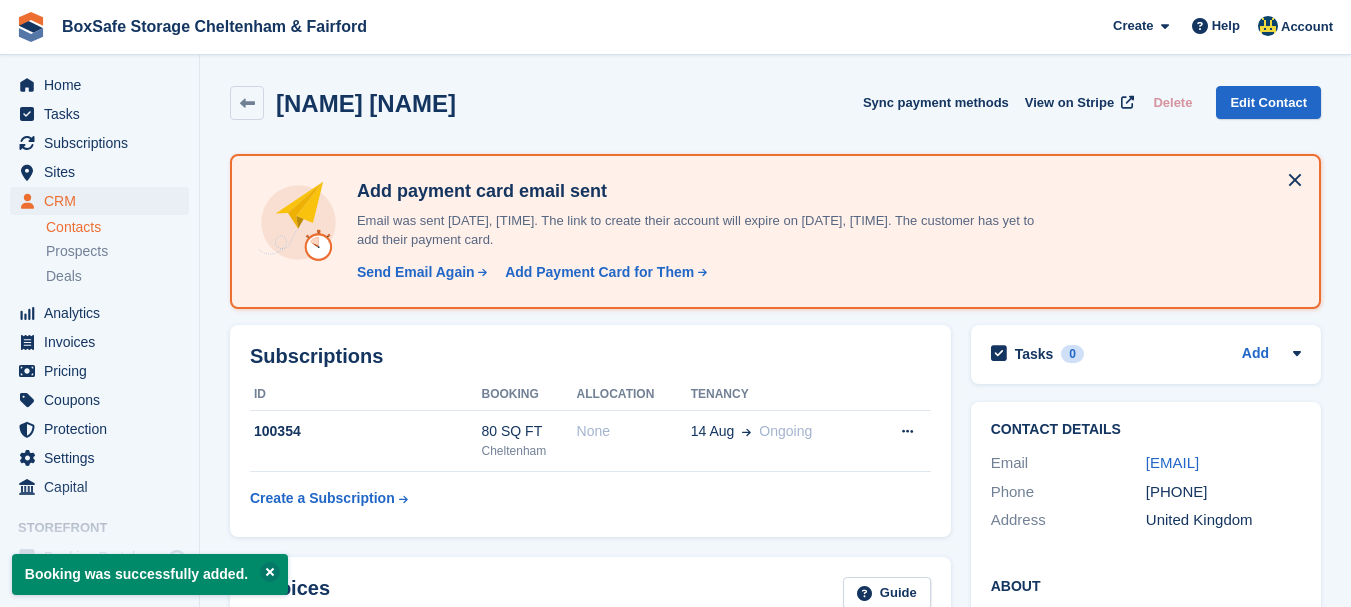 scroll, scrollTop: 0, scrollLeft: 0, axis: both 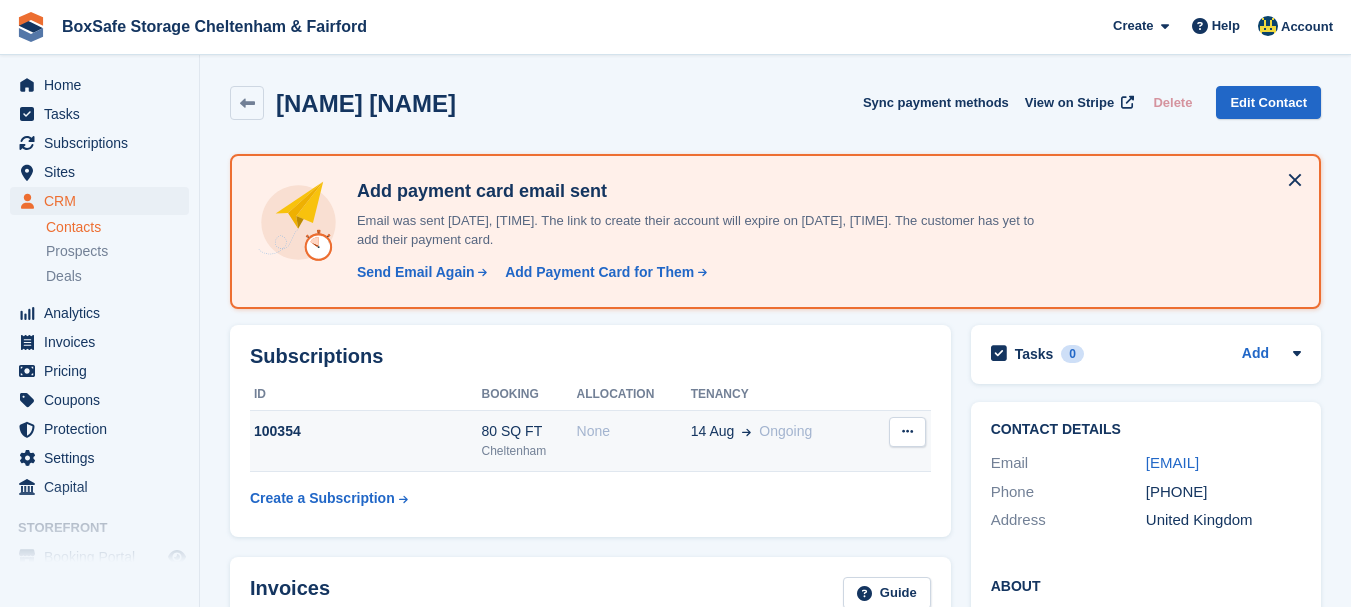 click on "80 SQ FT" at bounding box center (529, 431) 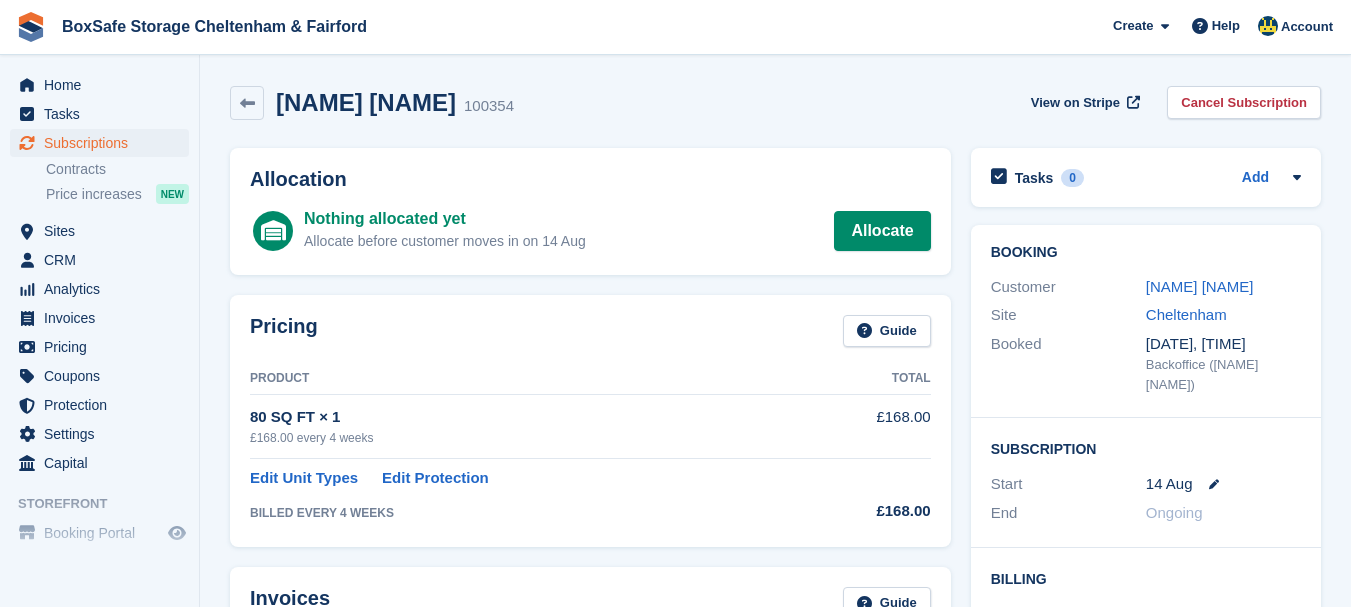 scroll, scrollTop: 0, scrollLeft: 0, axis: both 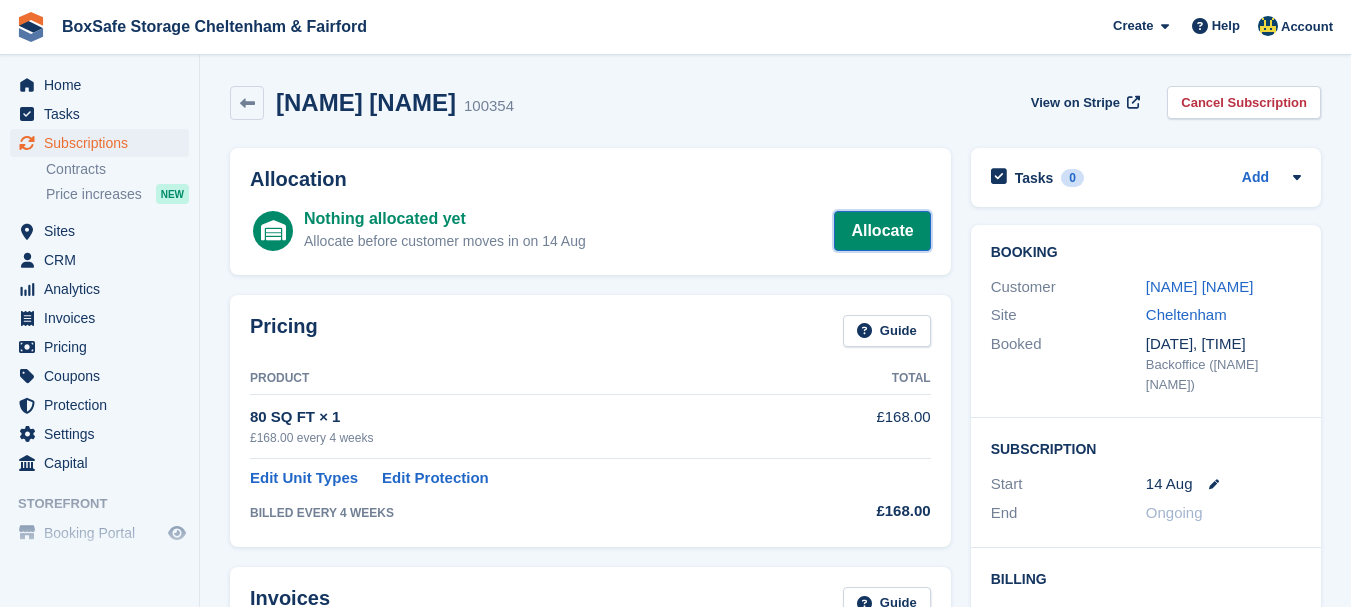 click on "Allocate" at bounding box center [882, 231] 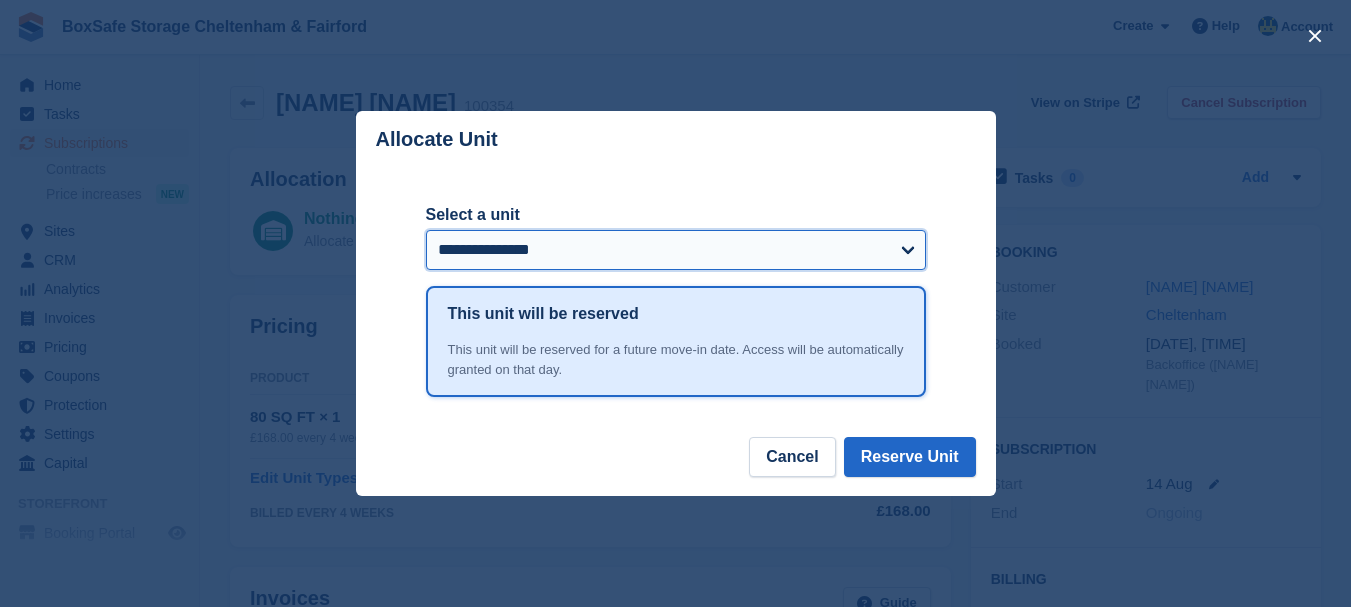 click on "**********" at bounding box center (676, 250) 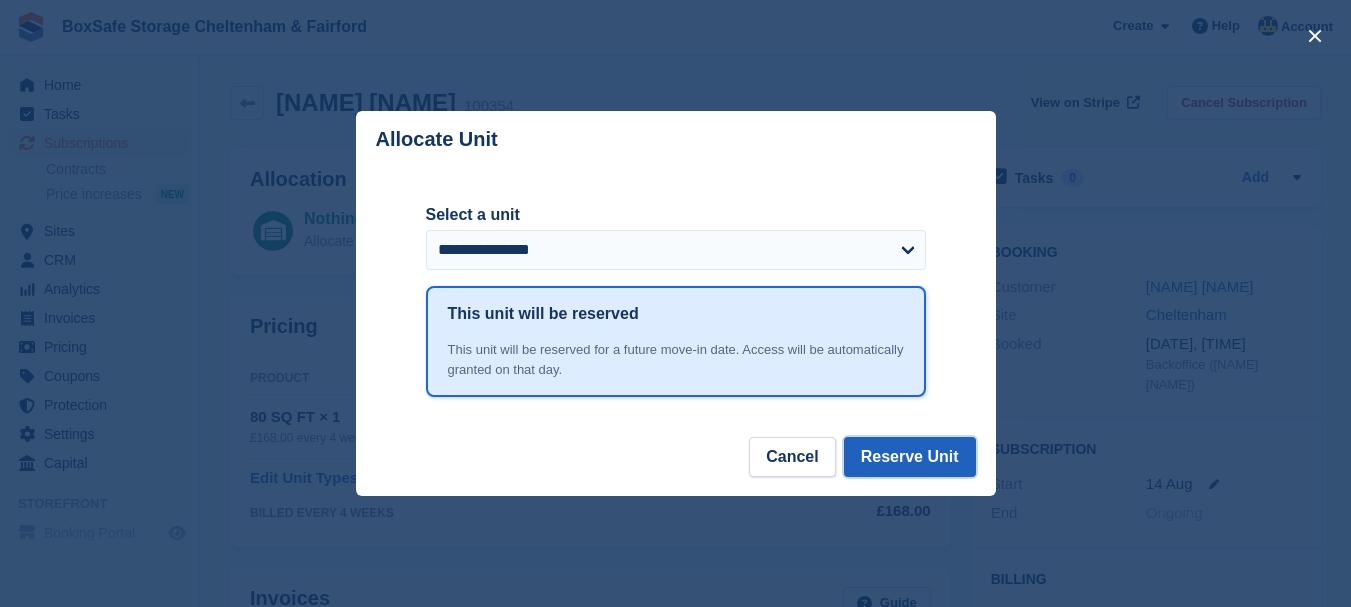 click on "Reserve Unit" at bounding box center [910, 457] 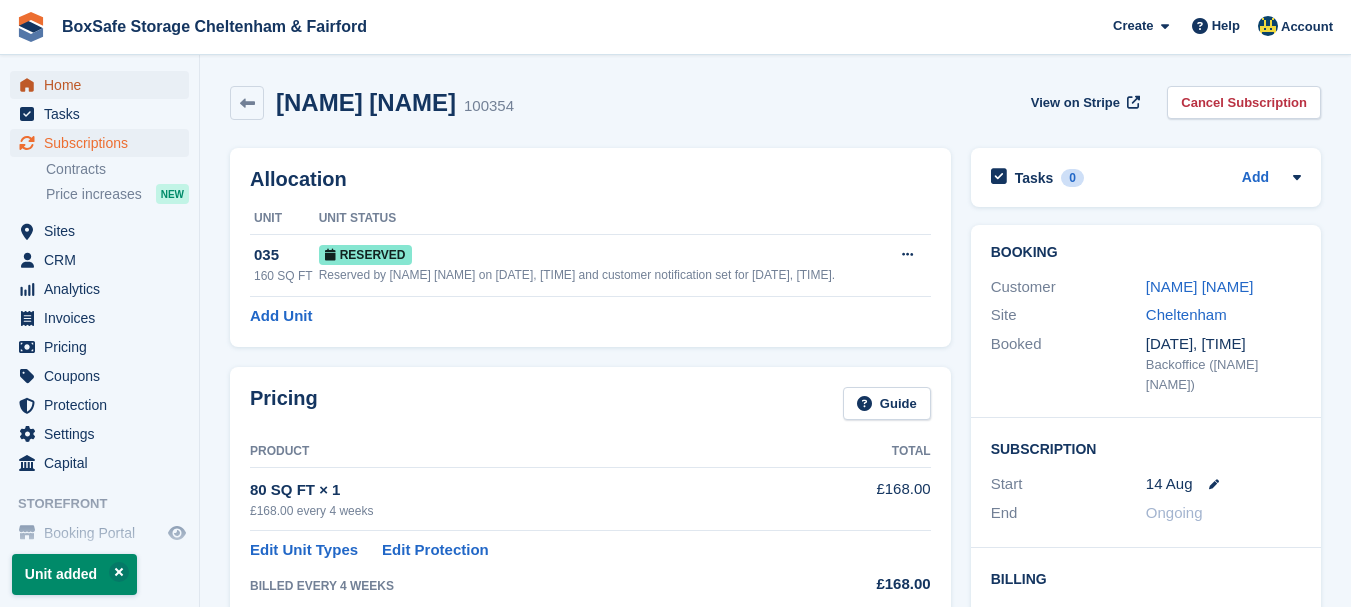 click on "Home" at bounding box center (104, 85) 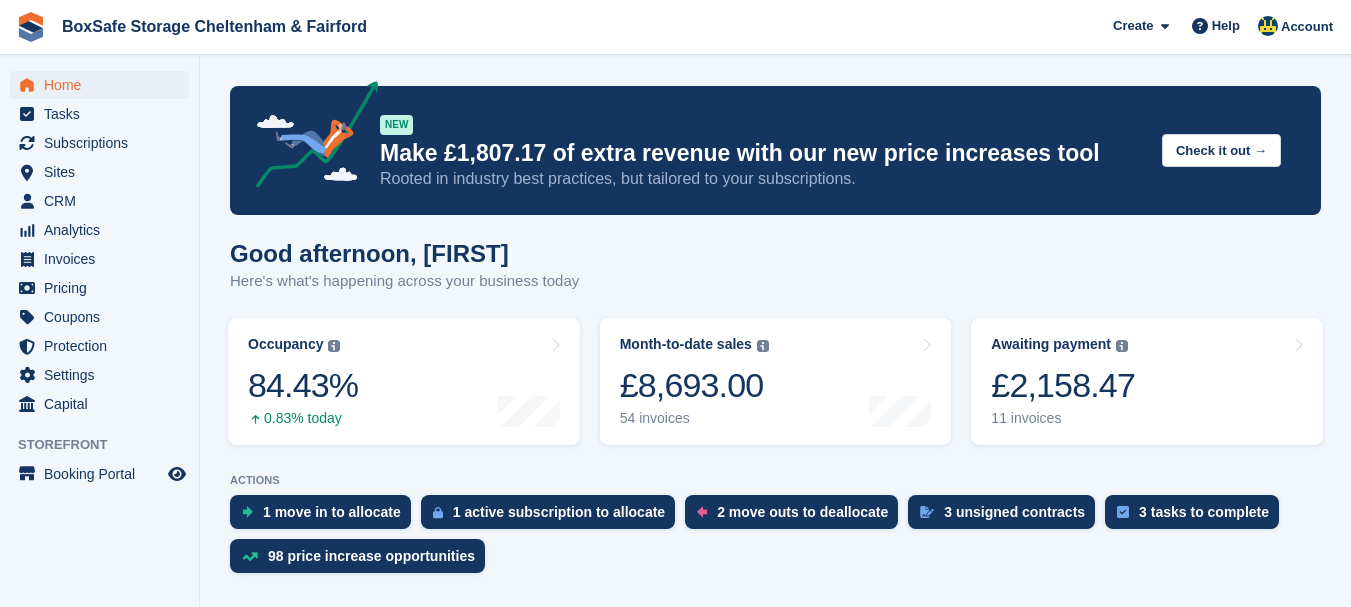 scroll, scrollTop: 0, scrollLeft: 0, axis: both 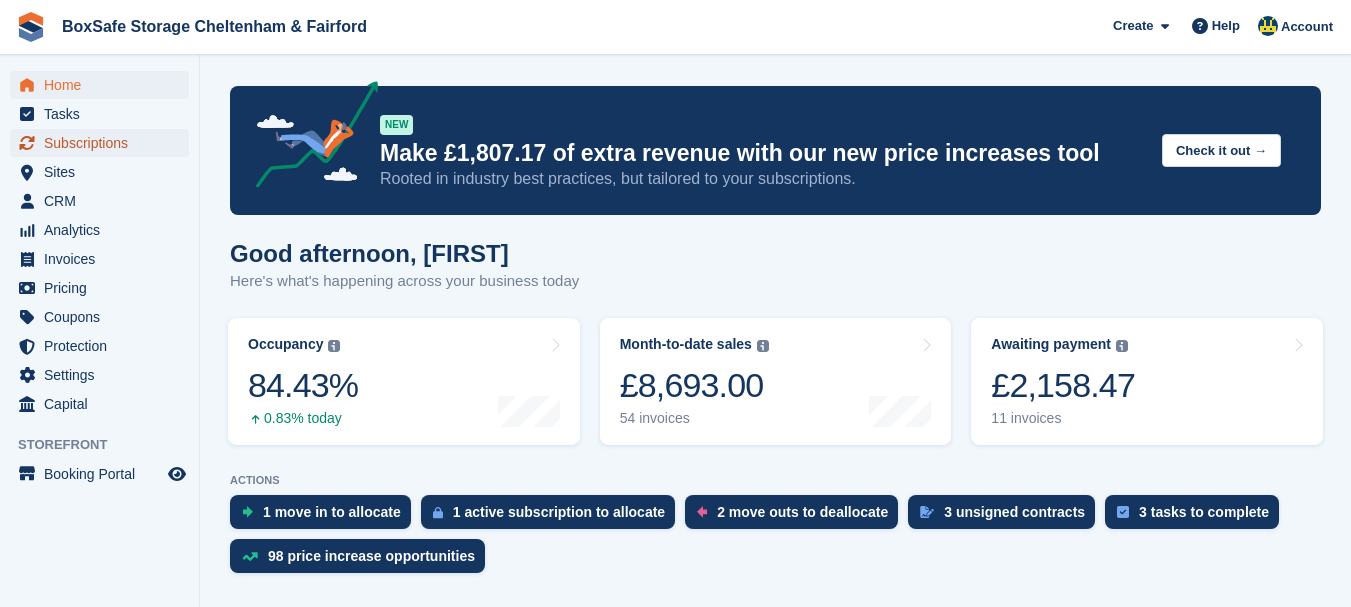 click on "Subscriptions" at bounding box center (104, 143) 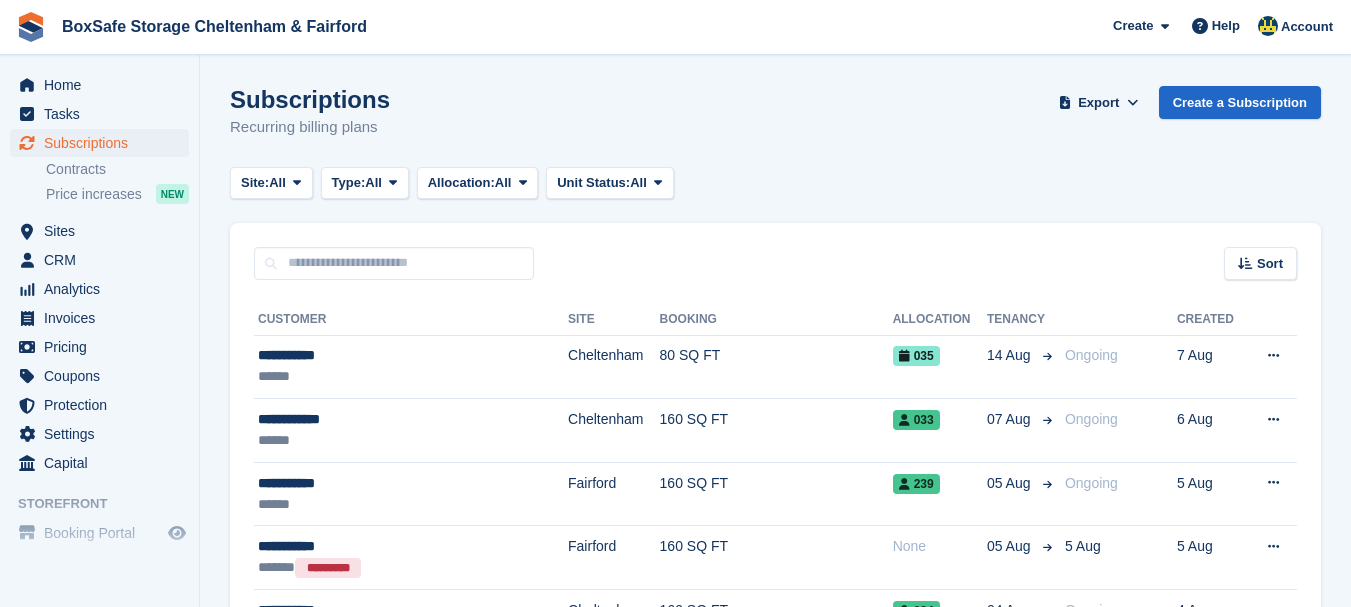 scroll, scrollTop: 0, scrollLeft: 0, axis: both 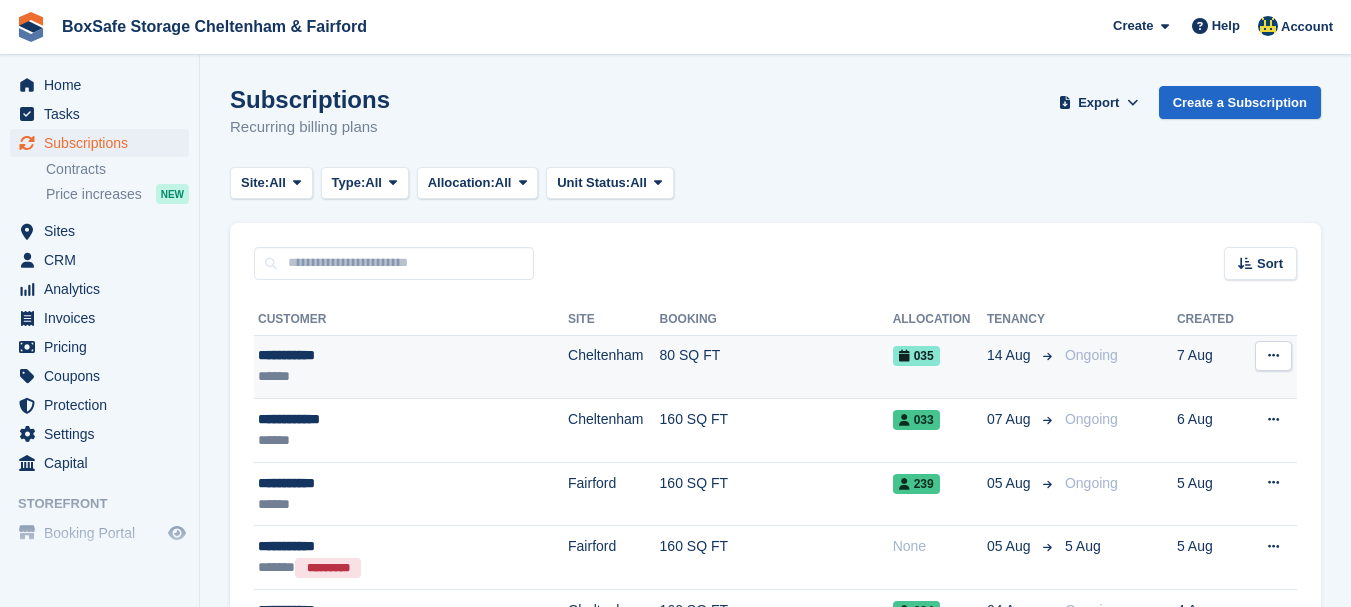 click on "**********" at bounding box center [385, 355] 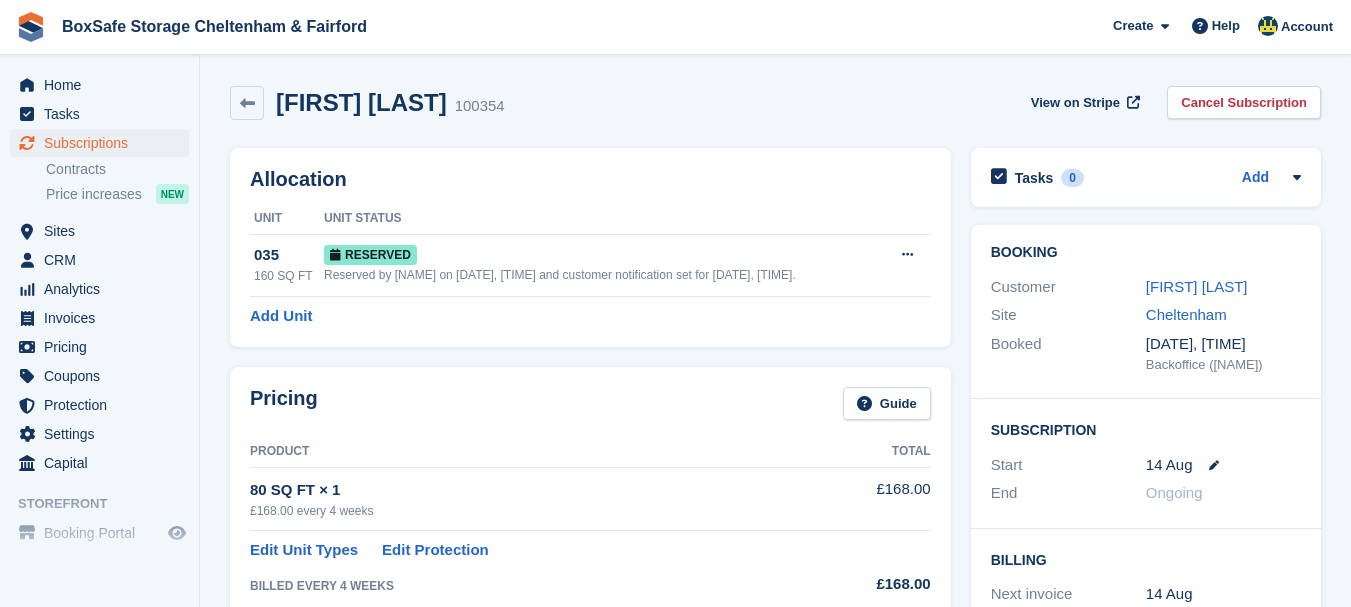 scroll, scrollTop: 0, scrollLeft: 0, axis: both 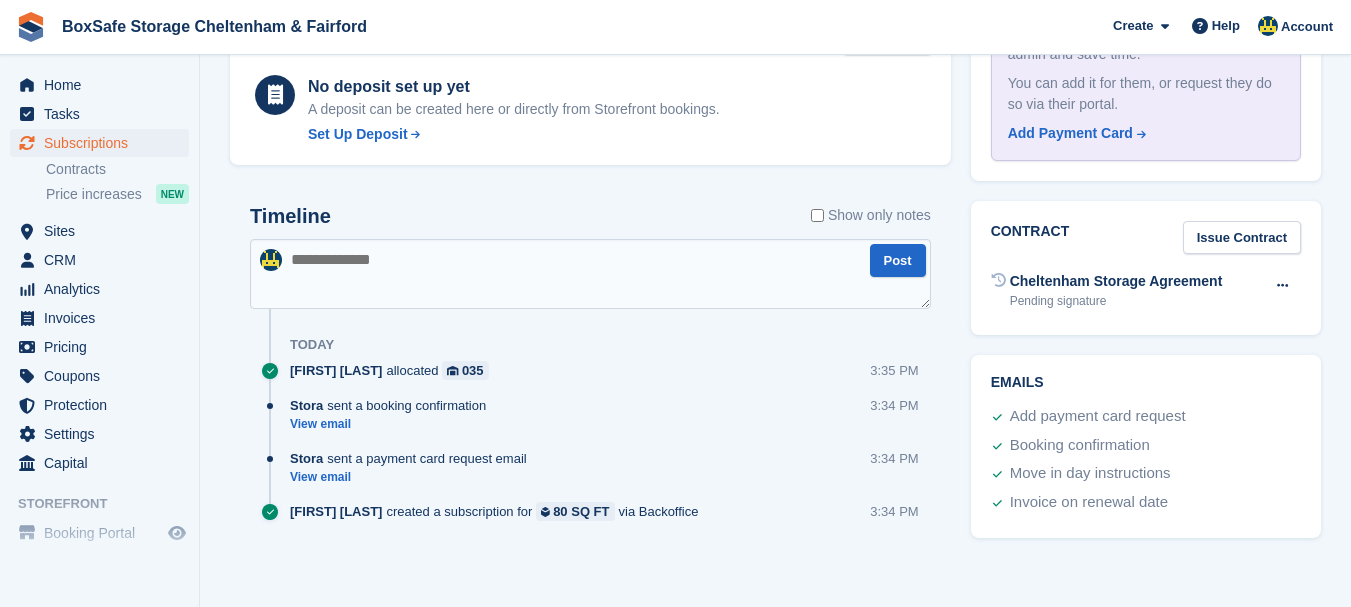 click at bounding box center (590, 274) 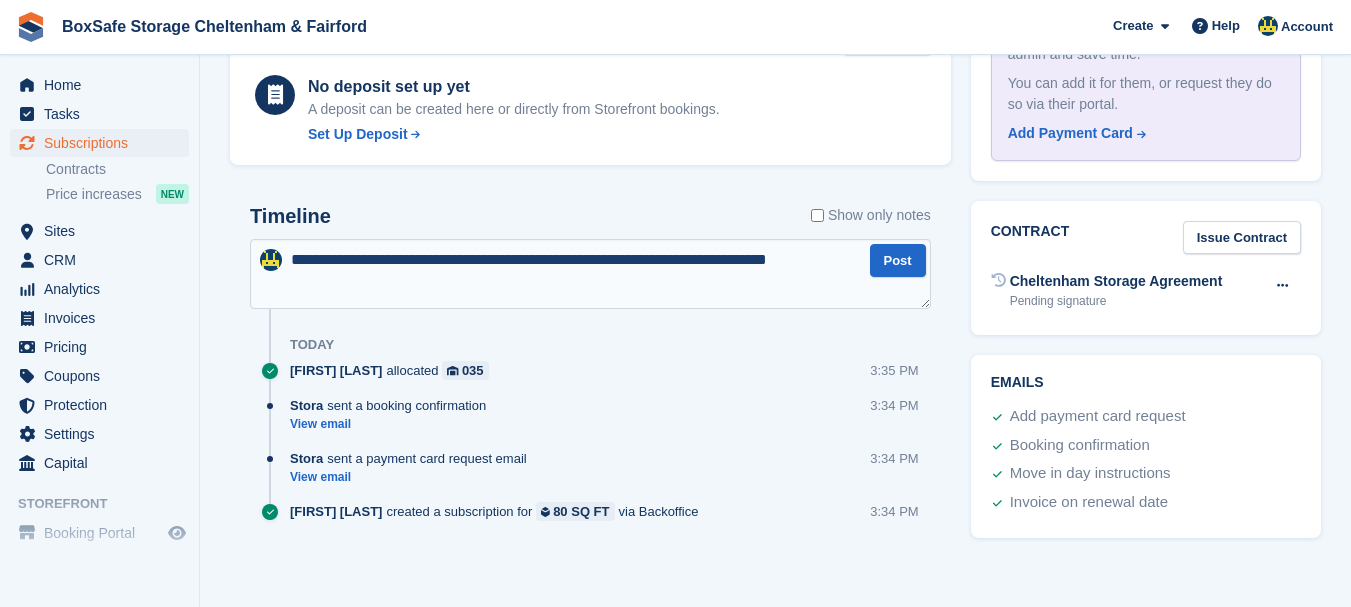 type on "**********" 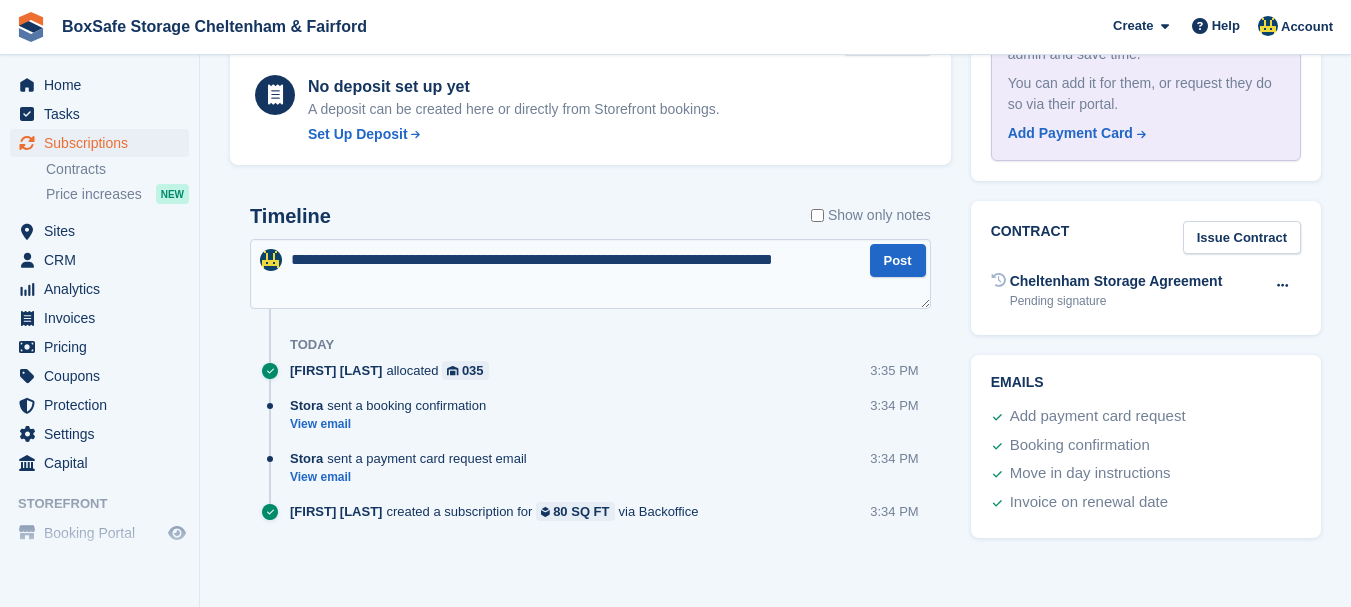 type 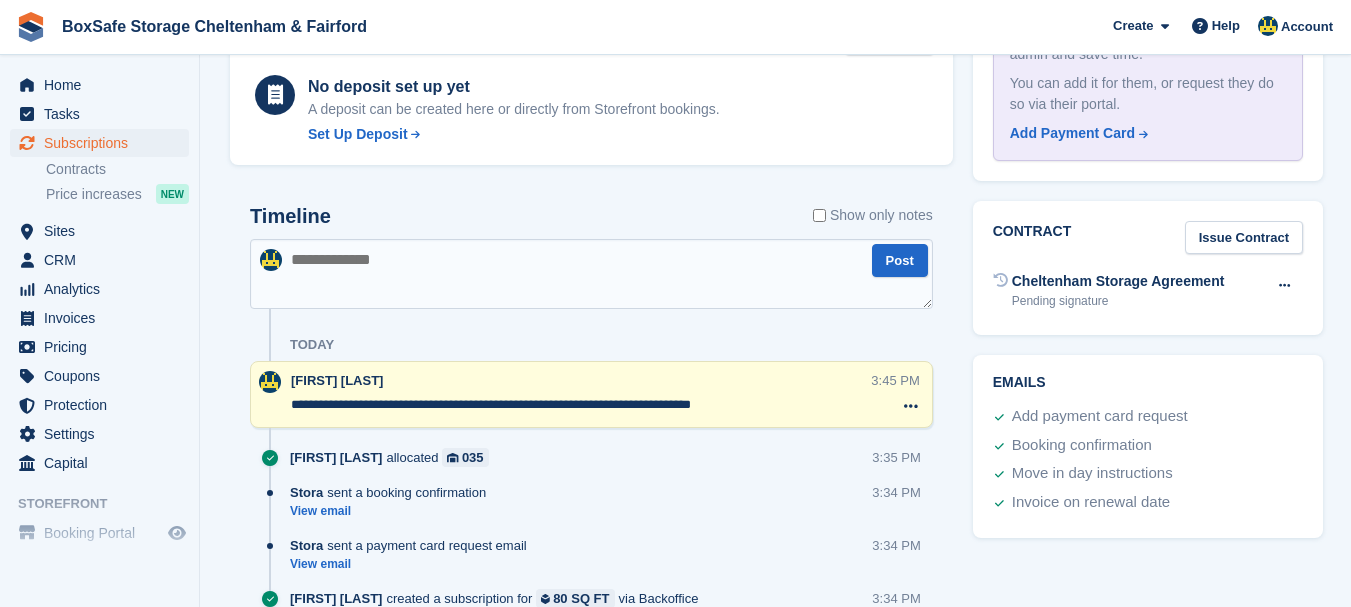 click on "**********" at bounding box center [581, 405] 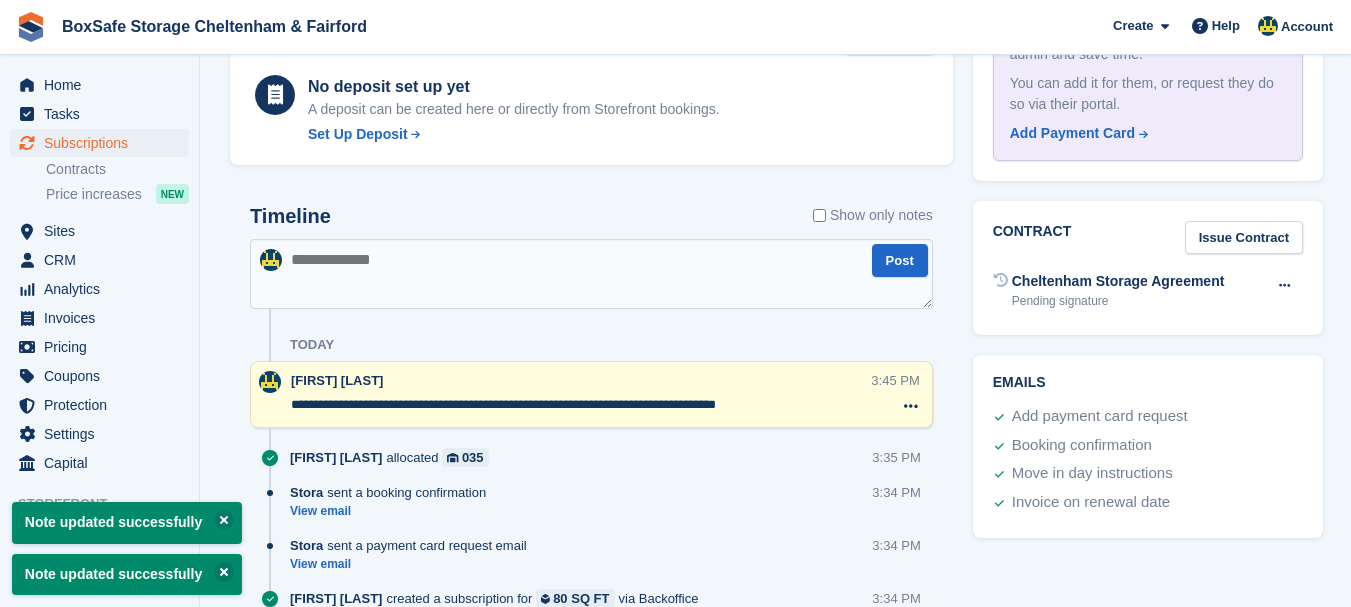 type on "**********" 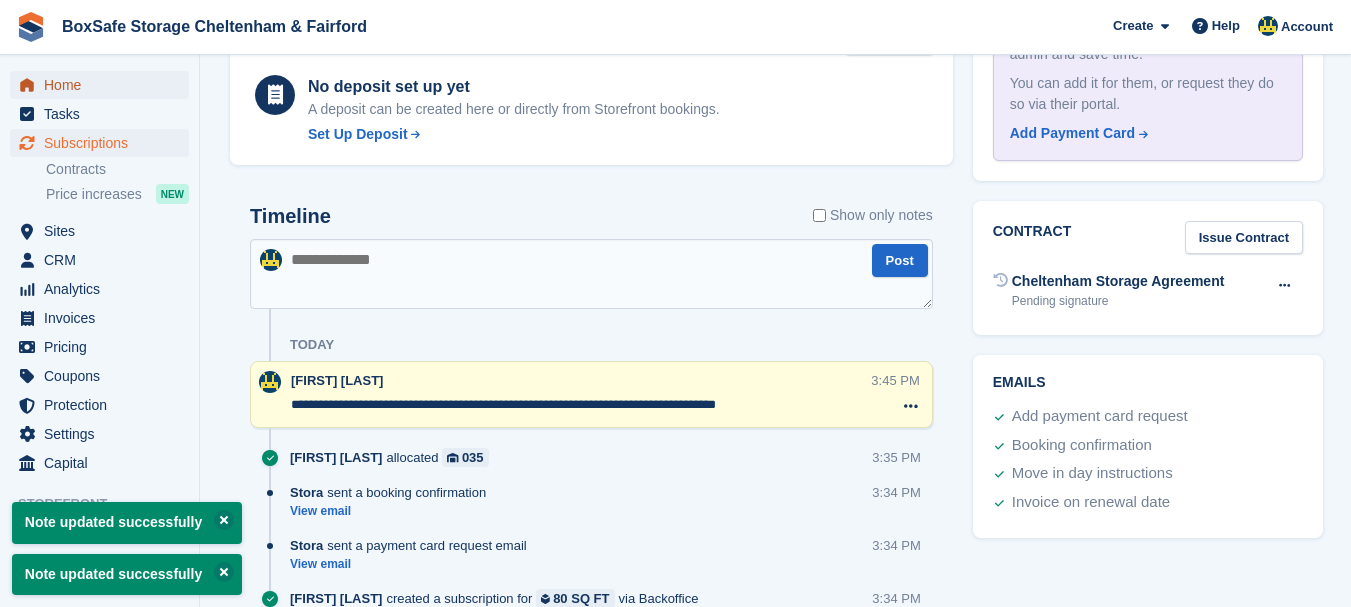 click on "Home" at bounding box center [104, 85] 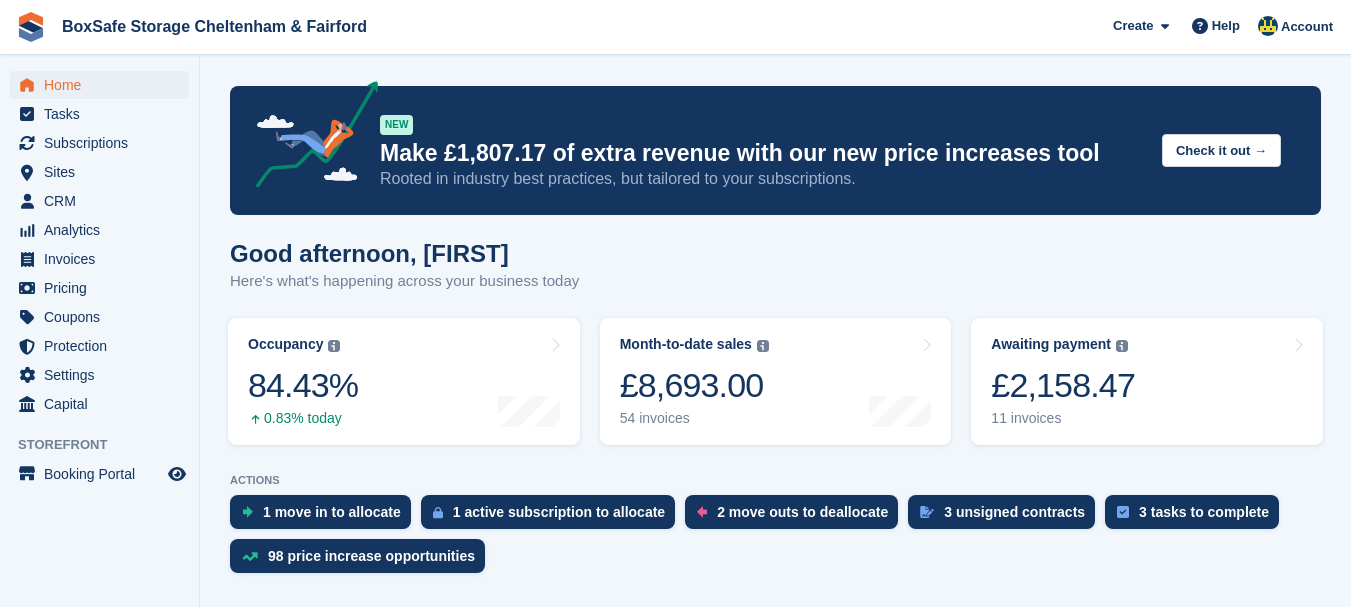 scroll, scrollTop: 0, scrollLeft: 0, axis: both 